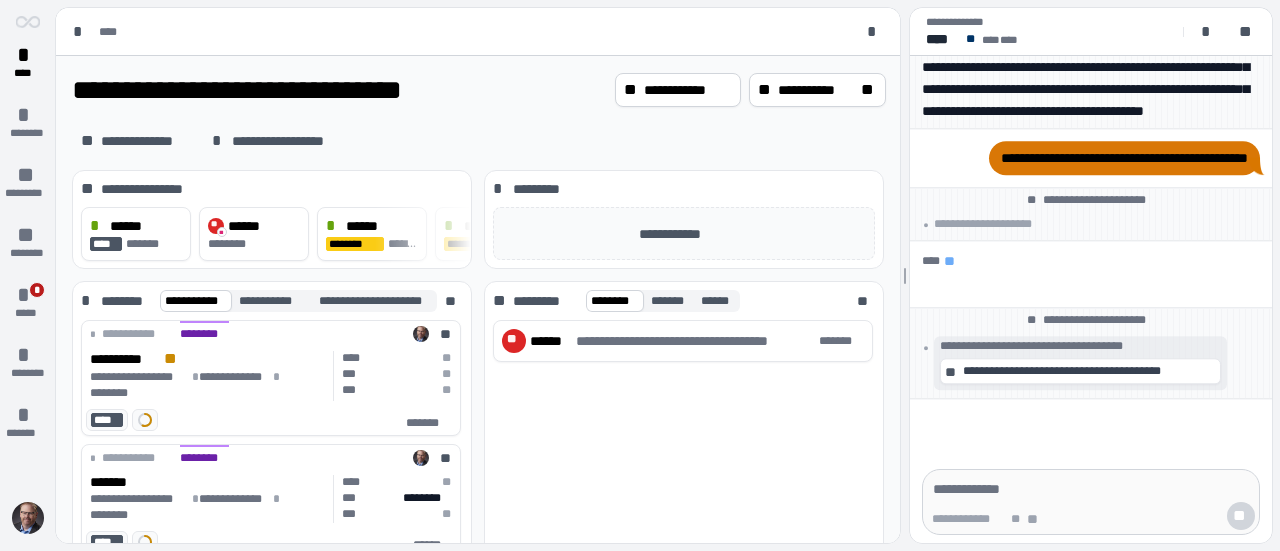 scroll, scrollTop: 0, scrollLeft: 0, axis: both 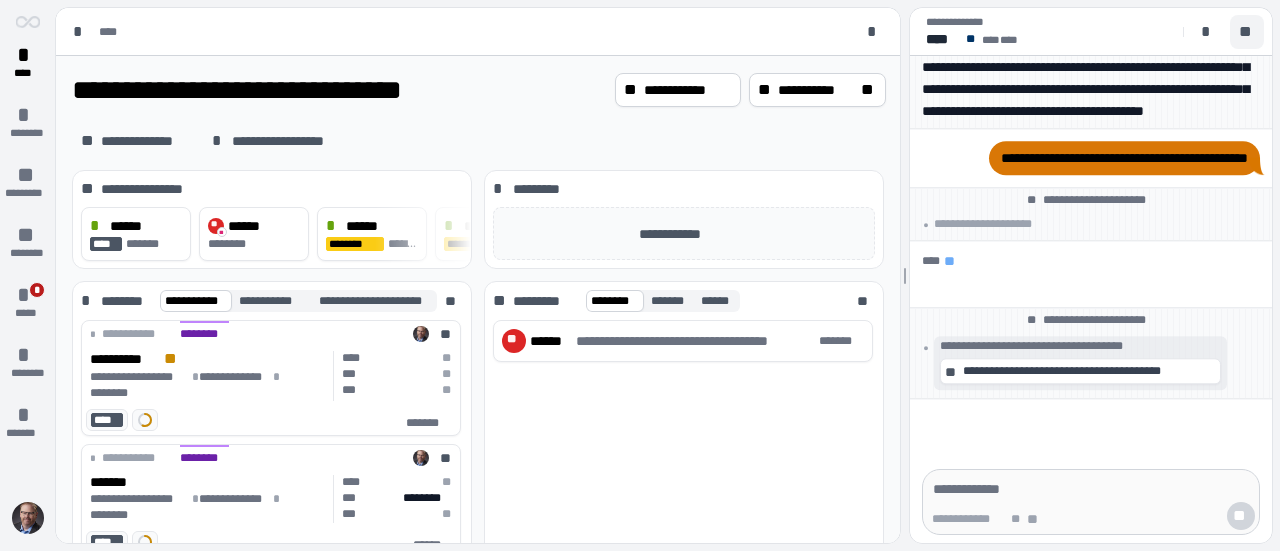 click on "**" at bounding box center [1247, 32] 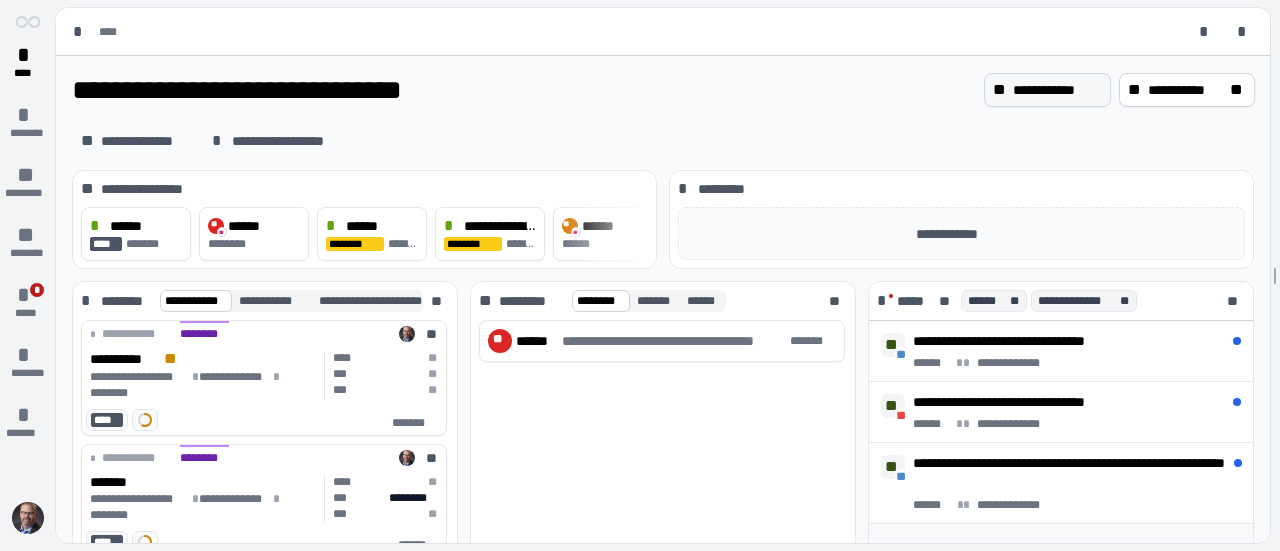 click on "**********" at bounding box center (1057, 90) 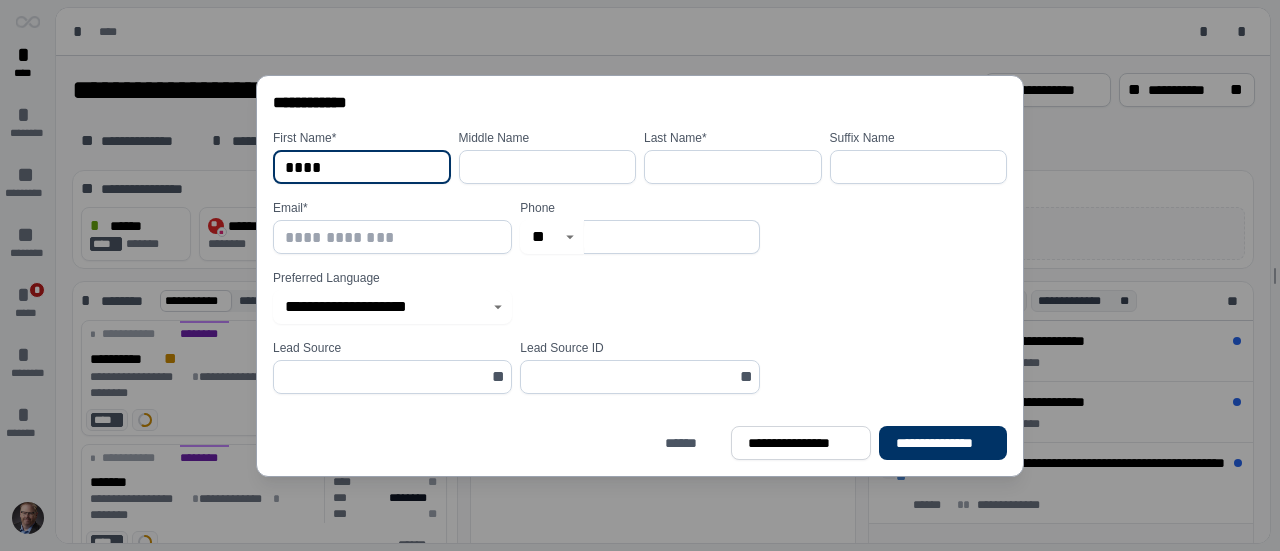 type on "****" 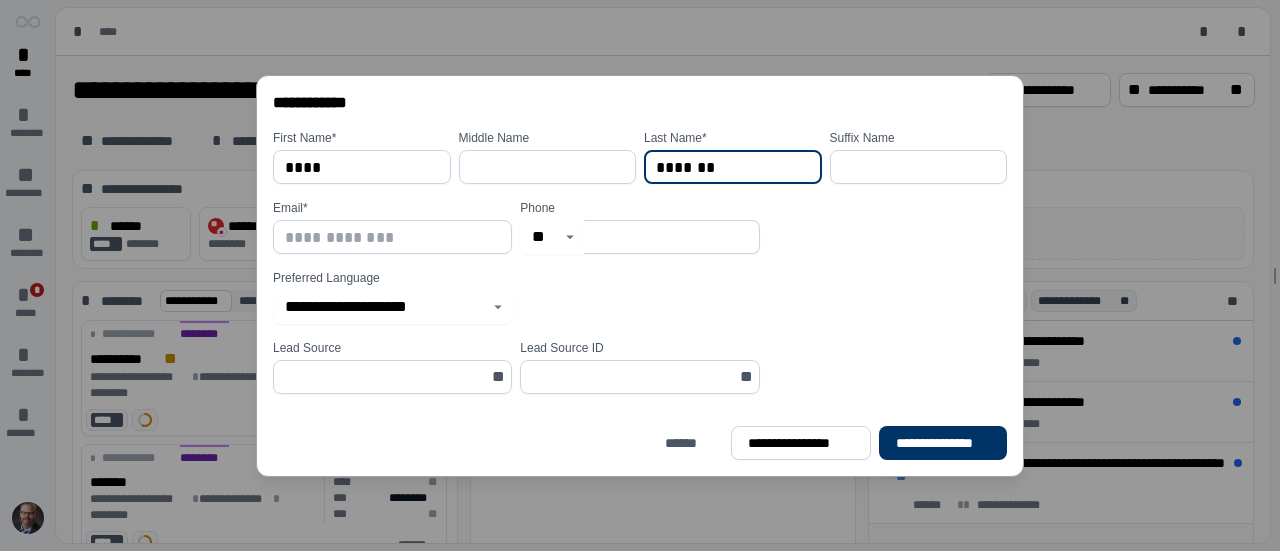 type on "*******" 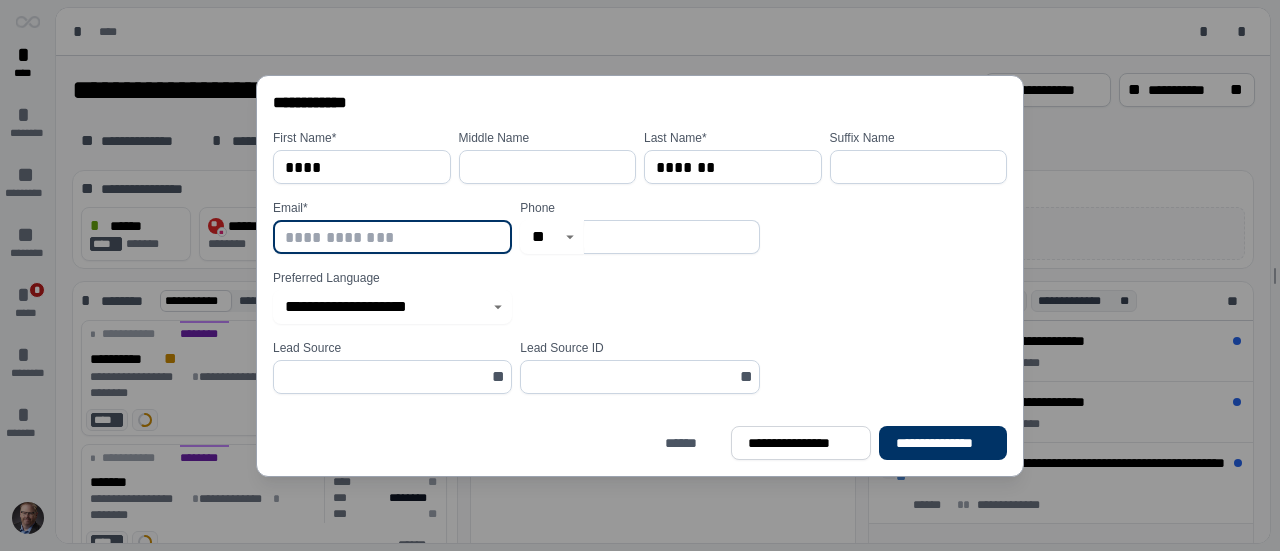 click at bounding box center [392, 237] 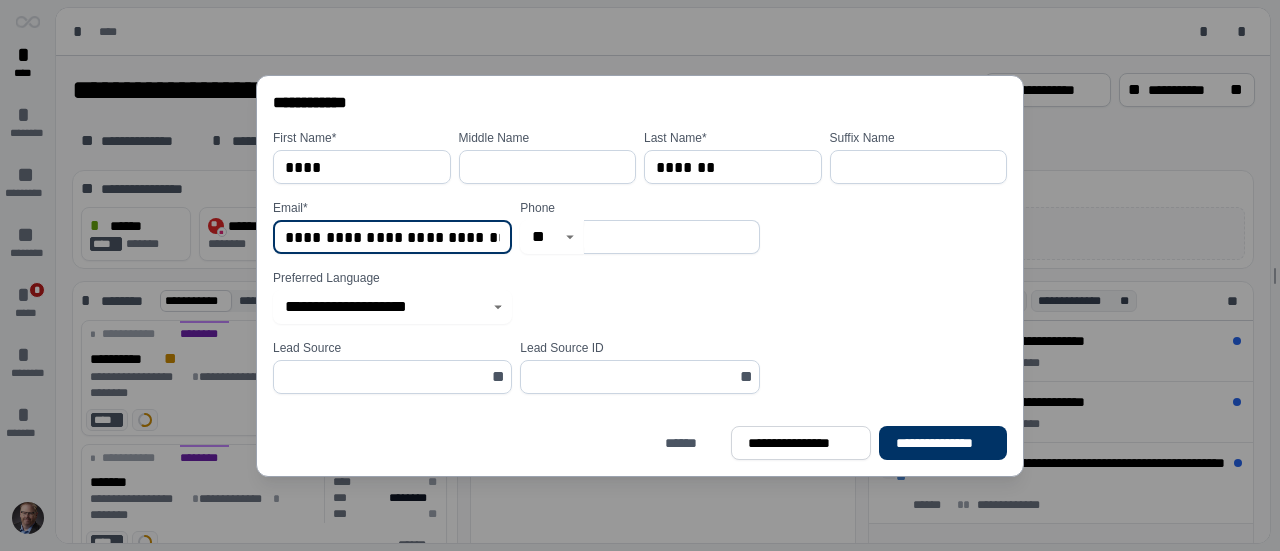 click on "**********" at bounding box center (392, 237) 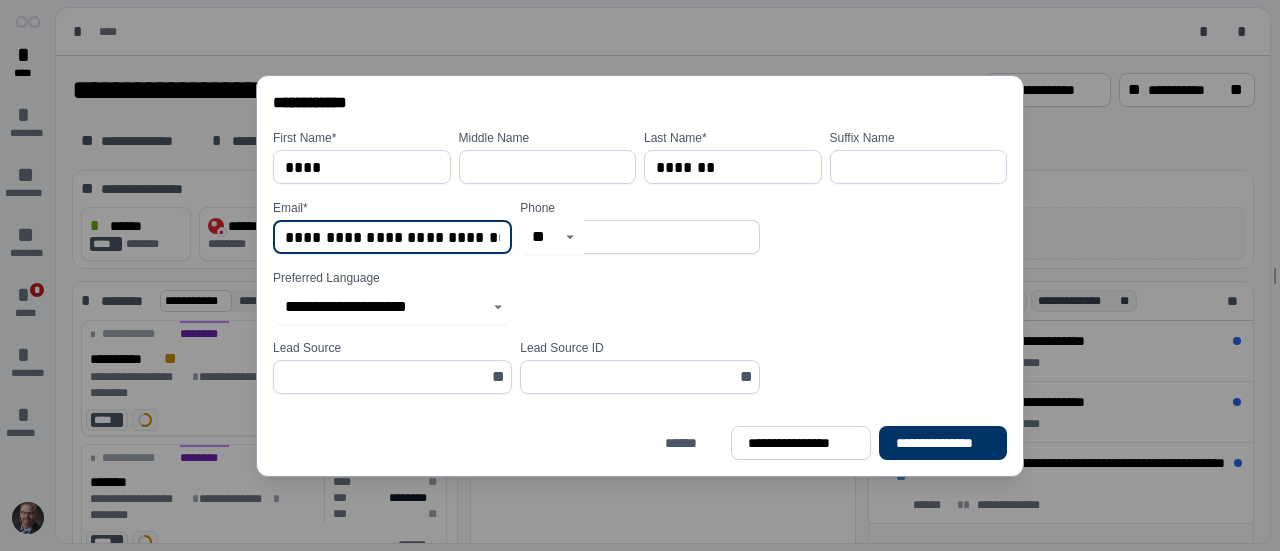 type on "**********" 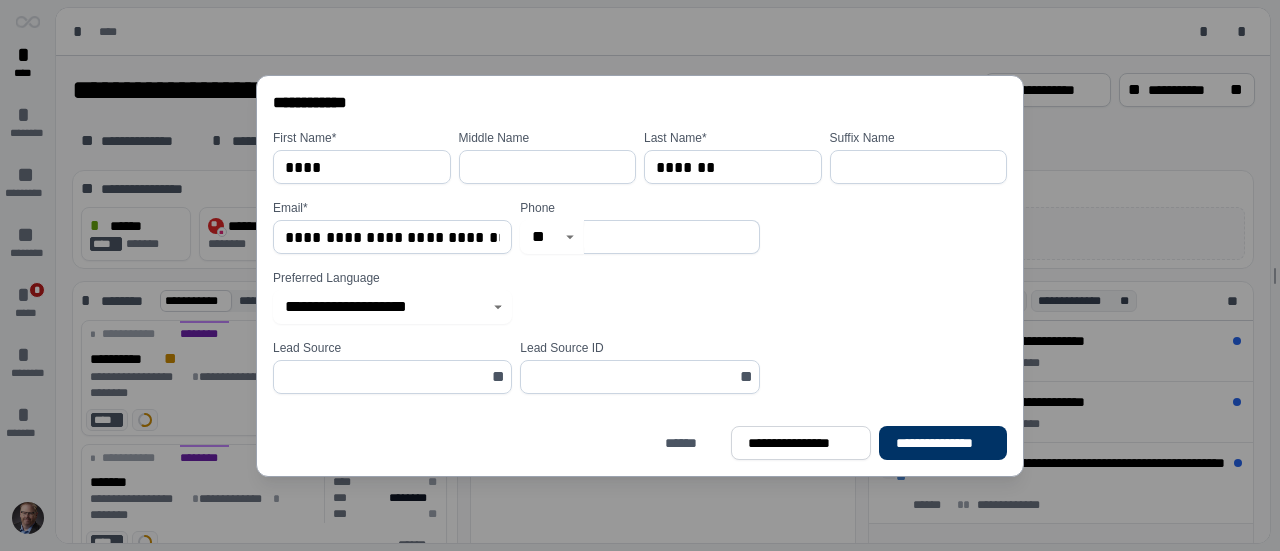 click at bounding box center [671, 237] 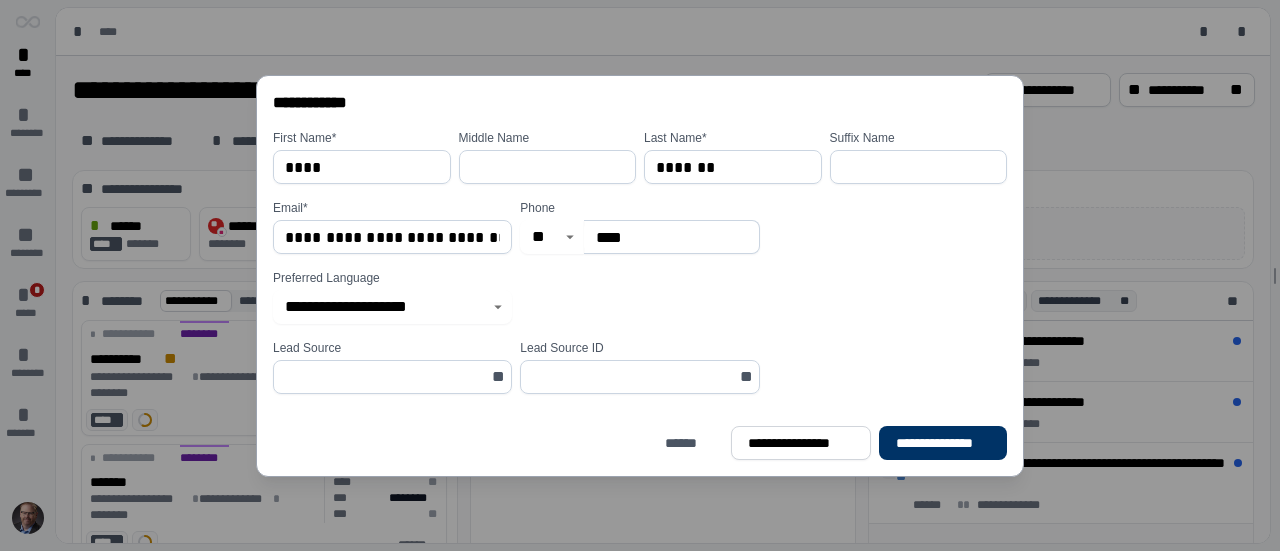 type on "**********" 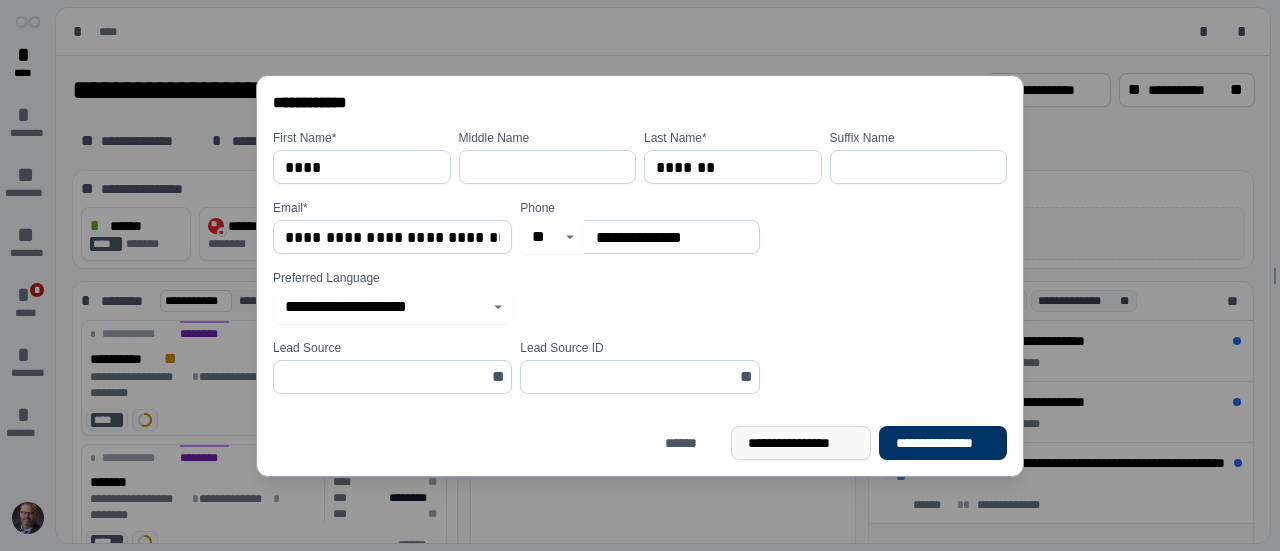 click on "**********" at bounding box center (801, 443) 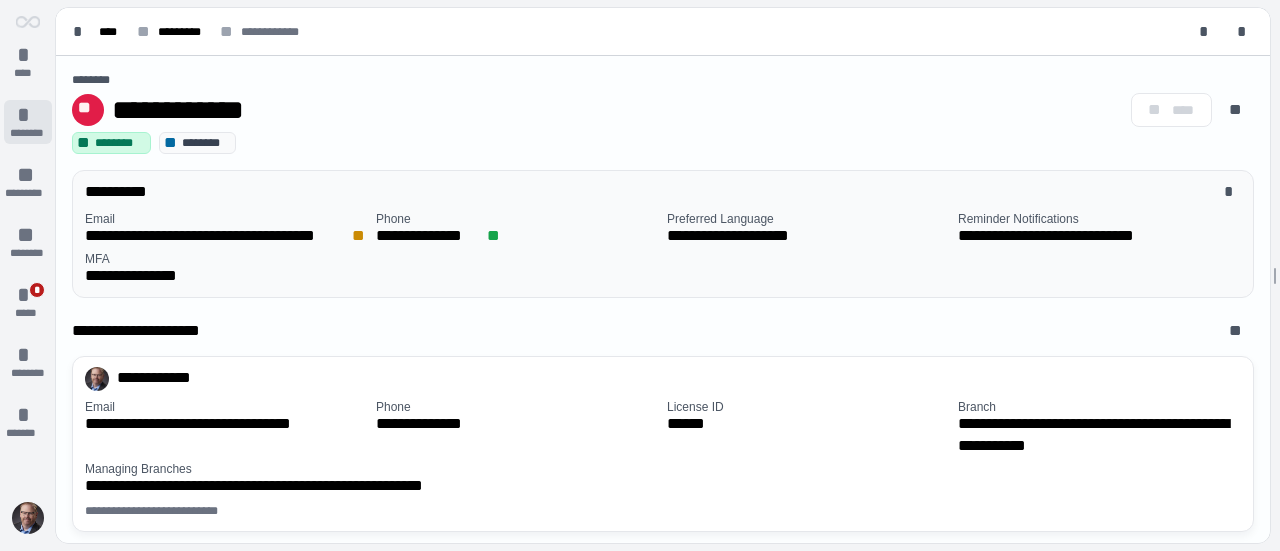 click on "*" at bounding box center (28, 115) 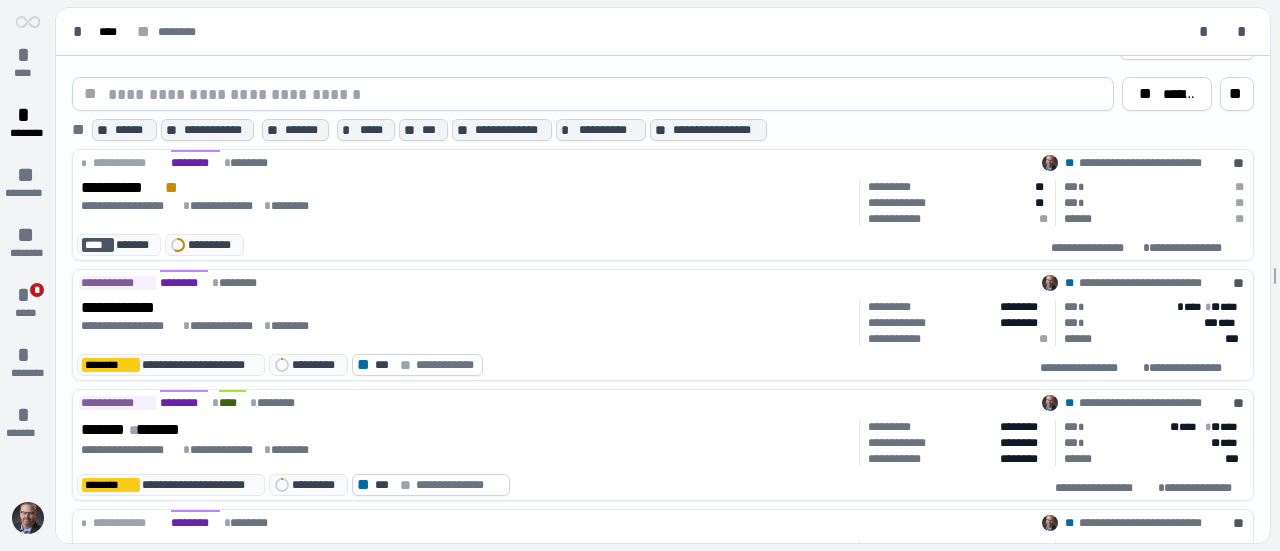 scroll, scrollTop: 0, scrollLeft: 0, axis: both 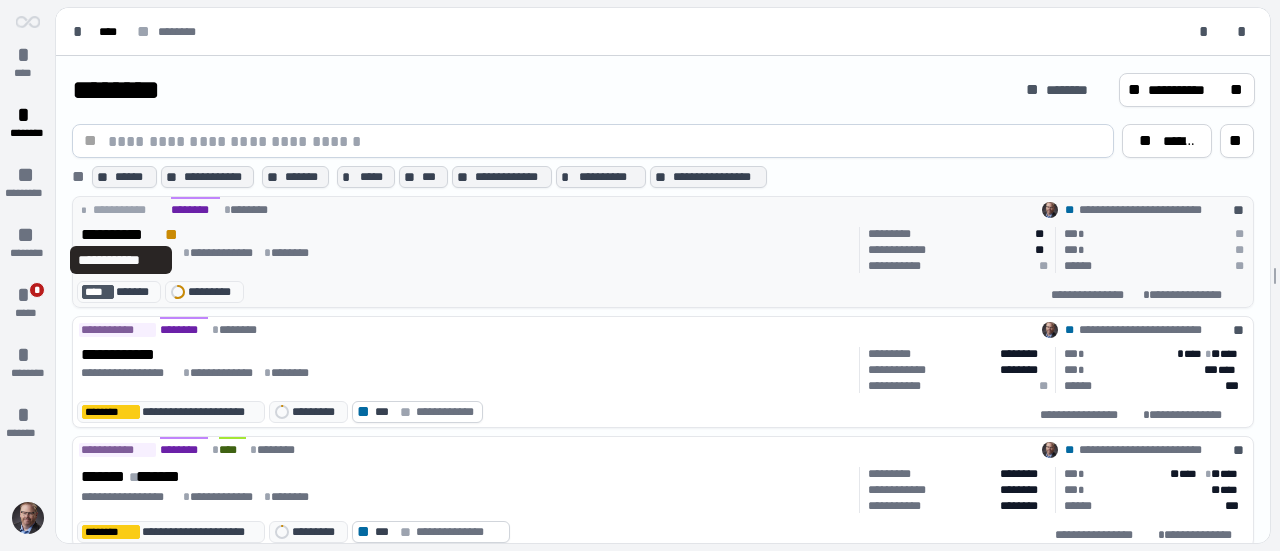 click on "**********" at bounding box center [121, 235] 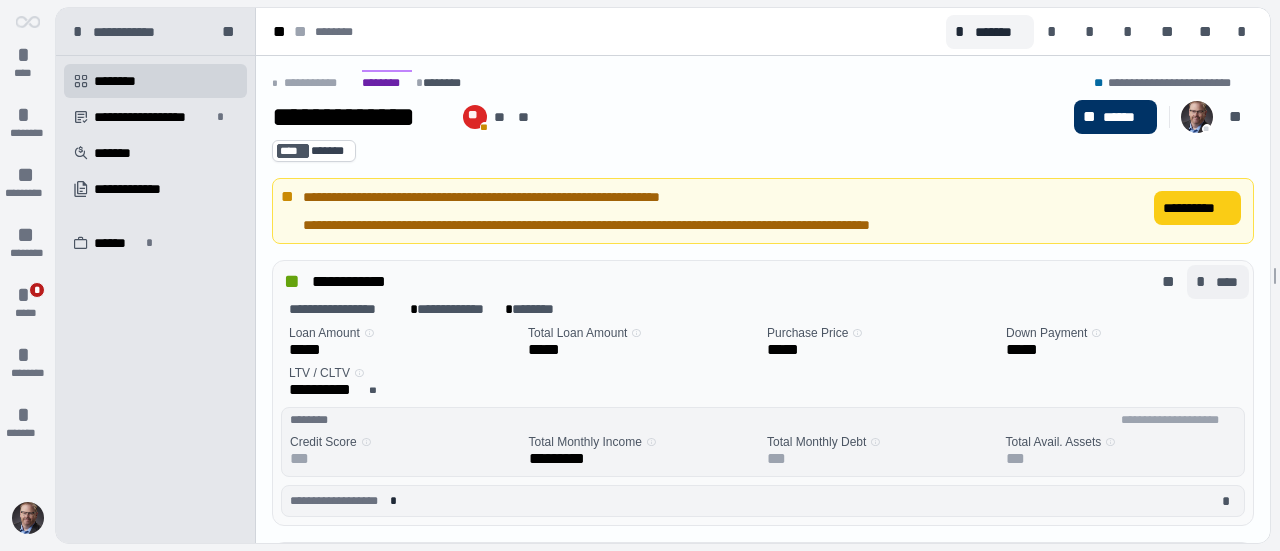 click on "*" at bounding box center [1204, 282] 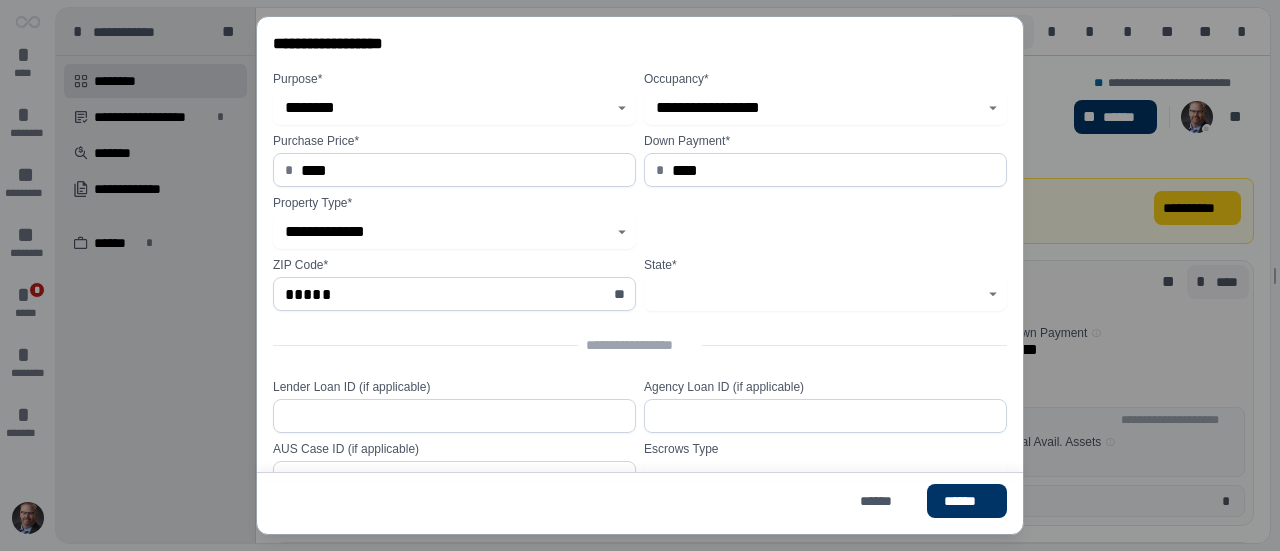 type on "*****" 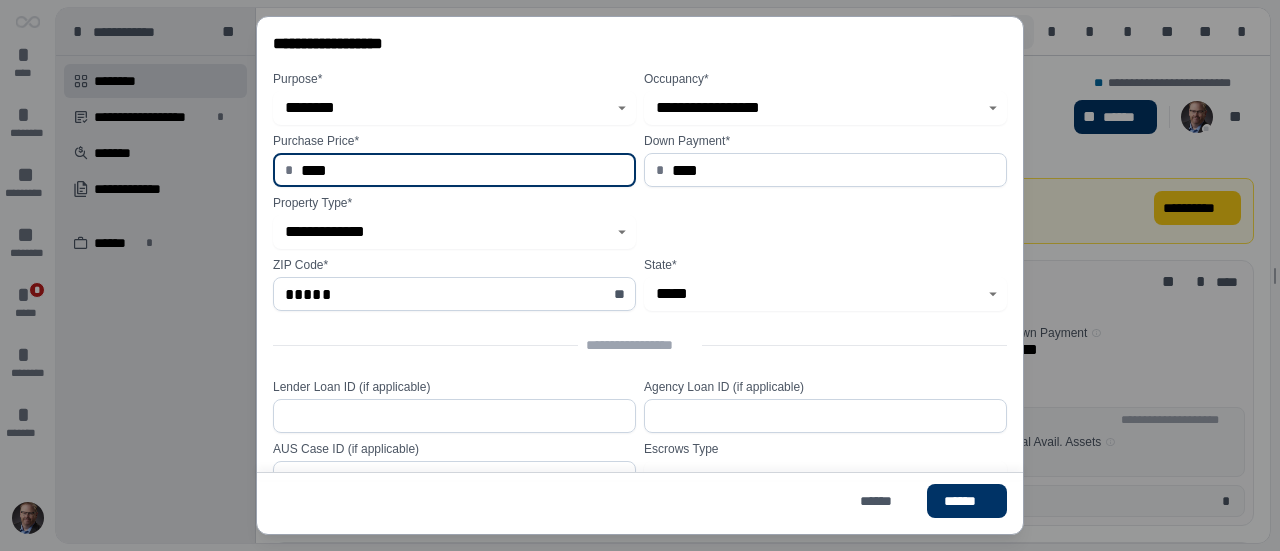 drag, startPoint x: 342, startPoint y: 171, endPoint x: 247, endPoint y: 179, distance: 95.33625 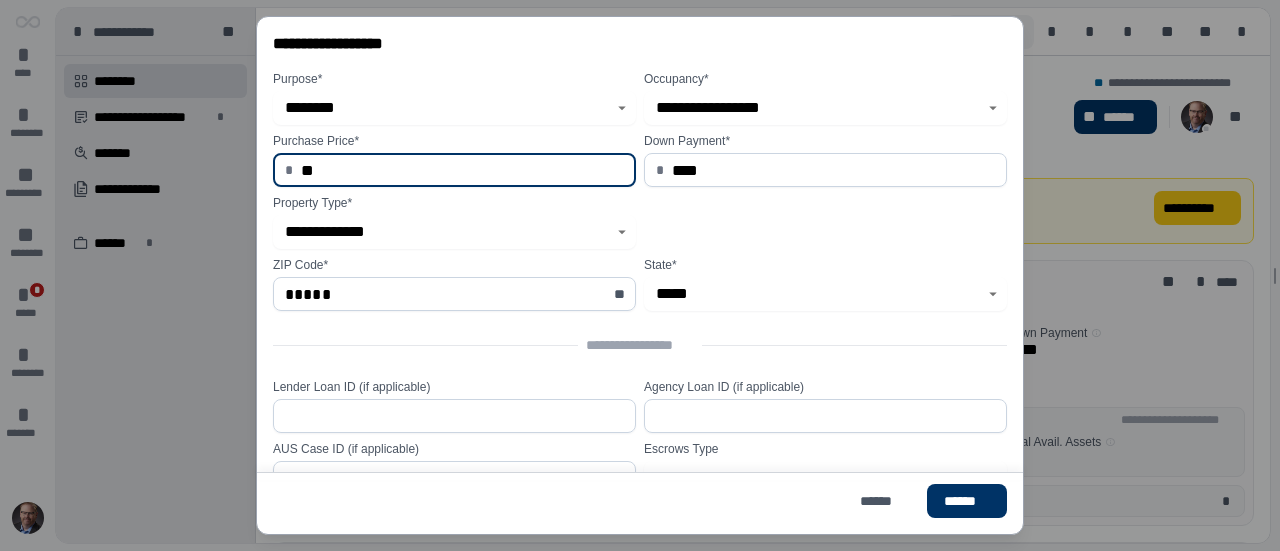 type on "*" 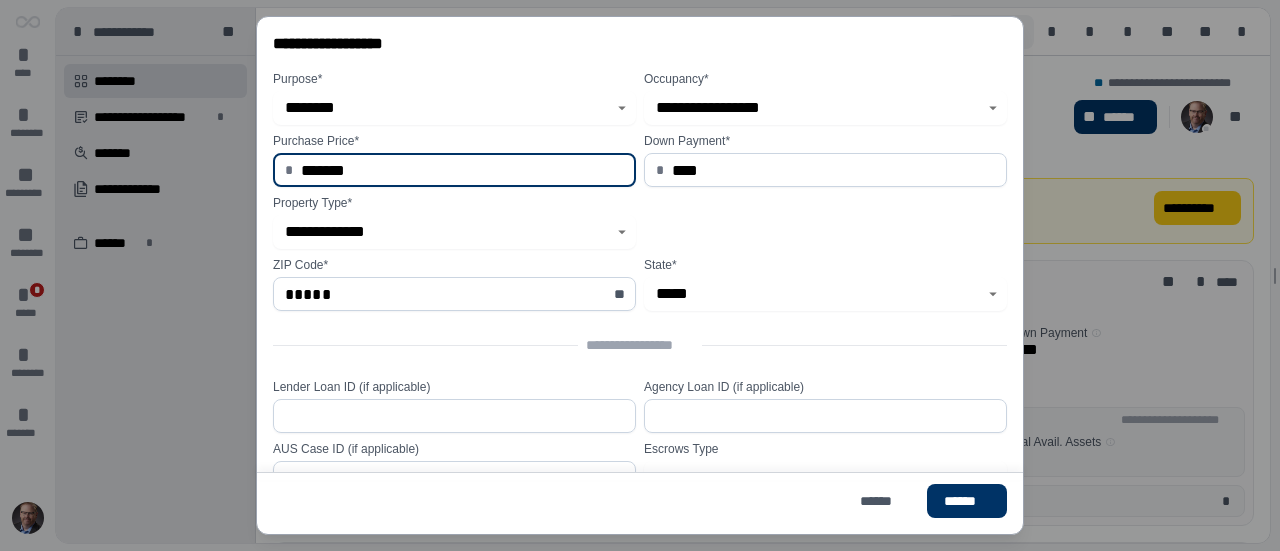 type on "**********" 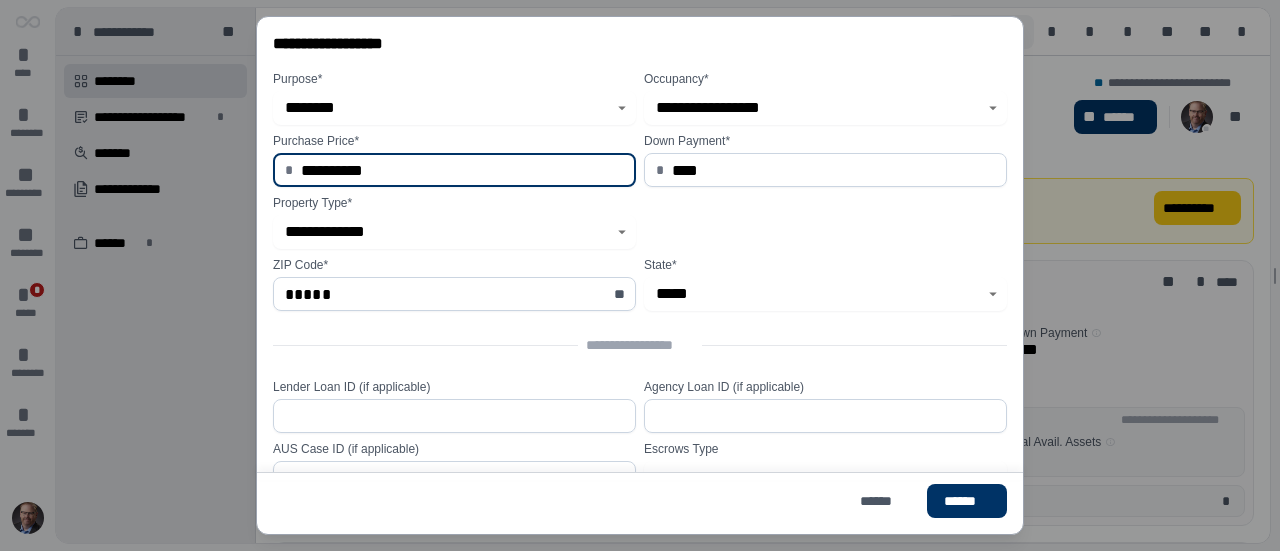 click on "****" at bounding box center [833, 170] 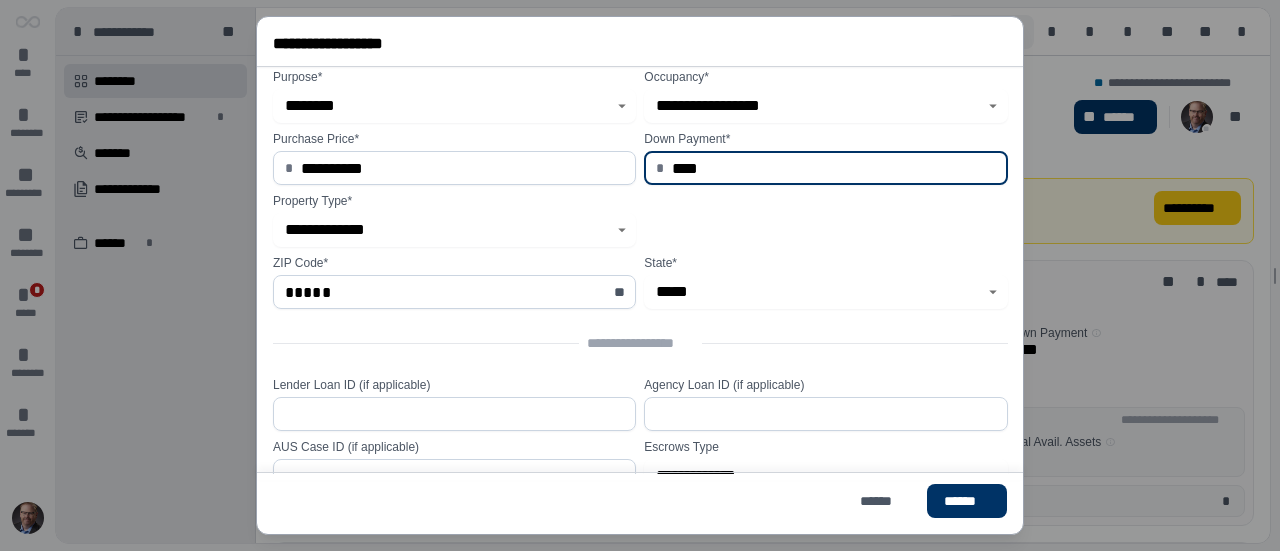 scroll, scrollTop: 0, scrollLeft: 0, axis: both 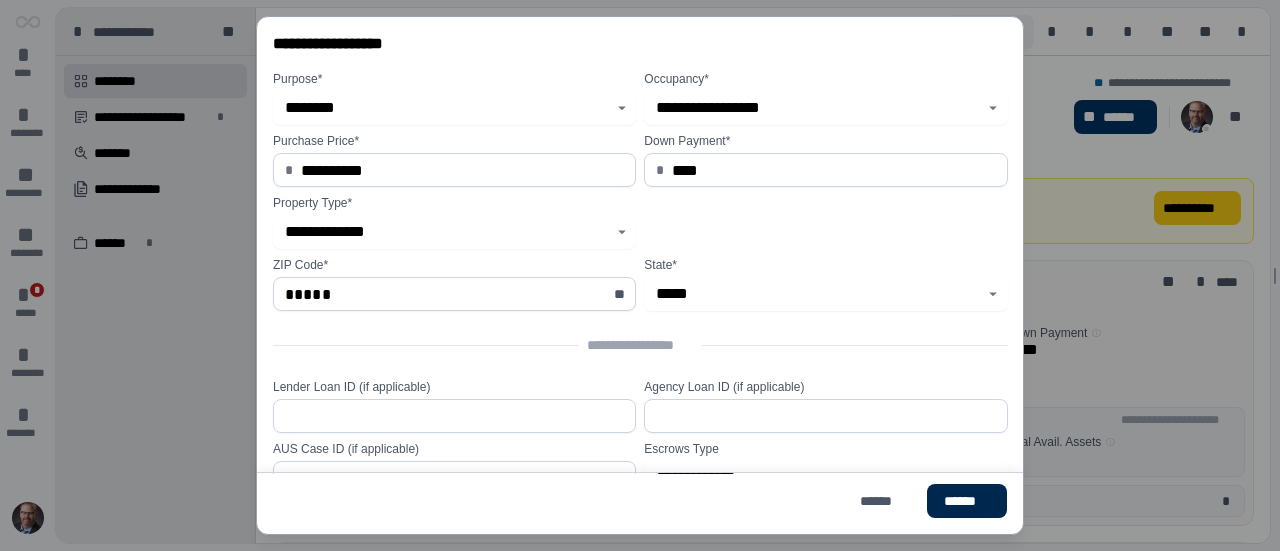 click on "******" at bounding box center [967, 501] 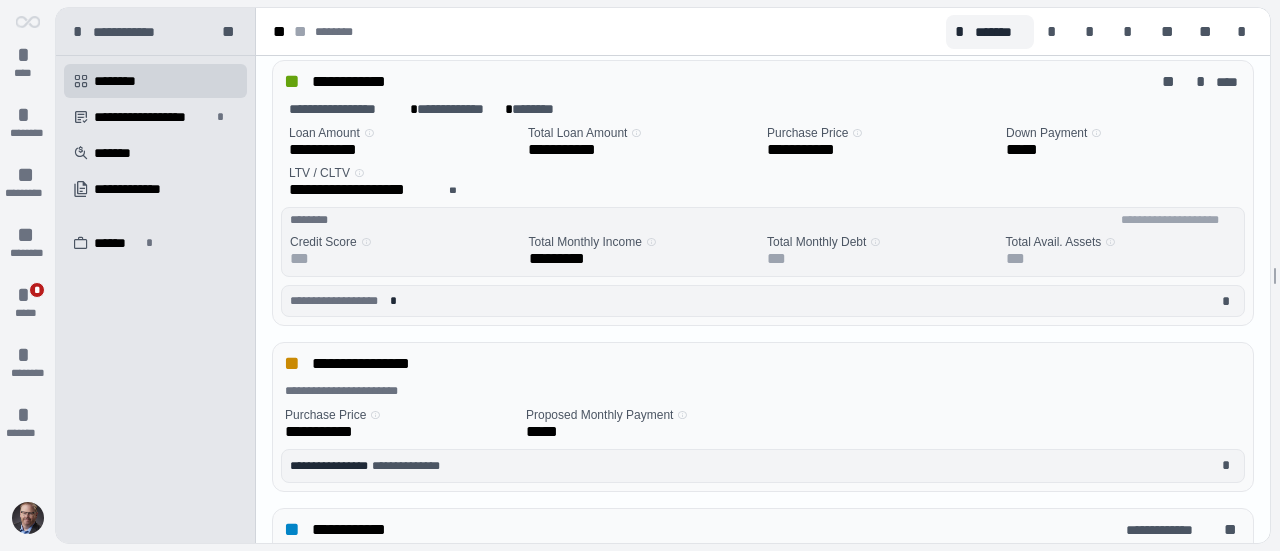scroll, scrollTop: 300, scrollLeft: 0, axis: vertical 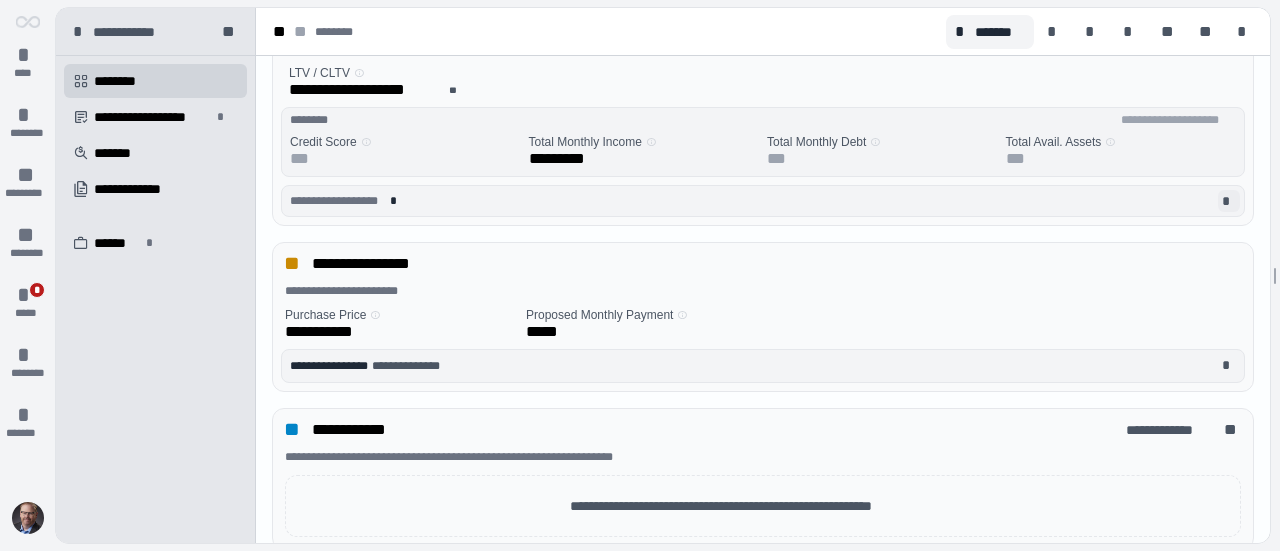click on "*" at bounding box center (1229, 201) 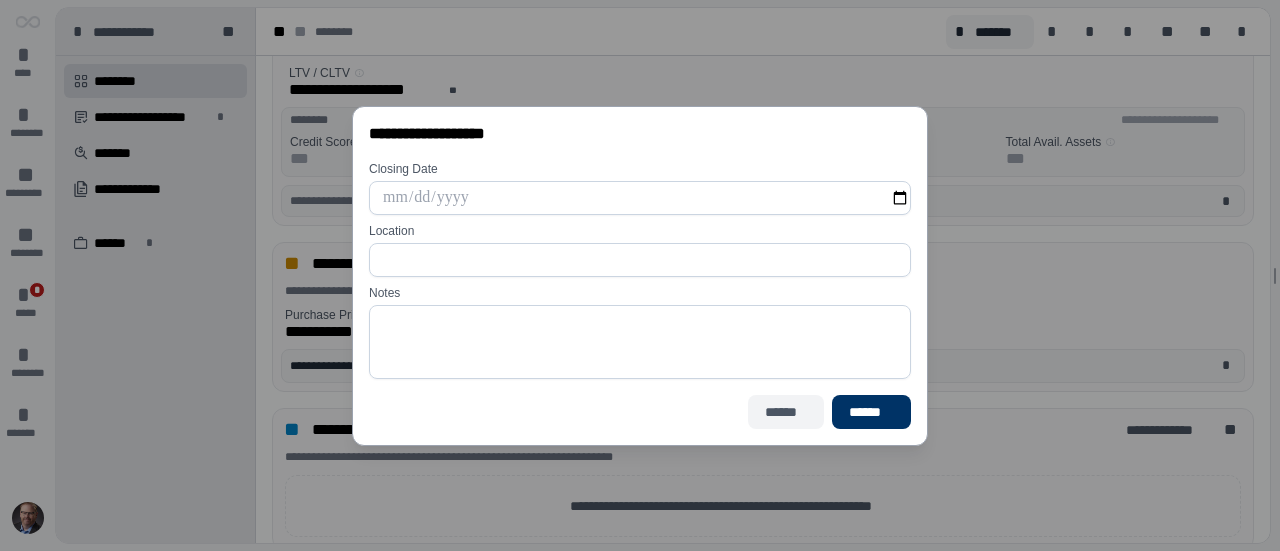click on "******" at bounding box center [786, 412] 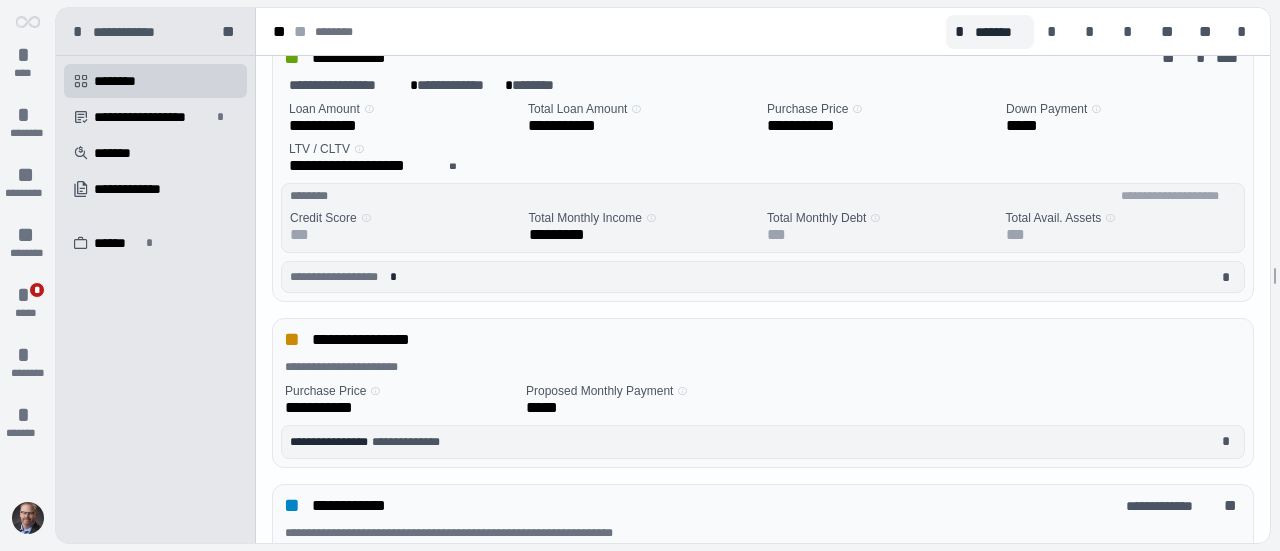 scroll, scrollTop: 100, scrollLeft: 0, axis: vertical 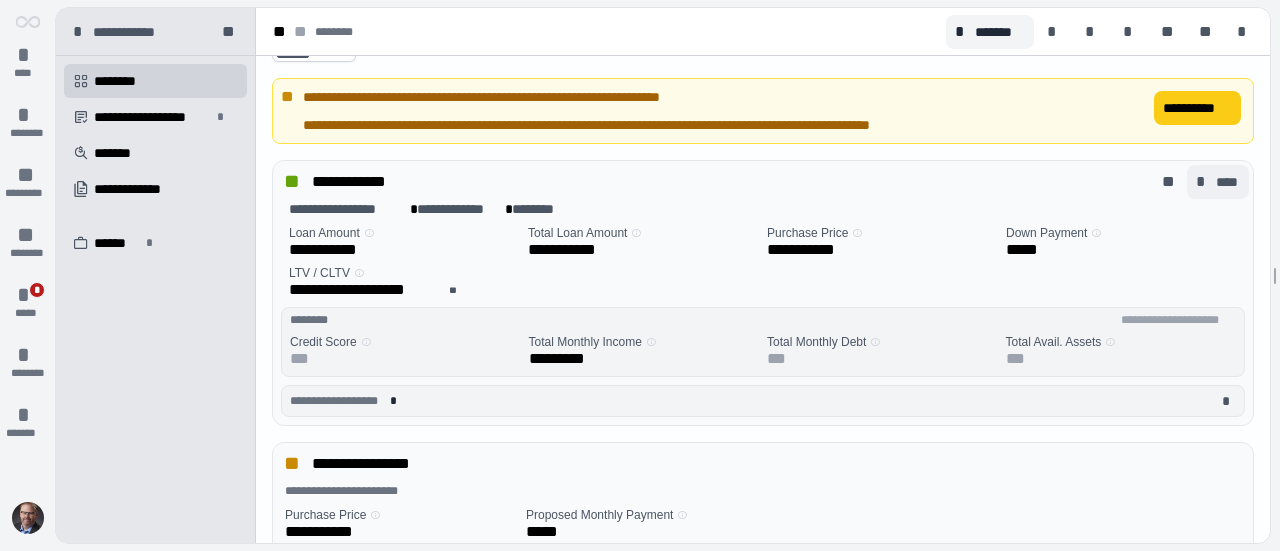 click on "*" at bounding box center (1204, 182) 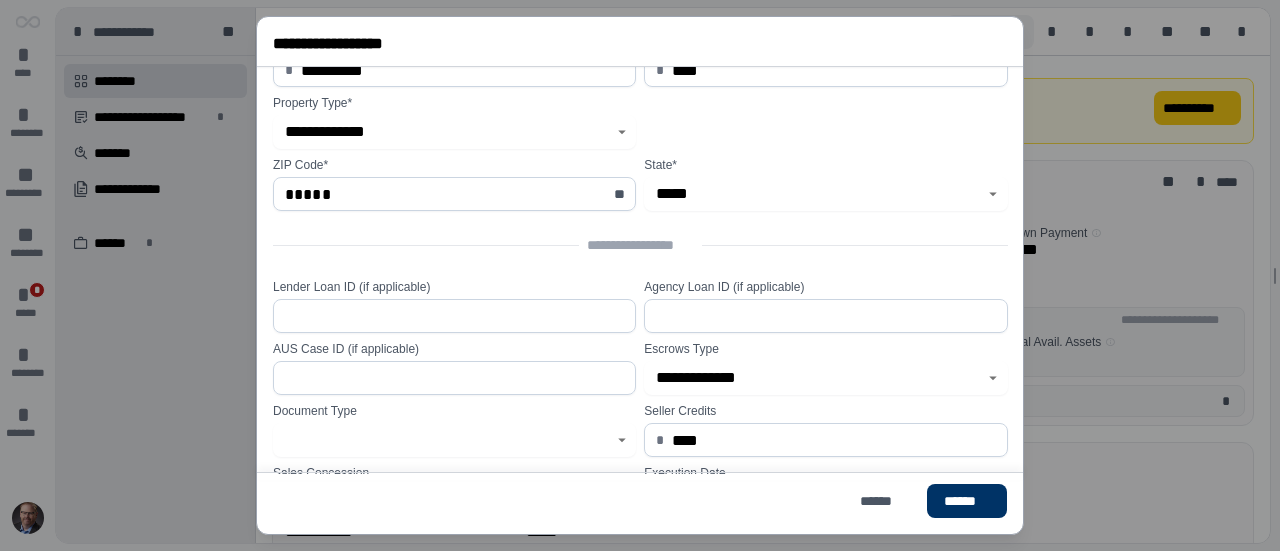 scroll, scrollTop: 200, scrollLeft: 0, axis: vertical 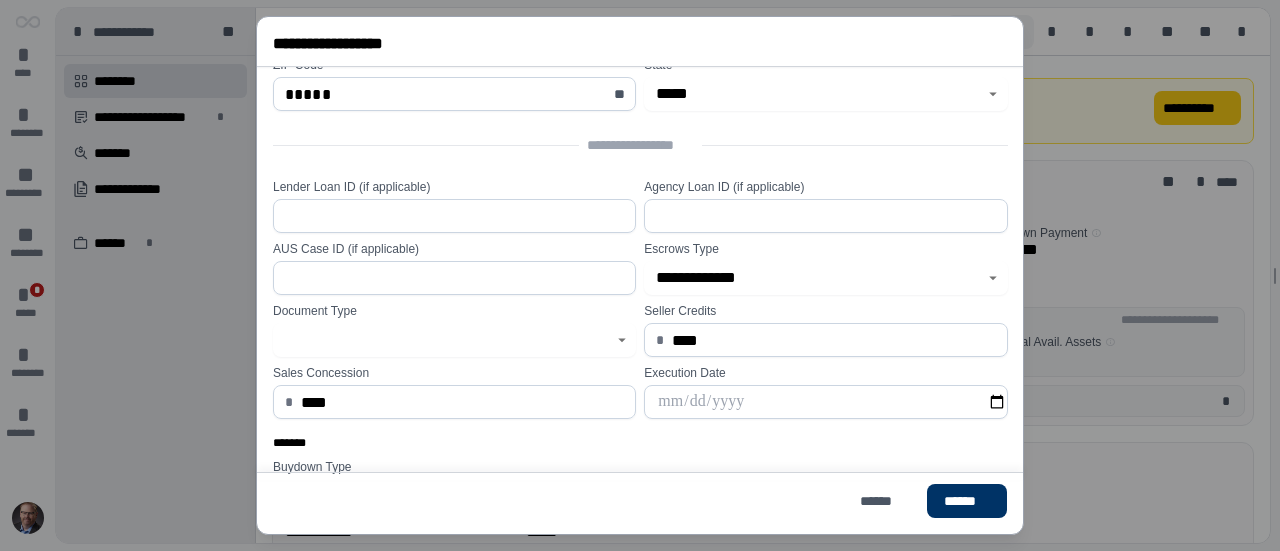 click 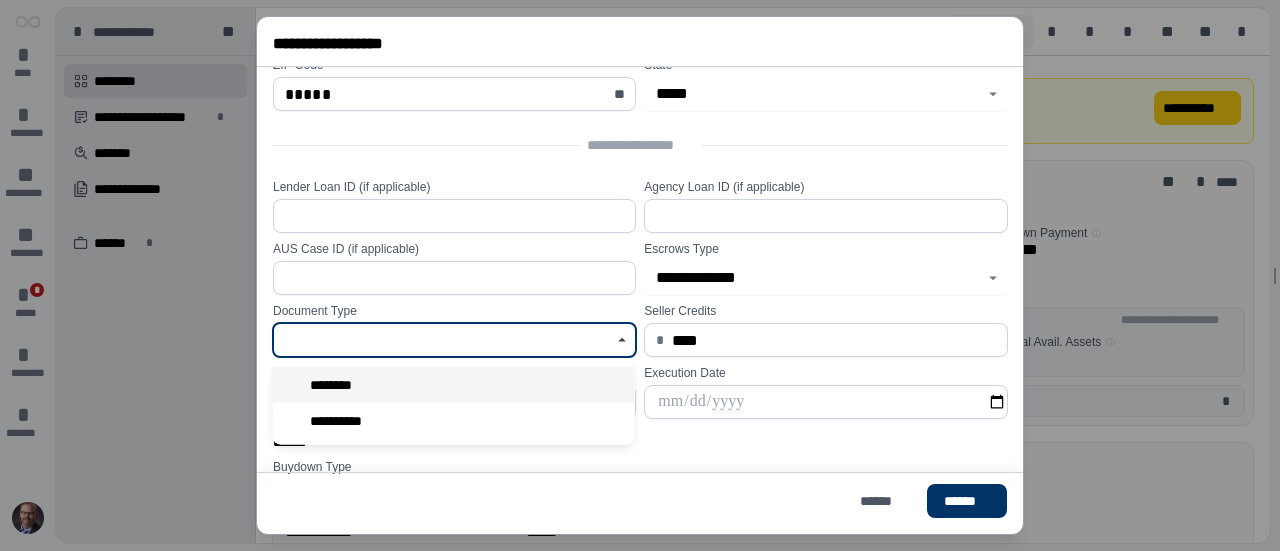 click on "********" at bounding box center (454, 385) 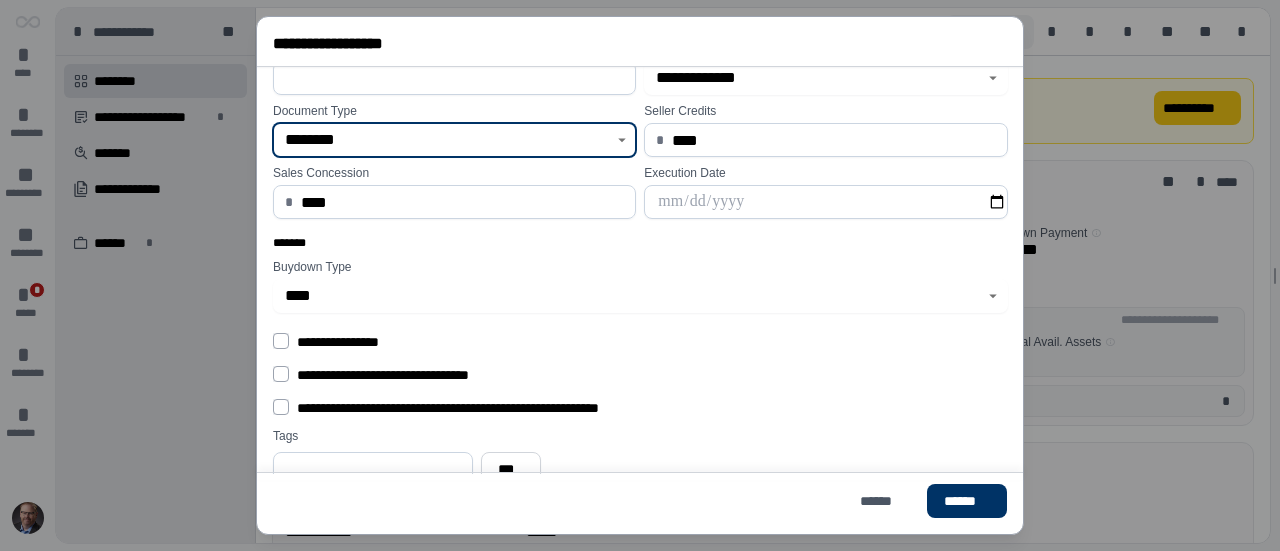 scroll, scrollTop: 416, scrollLeft: 0, axis: vertical 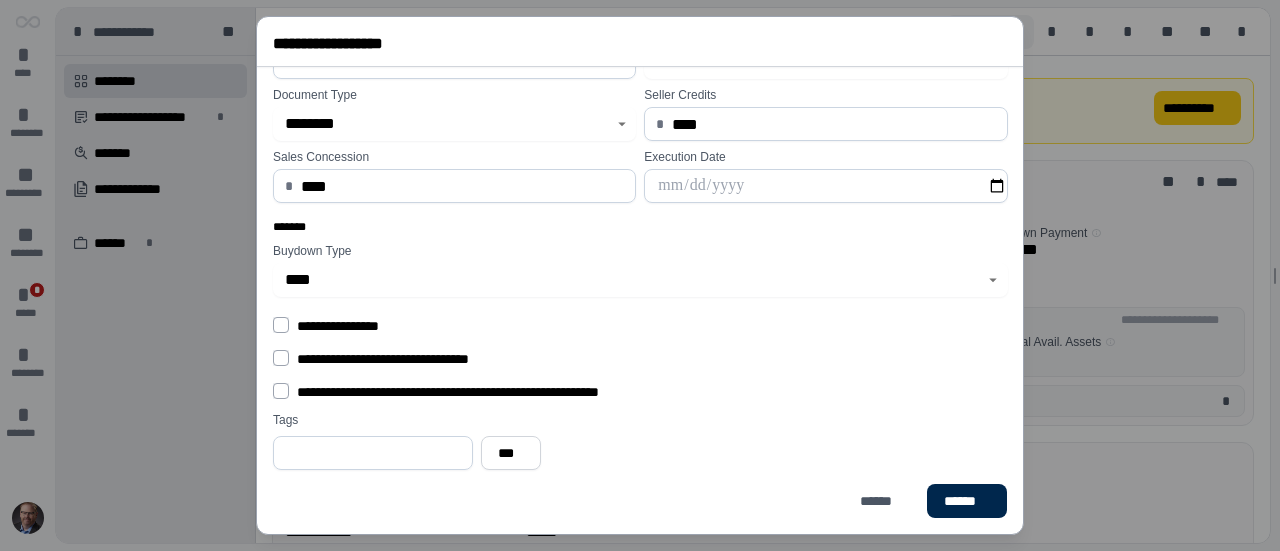 click on "******" at bounding box center [967, 501] 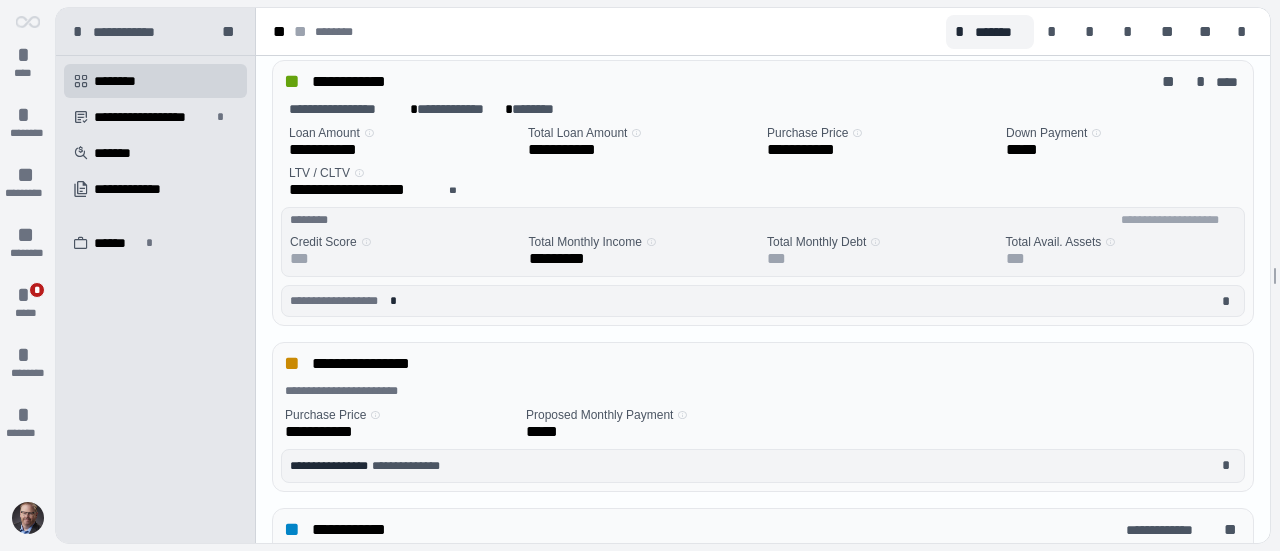 scroll, scrollTop: 300, scrollLeft: 0, axis: vertical 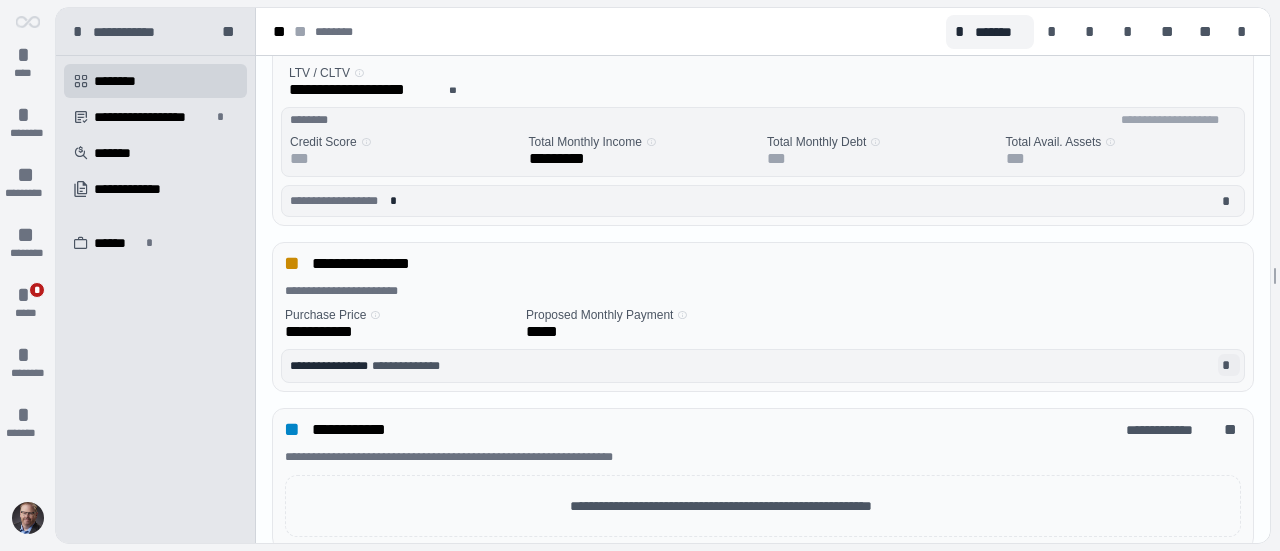 click on "*" at bounding box center [1229, 365] 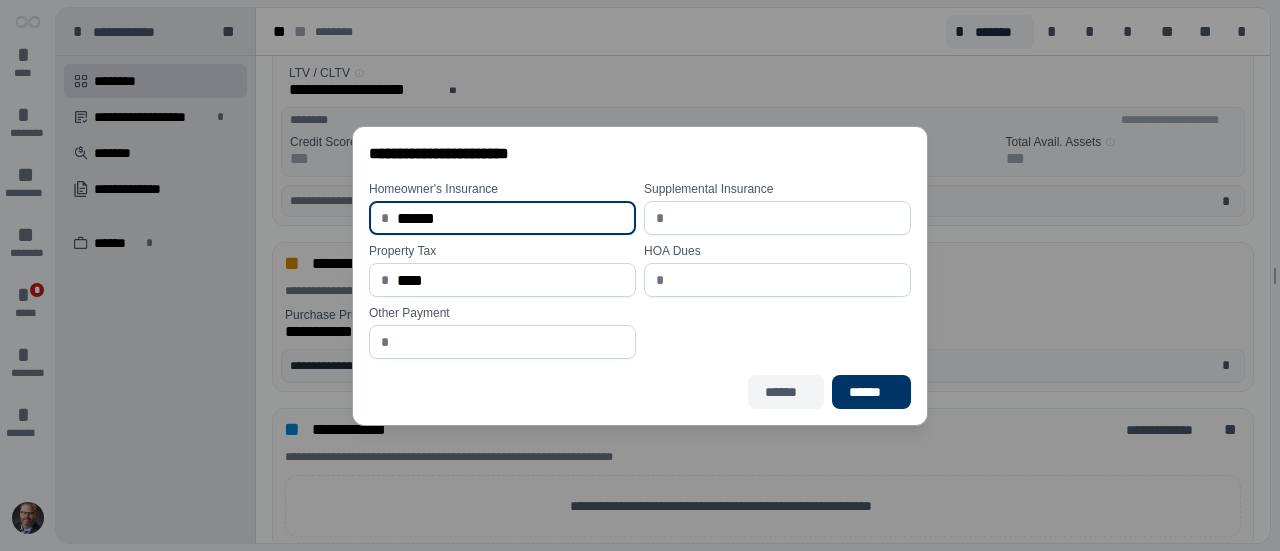 click on "******" at bounding box center (786, 392) 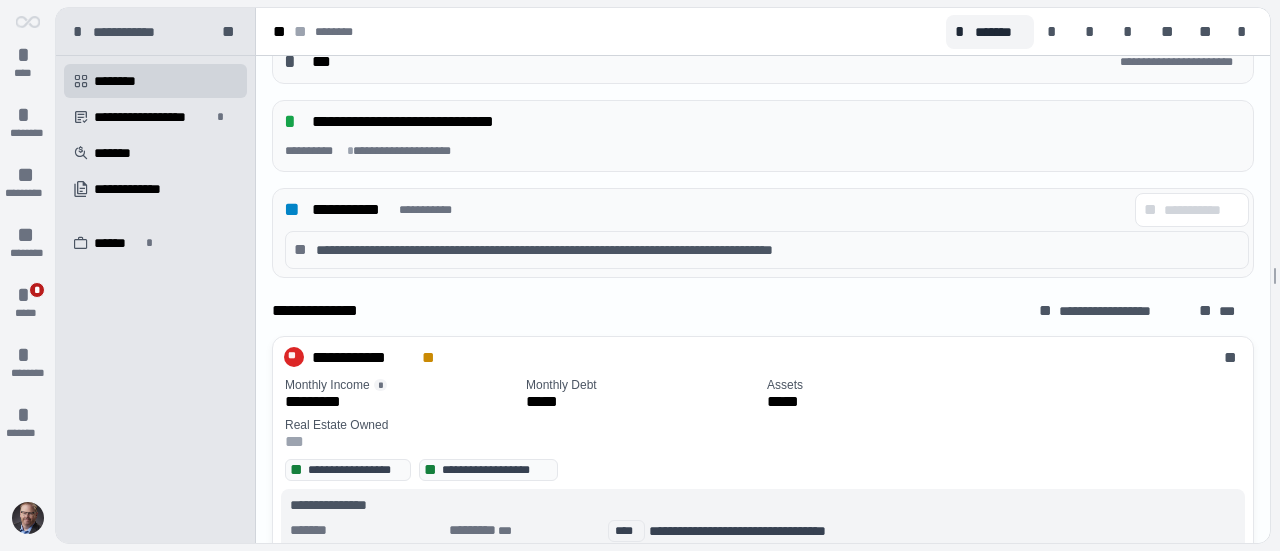 scroll, scrollTop: 700, scrollLeft: 0, axis: vertical 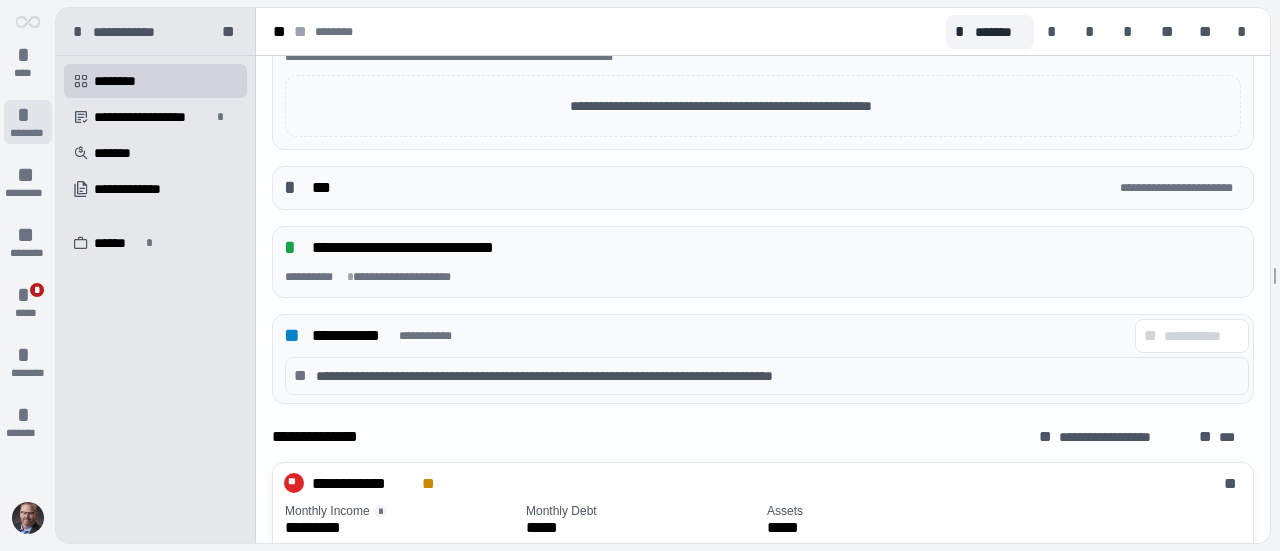 click on "*" at bounding box center (28, 115) 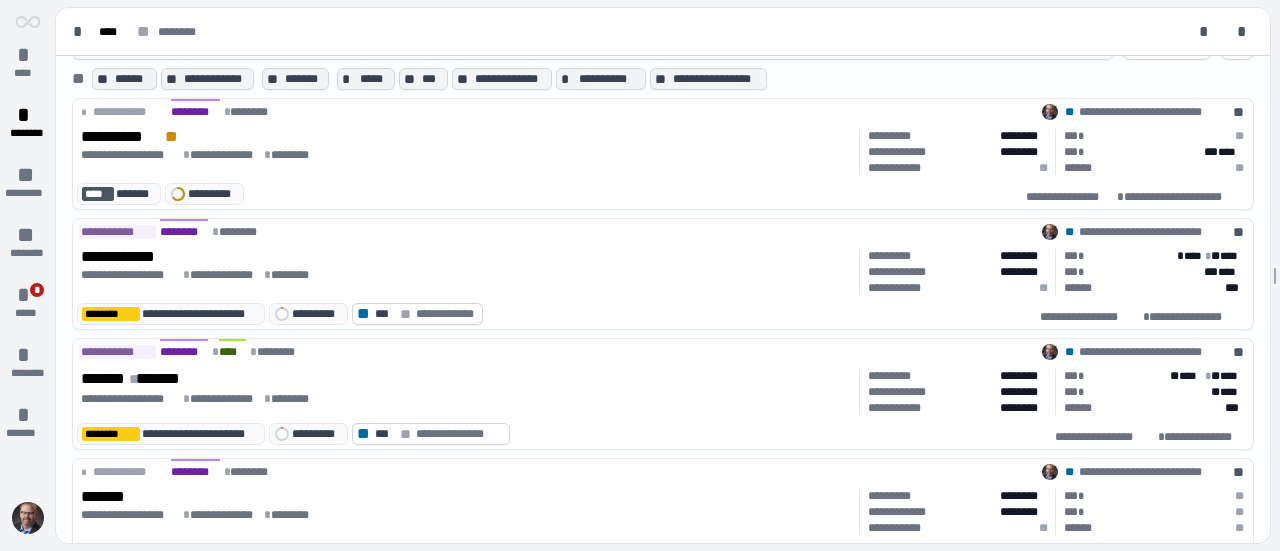 scroll, scrollTop: 0, scrollLeft: 0, axis: both 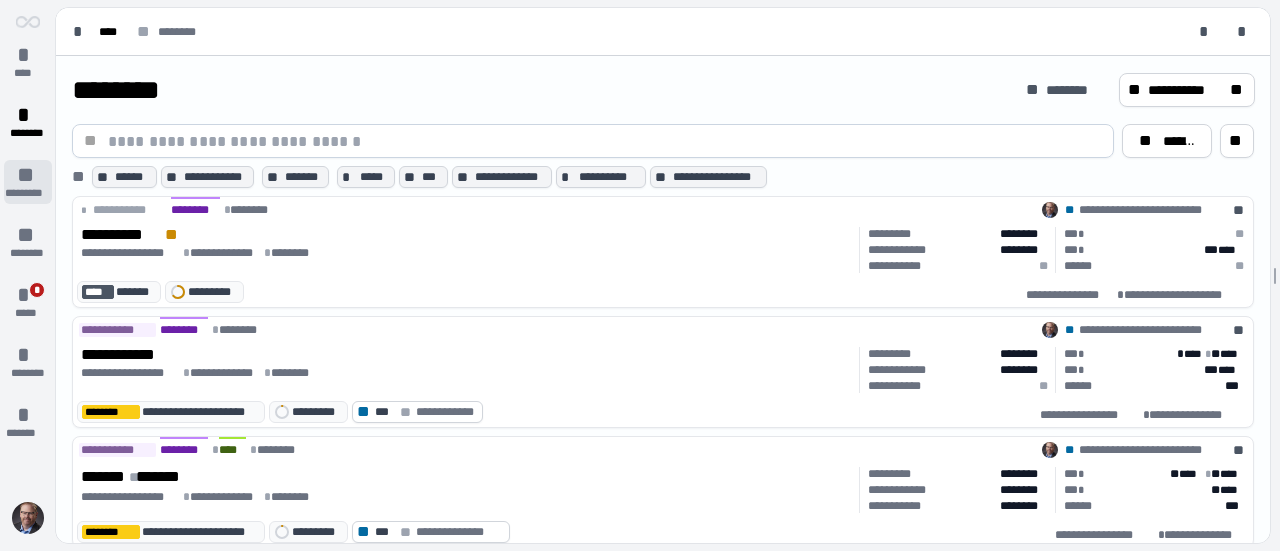 click on "*********" at bounding box center (28, 193) 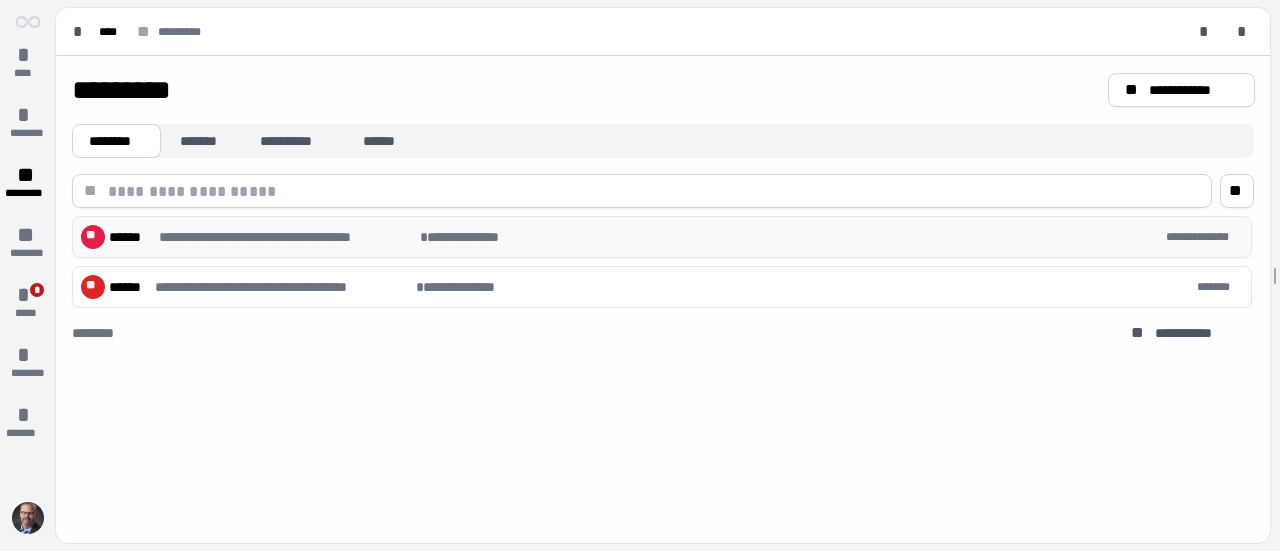 click on "**********" at bounding box center [287, 237] 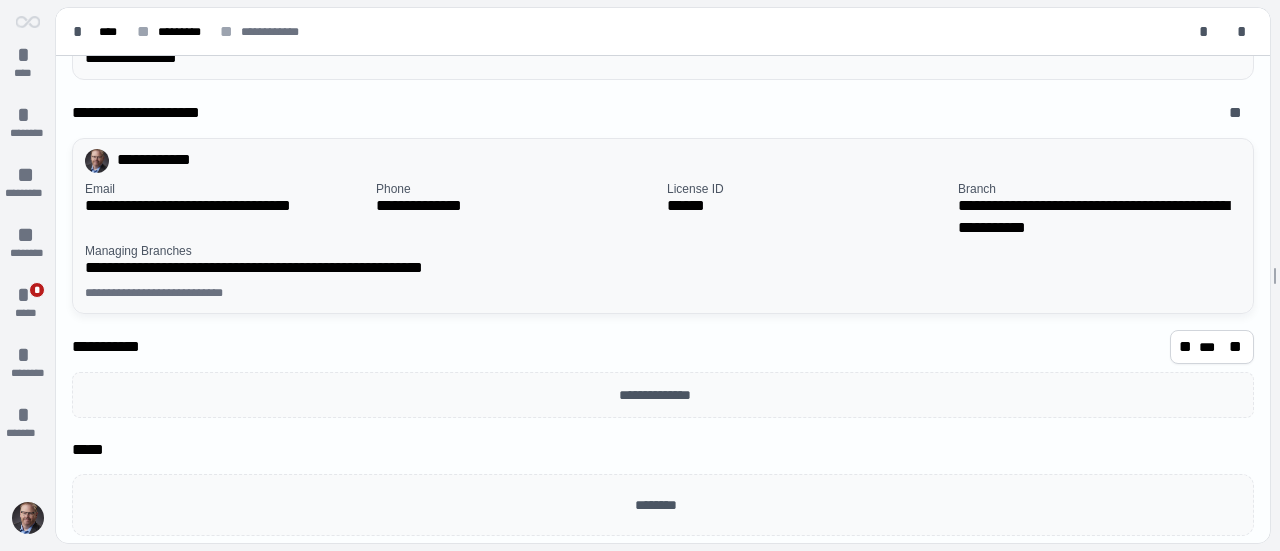 scroll, scrollTop: 222, scrollLeft: 0, axis: vertical 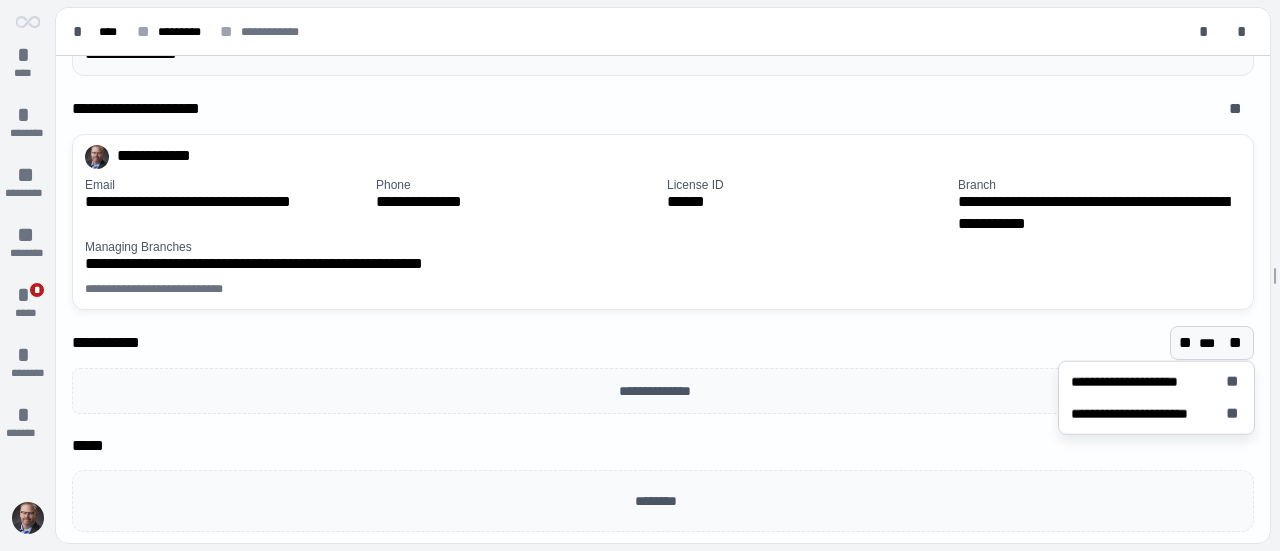 click on "***" at bounding box center [1212, 343] 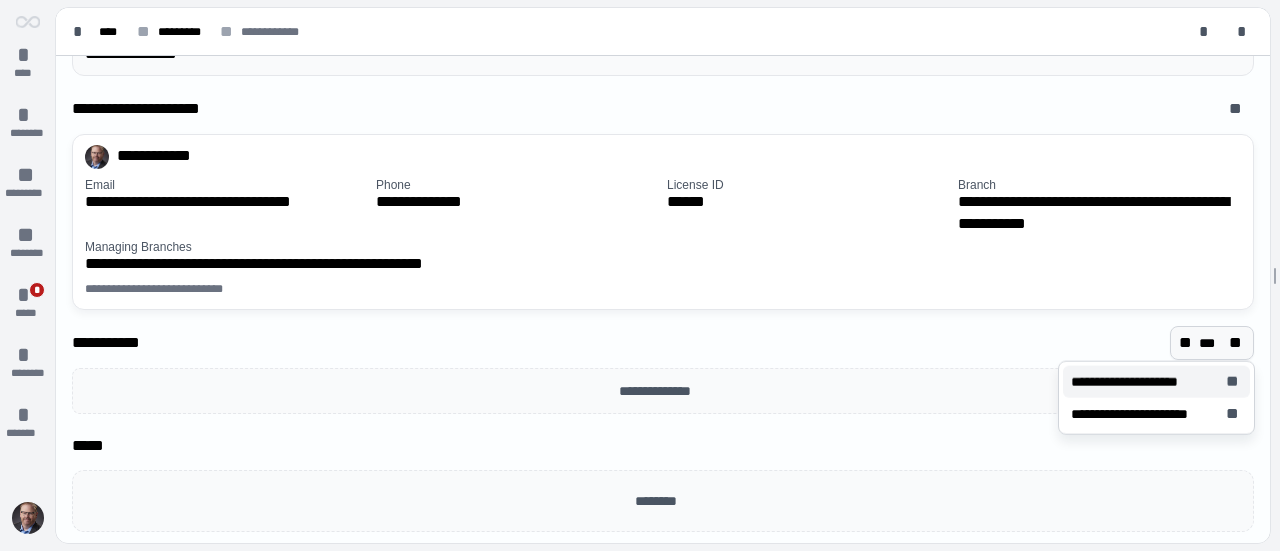 click on "**********" at bounding box center (1134, 382) 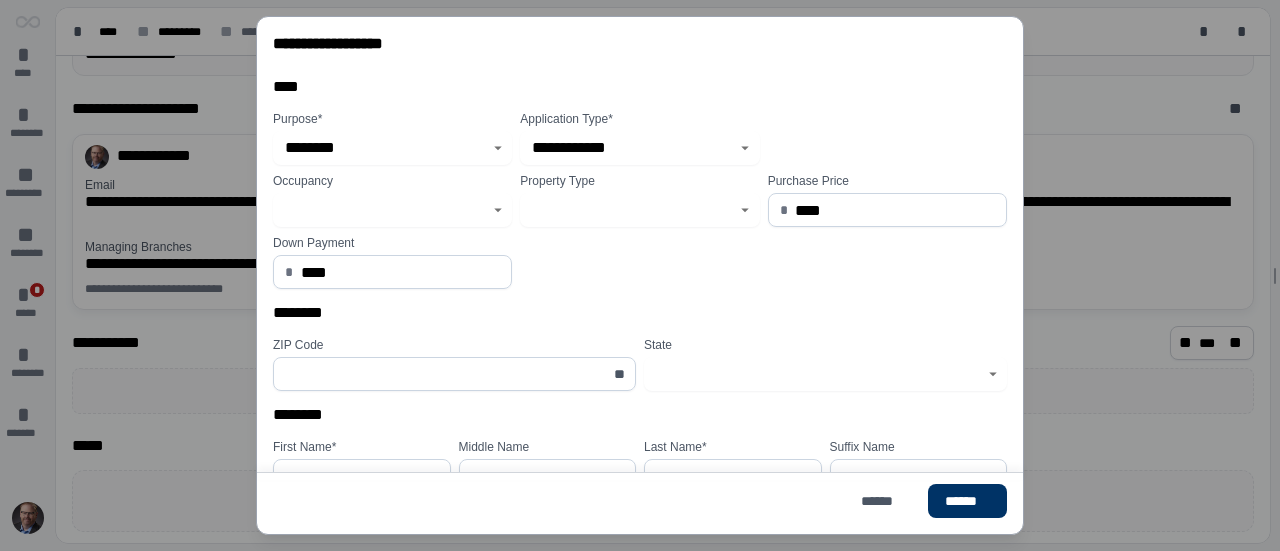 click 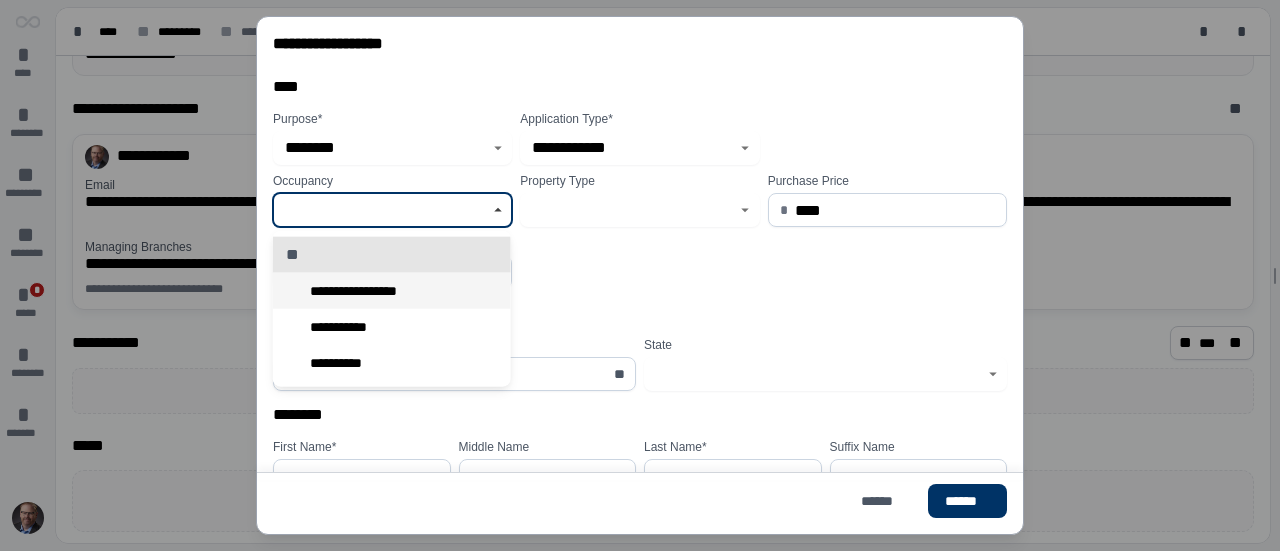click on "**********" at bounding box center (366, 291) 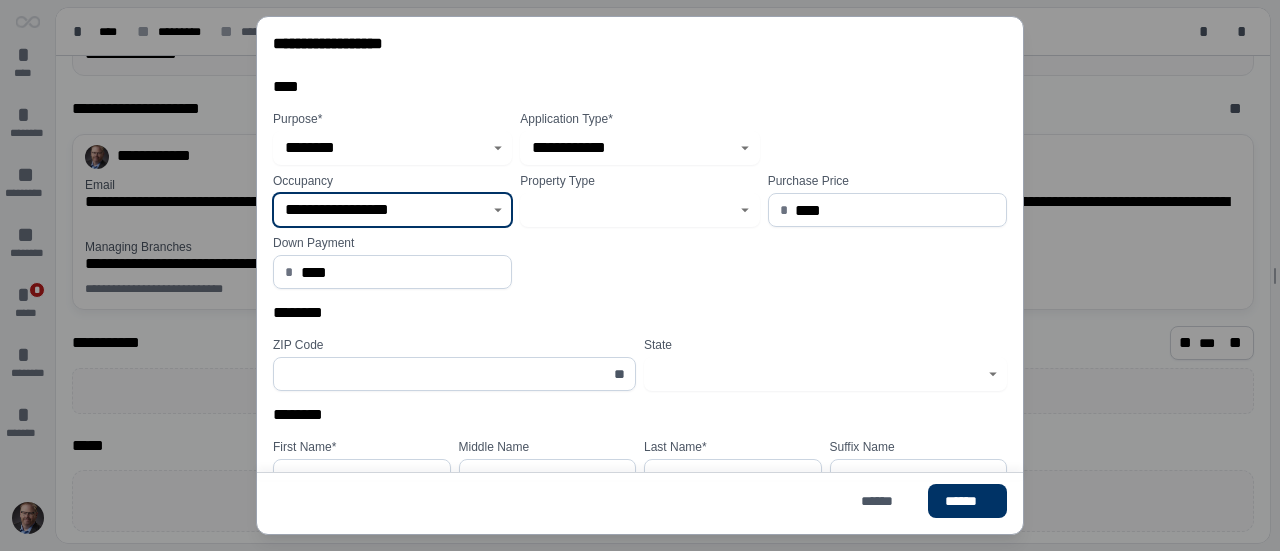 click 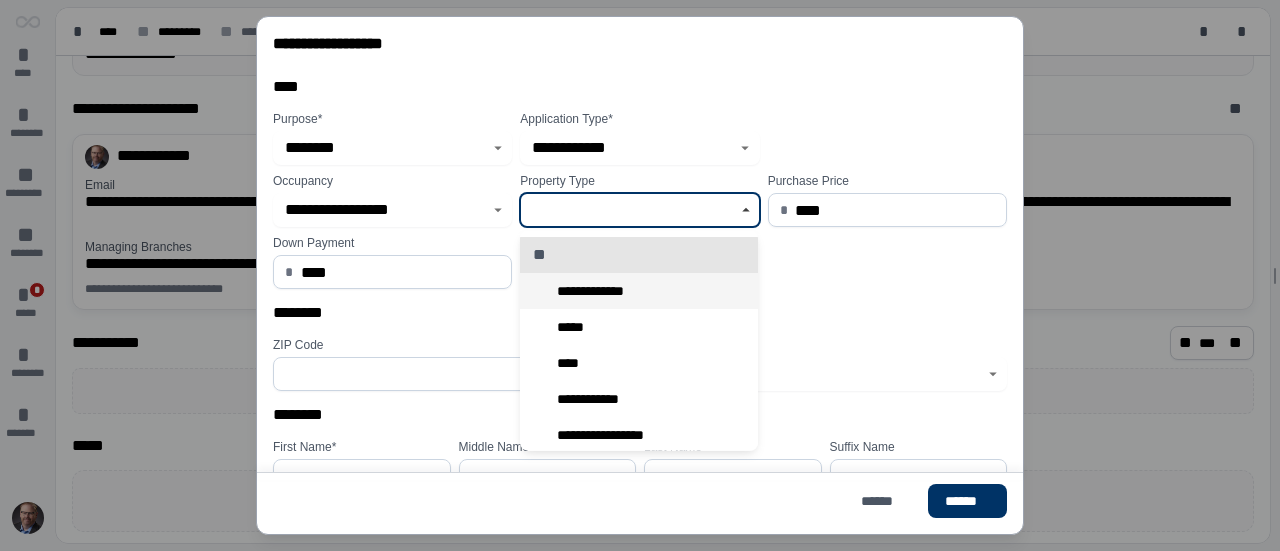 click on "**********" at bounding box center (639, 291) 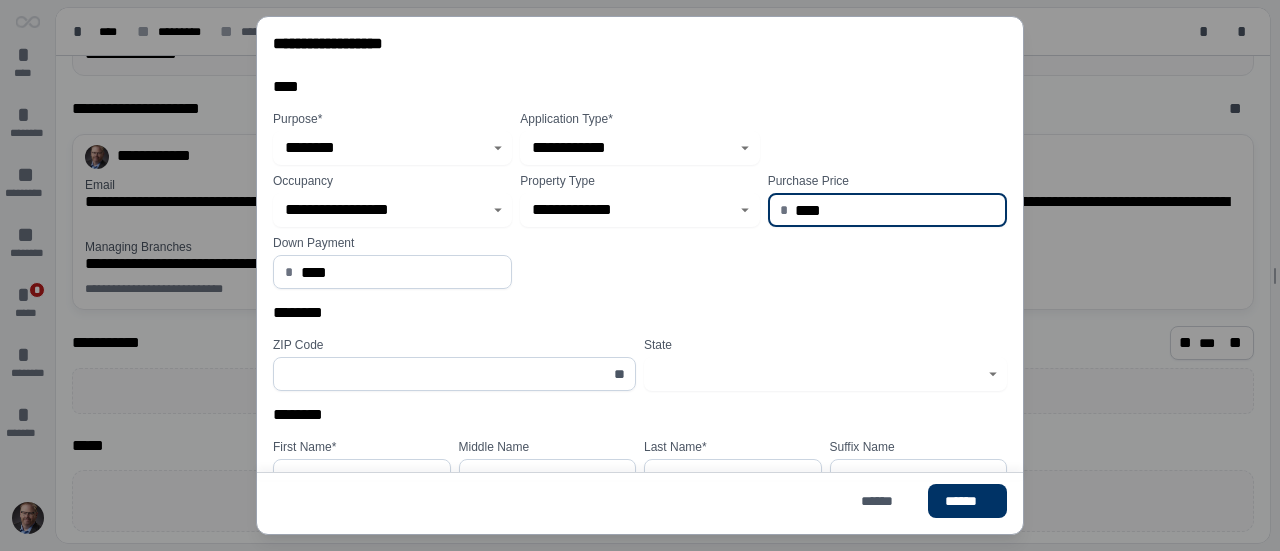 drag, startPoint x: 859, startPoint y: 214, endPoint x: 765, endPoint y: 215, distance: 94.00532 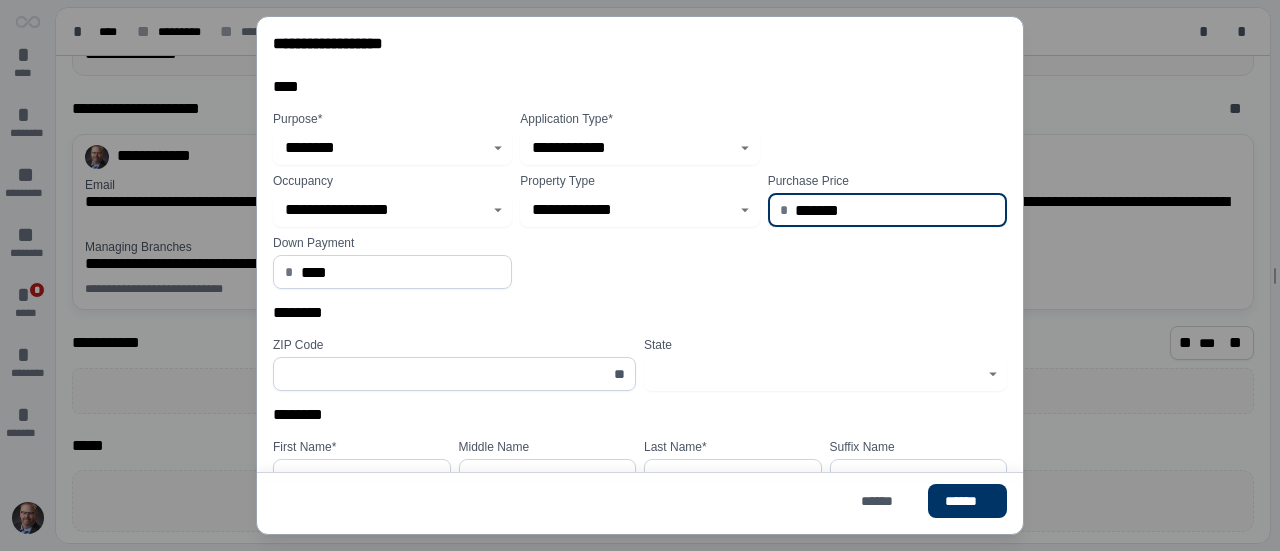 type on "**********" 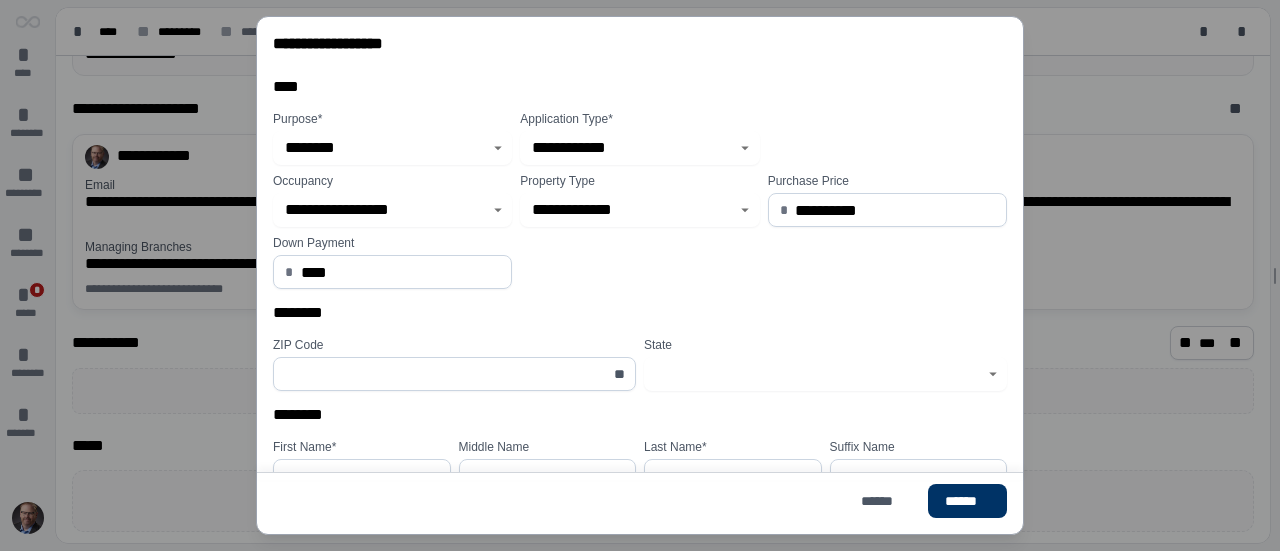 click on "**********" at bounding box center (644, 231) 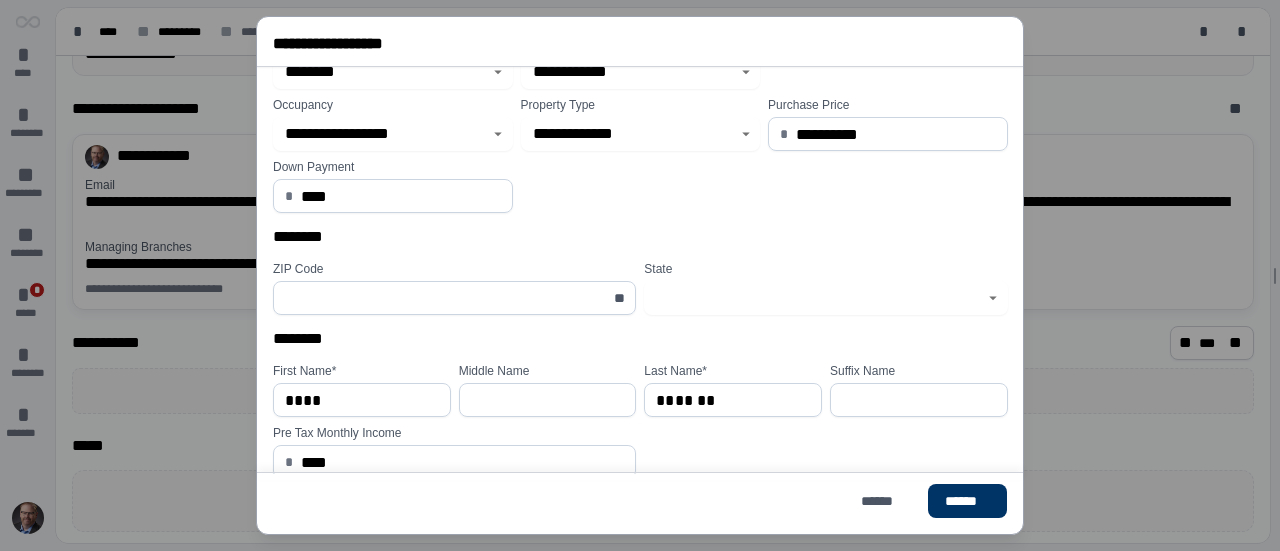 scroll, scrollTop: 100, scrollLeft: 0, axis: vertical 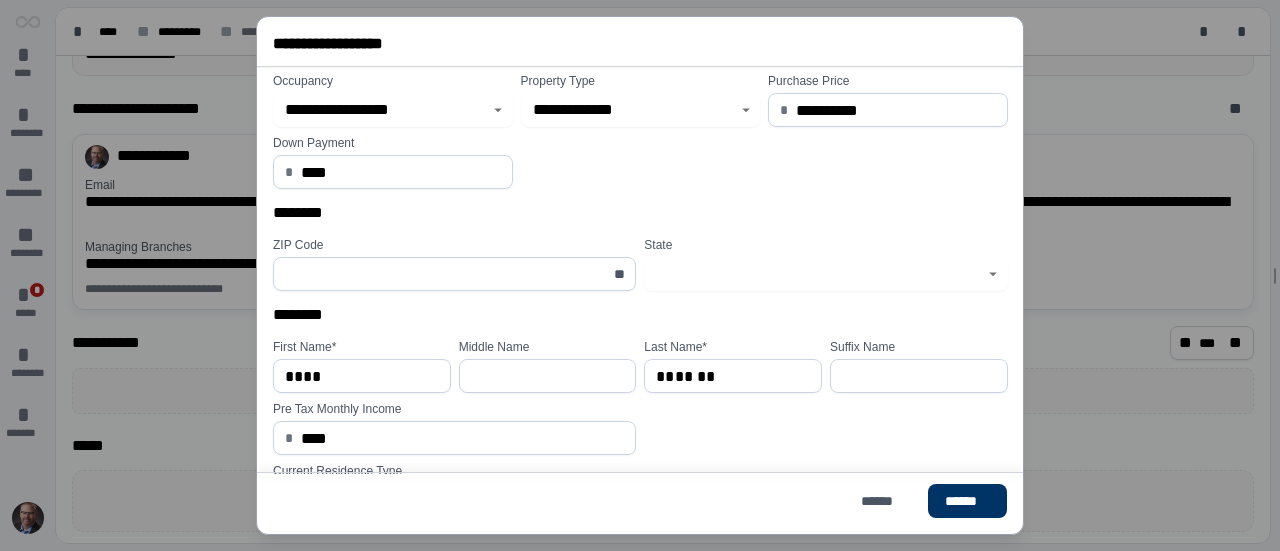 click at bounding box center [443, 274] 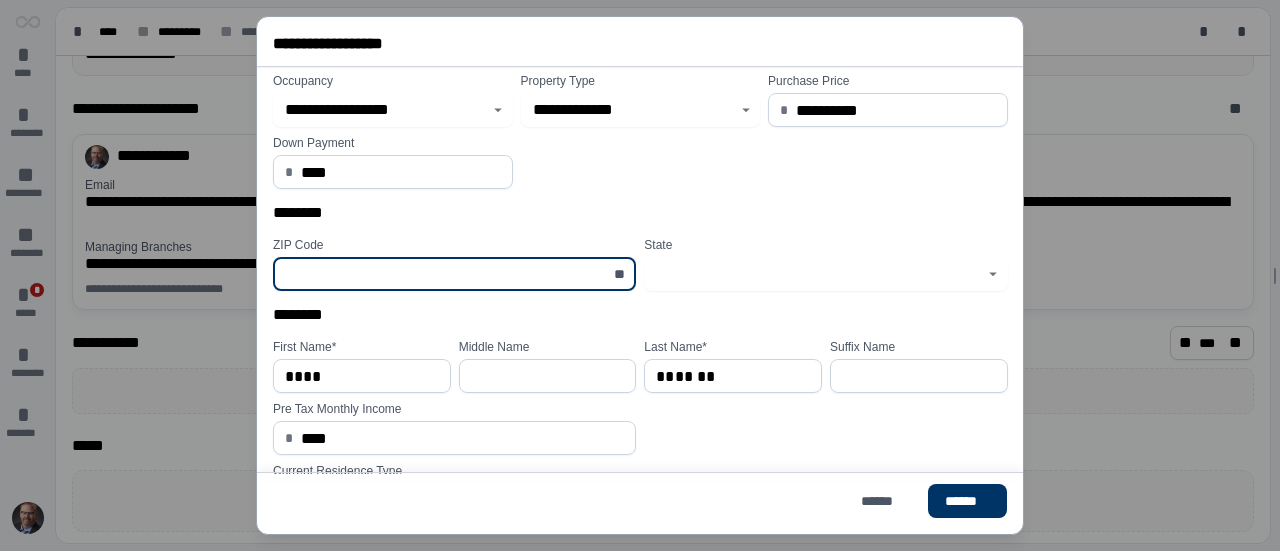 type on "*****" 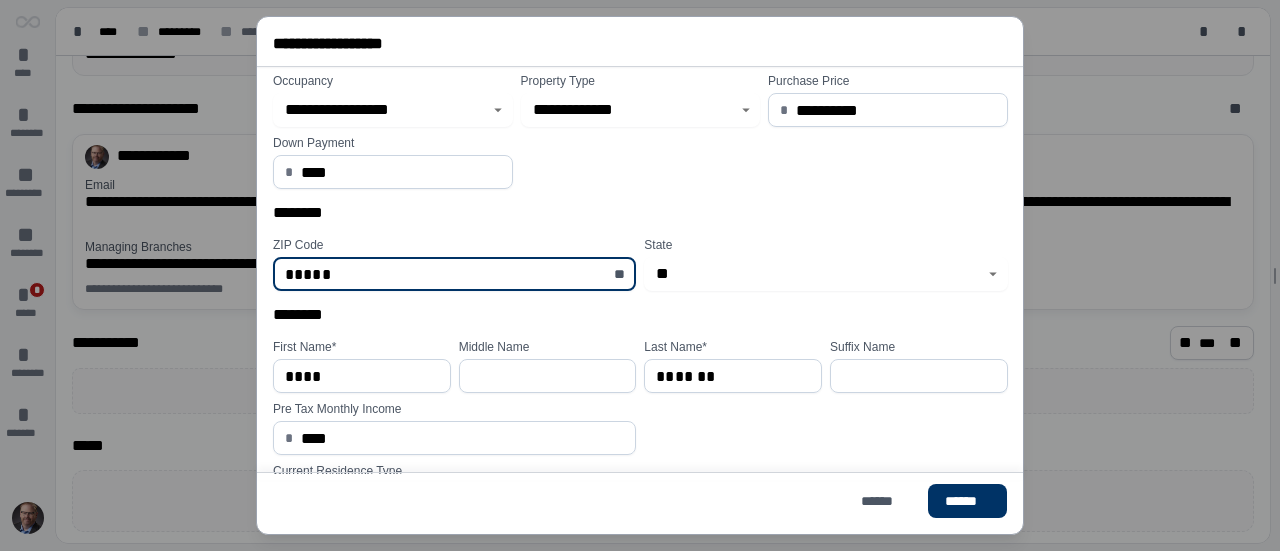 type on "*****" 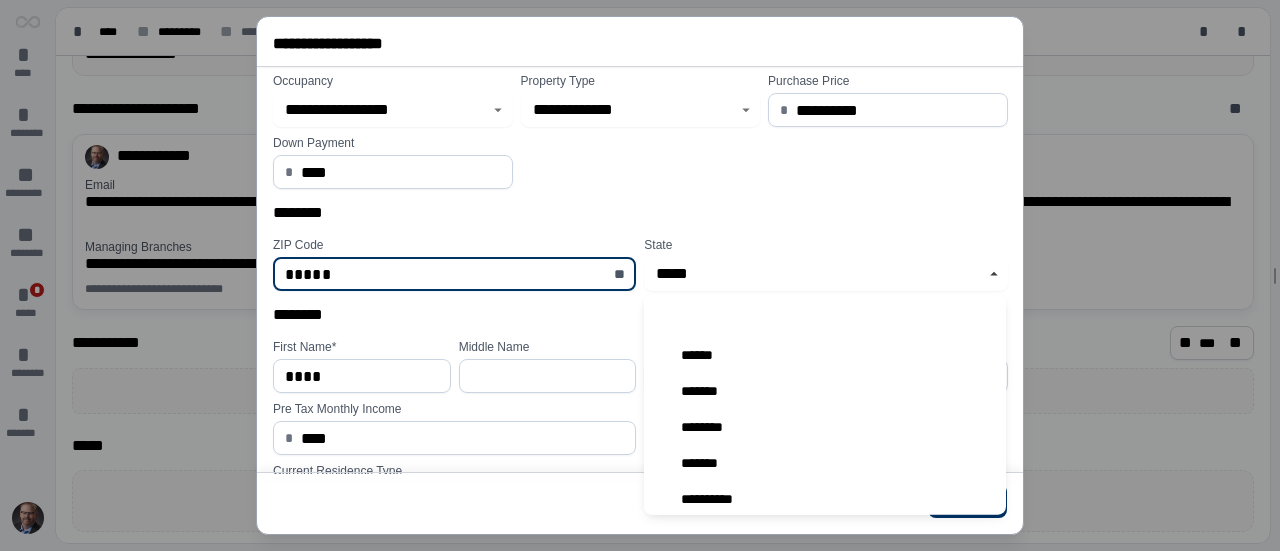 scroll, scrollTop: 1407, scrollLeft: 0, axis: vertical 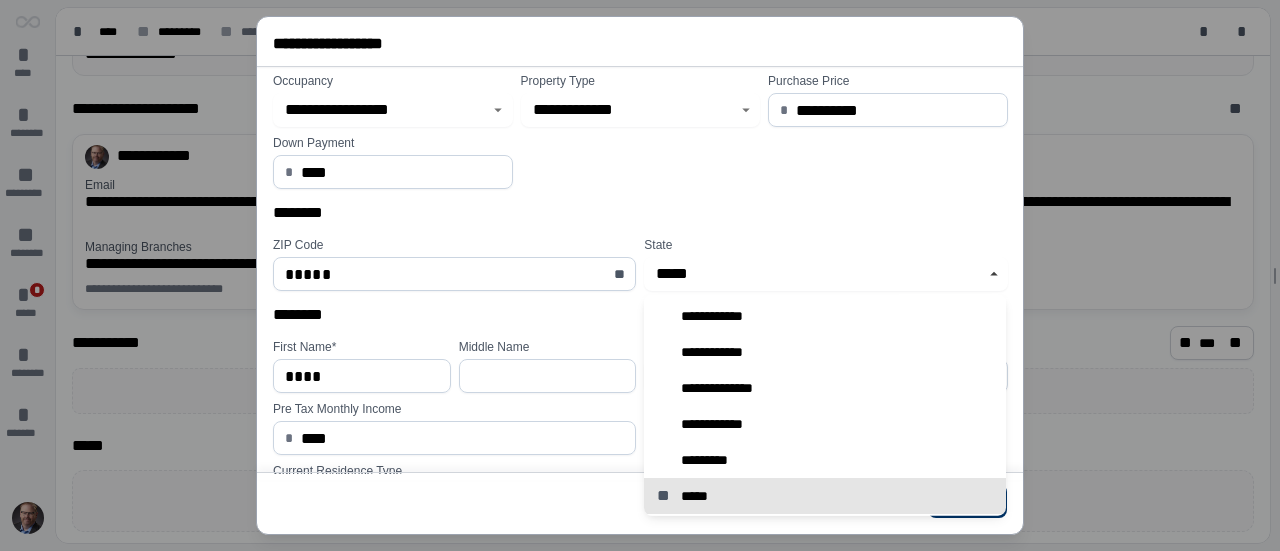 click on "********" at bounding box center [640, 217] 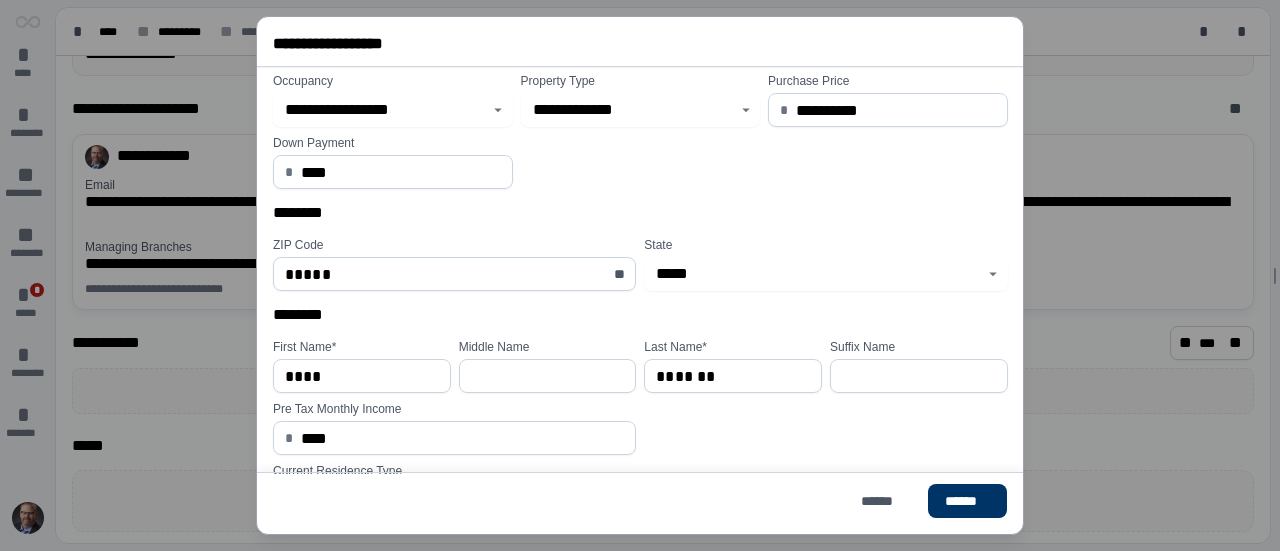click on "********" at bounding box center (640, 319) 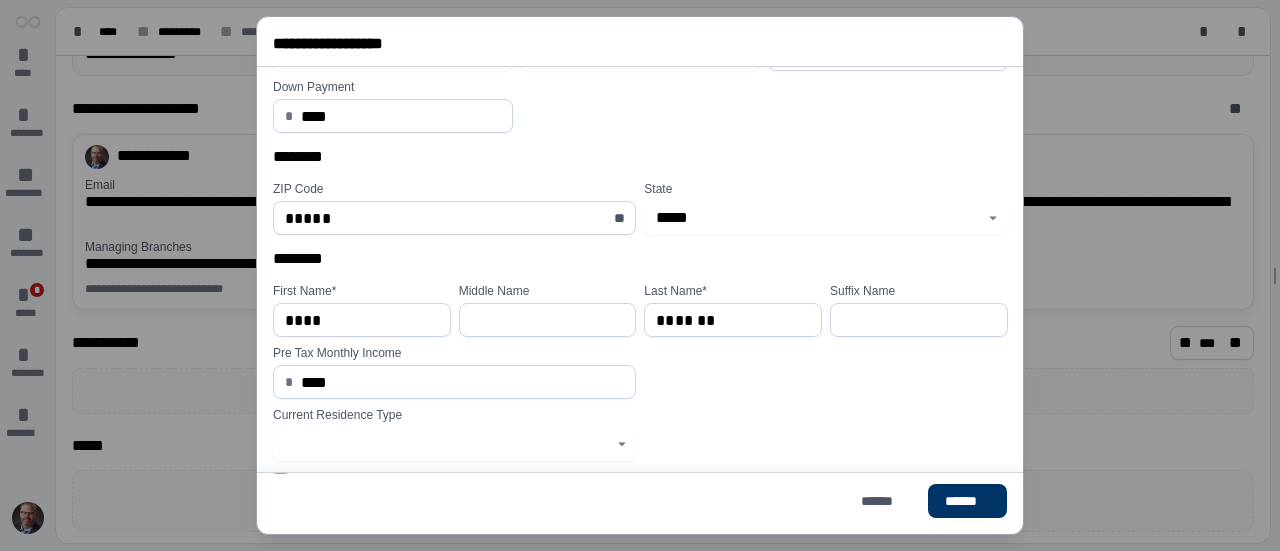 scroll, scrollTop: 180, scrollLeft: 0, axis: vertical 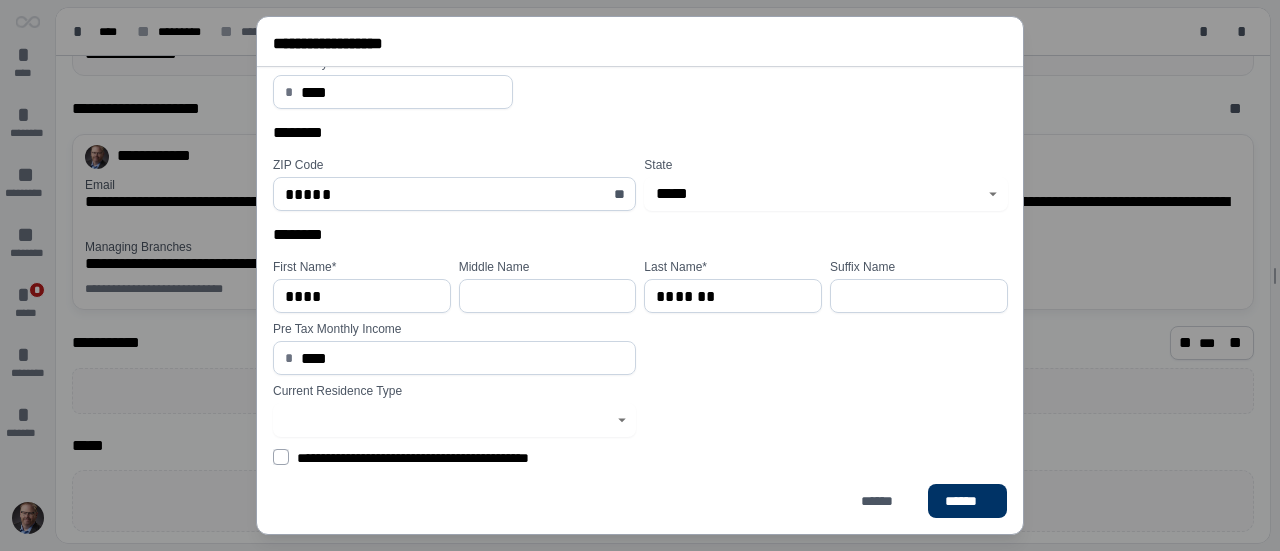 click 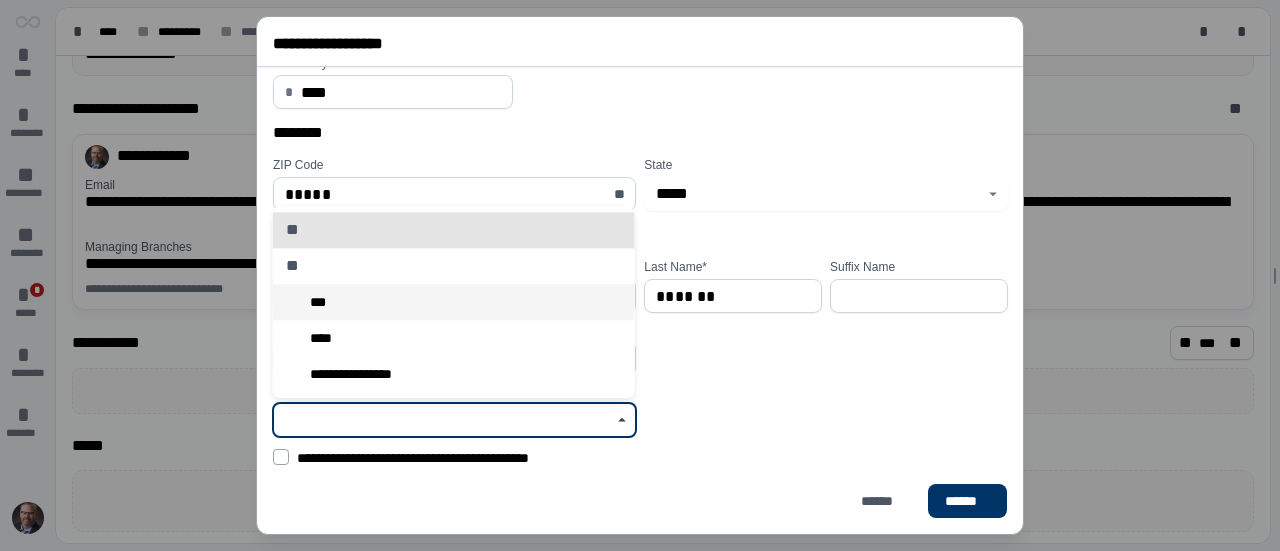 click on "***" at bounding box center (454, 303) 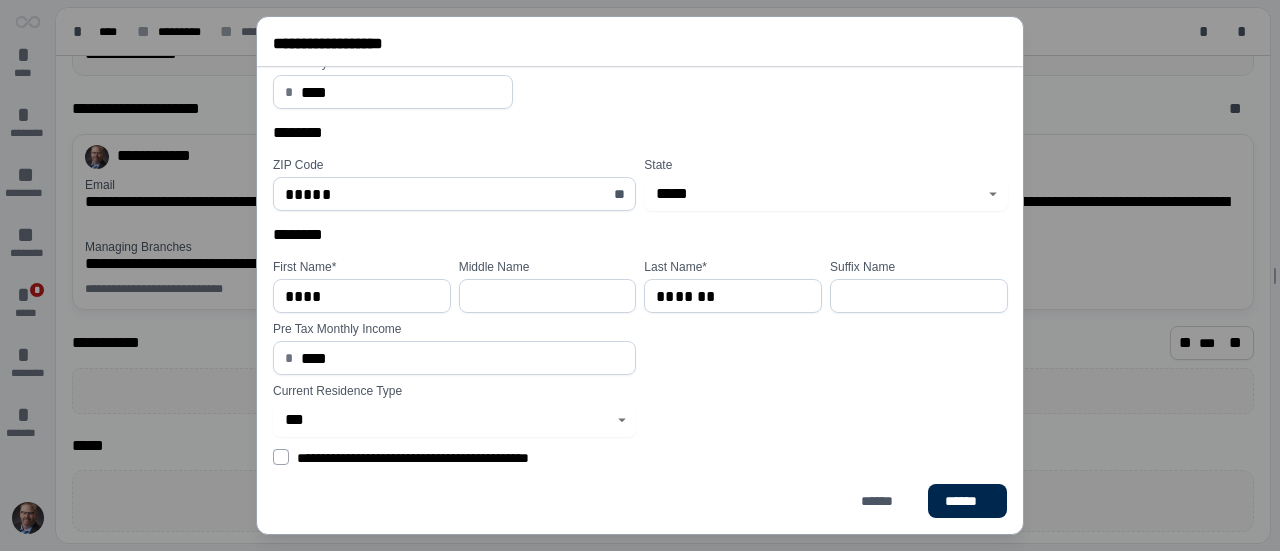 click on "******" at bounding box center [967, 501] 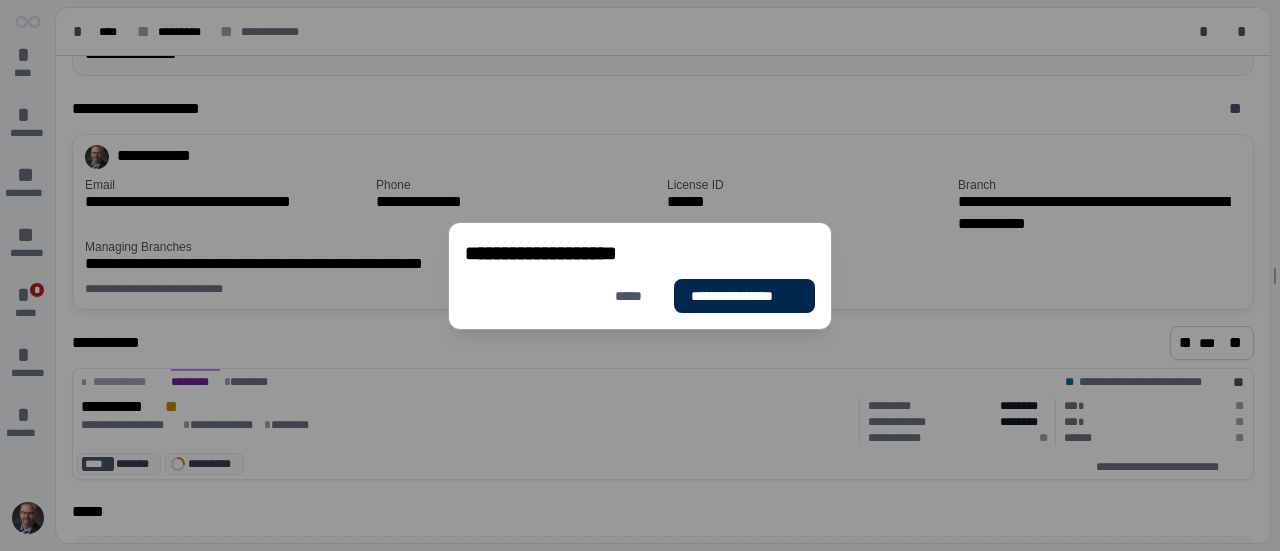 click on "**********" at bounding box center (744, 296) 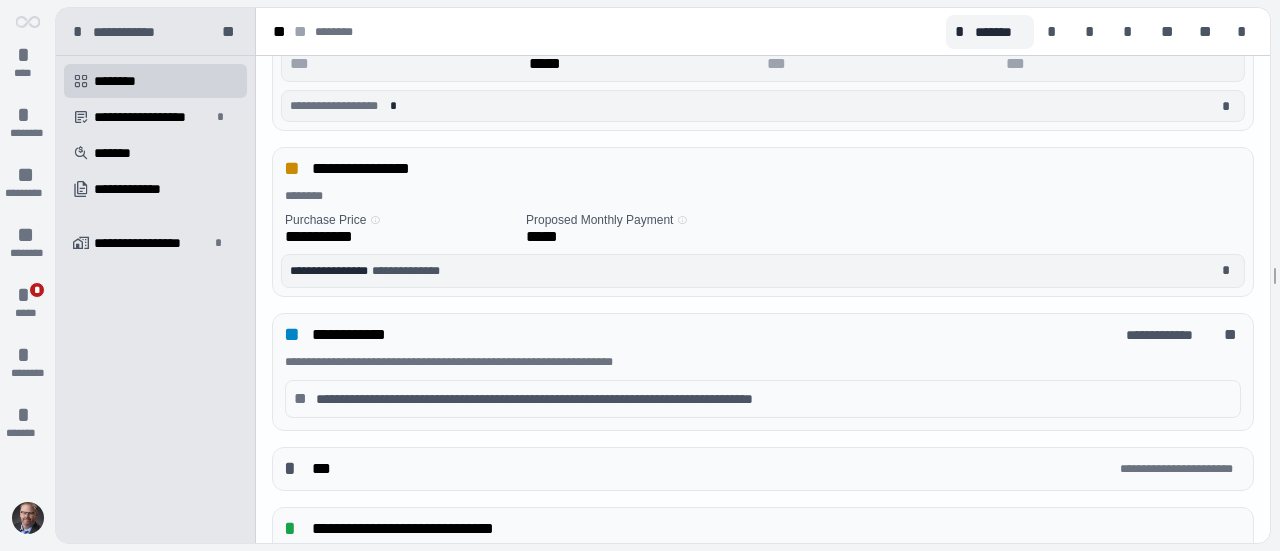scroll, scrollTop: 400, scrollLeft: 0, axis: vertical 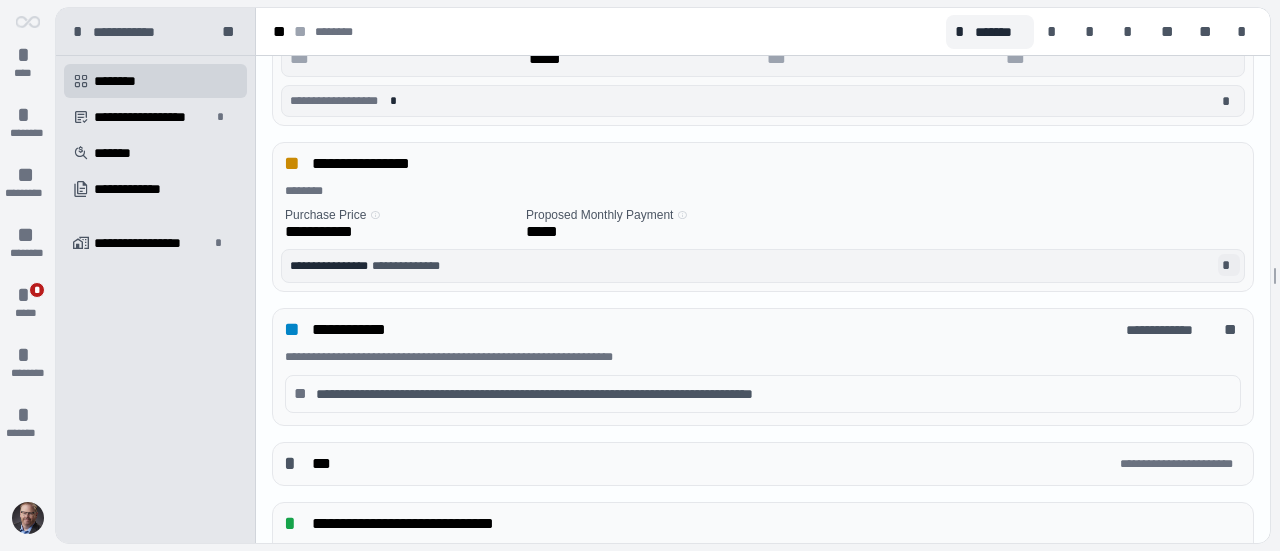 click on "*" at bounding box center (1229, 265) 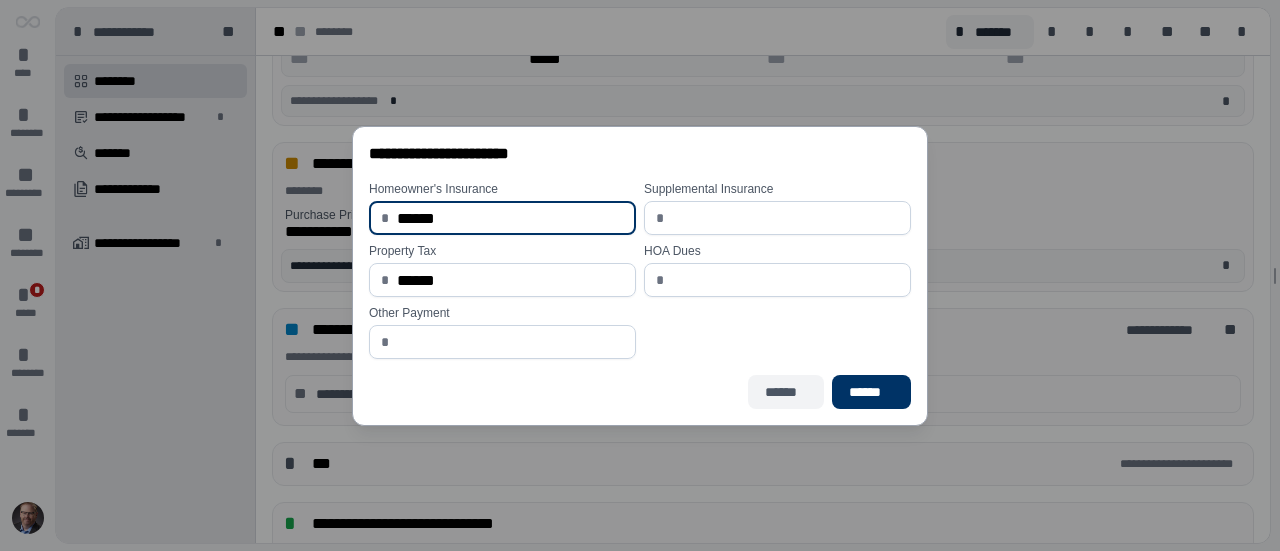 click on "******" at bounding box center (786, 392) 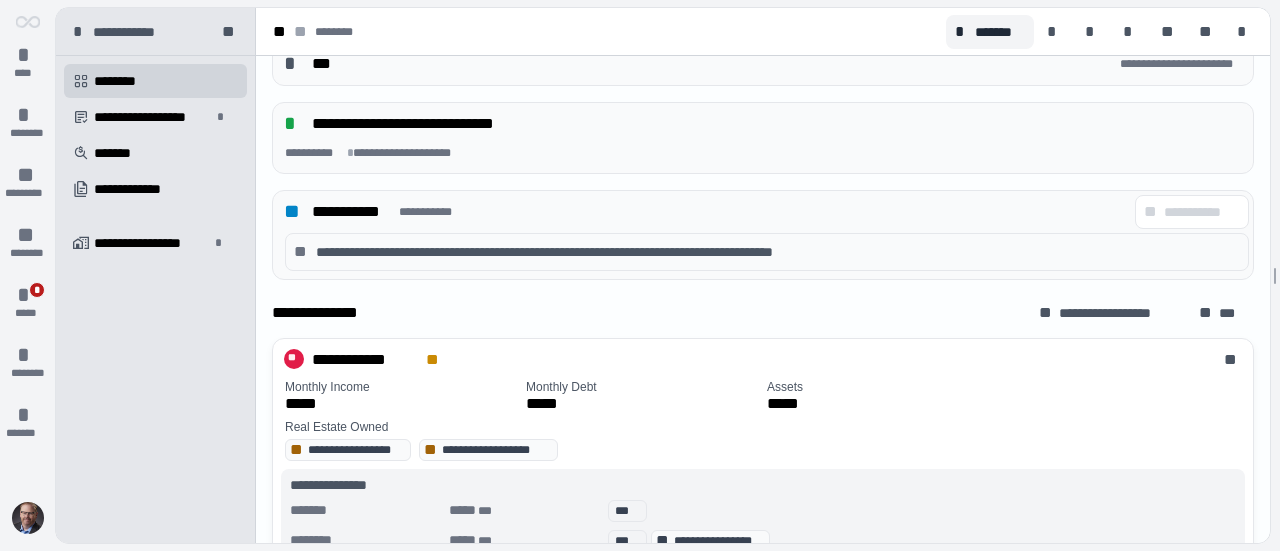 scroll, scrollTop: 900, scrollLeft: 0, axis: vertical 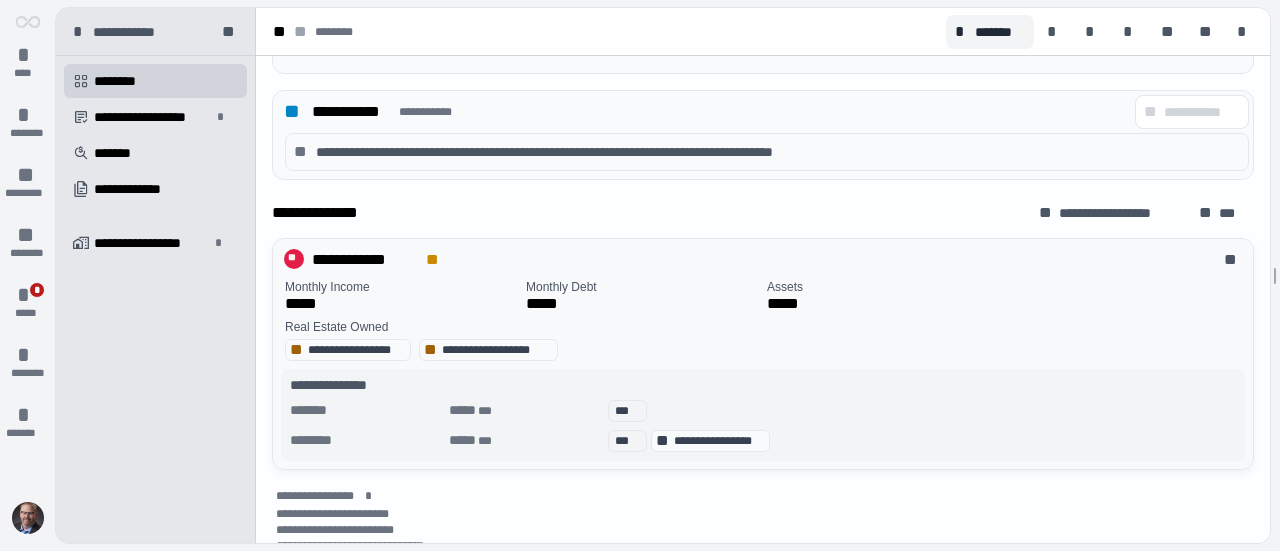 click on "**********" at bounding box center [365, 260] 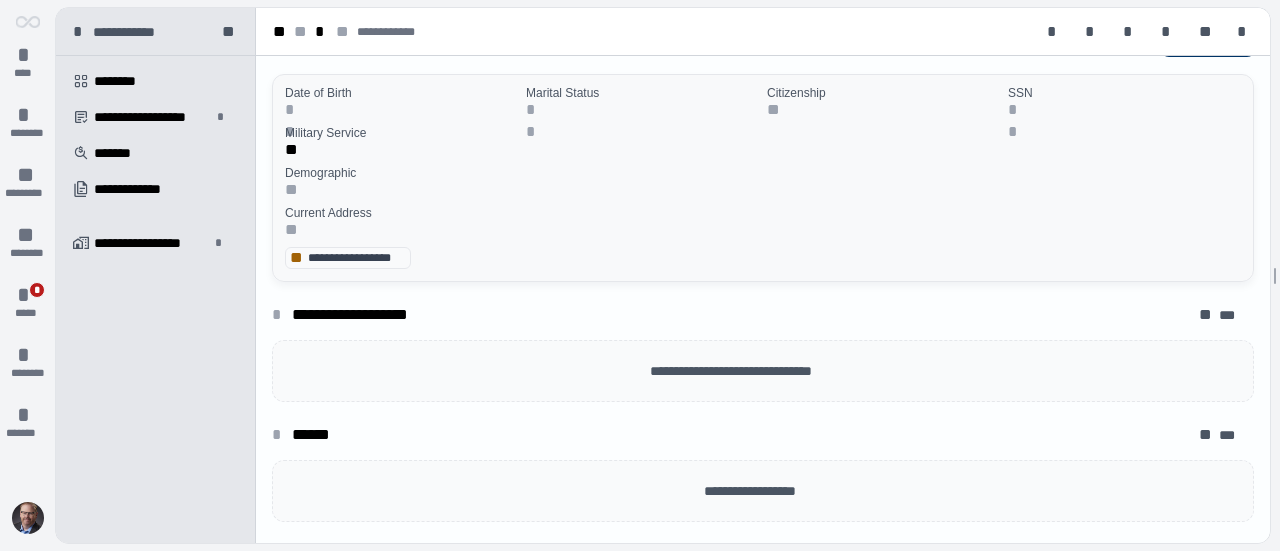 scroll, scrollTop: 100, scrollLeft: 0, axis: vertical 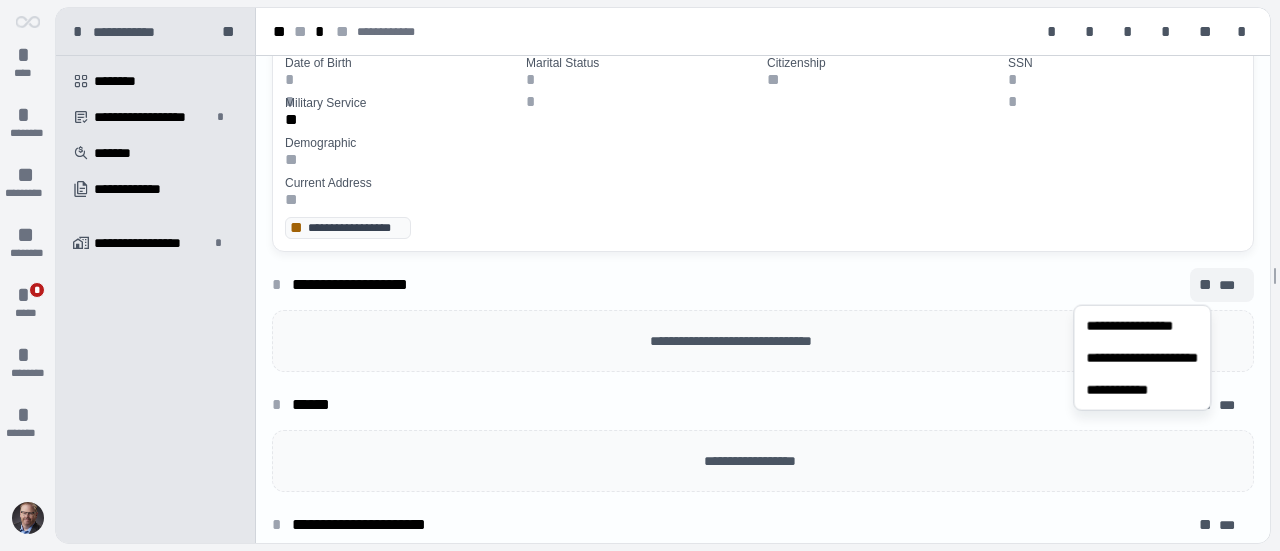 click on "***" at bounding box center (1232, 285) 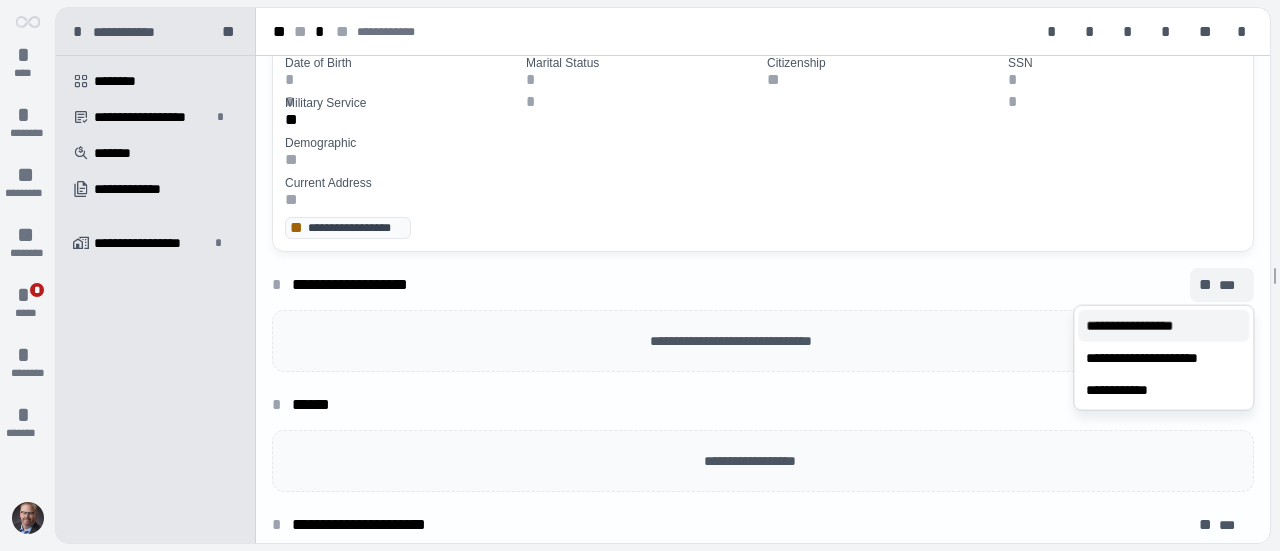 click on "**********" at bounding box center (1149, 326) 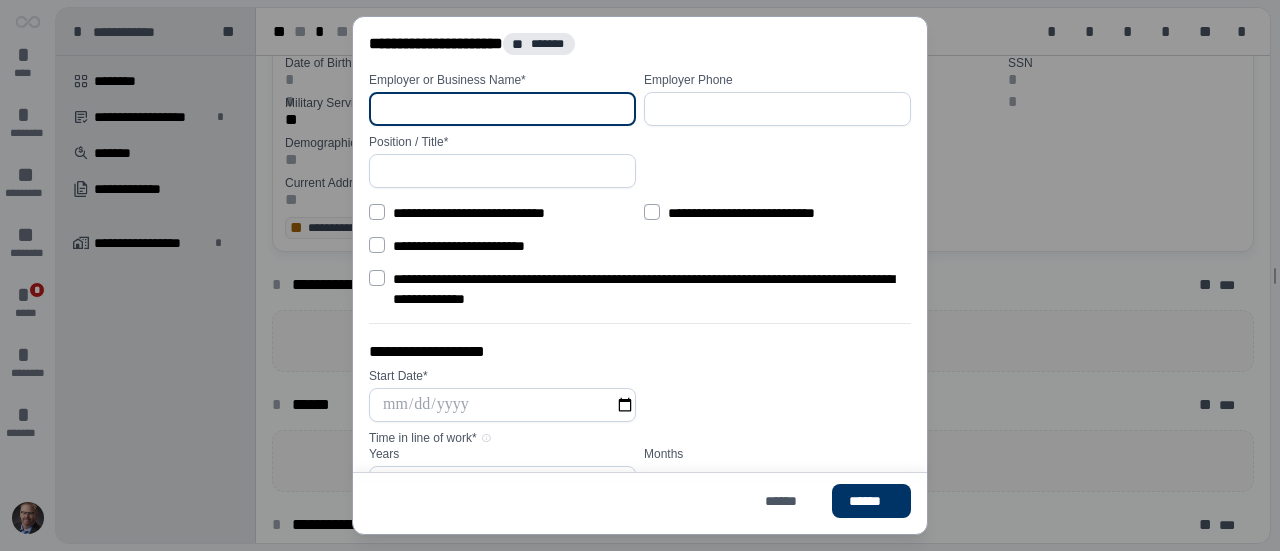 click at bounding box center (502, 109) 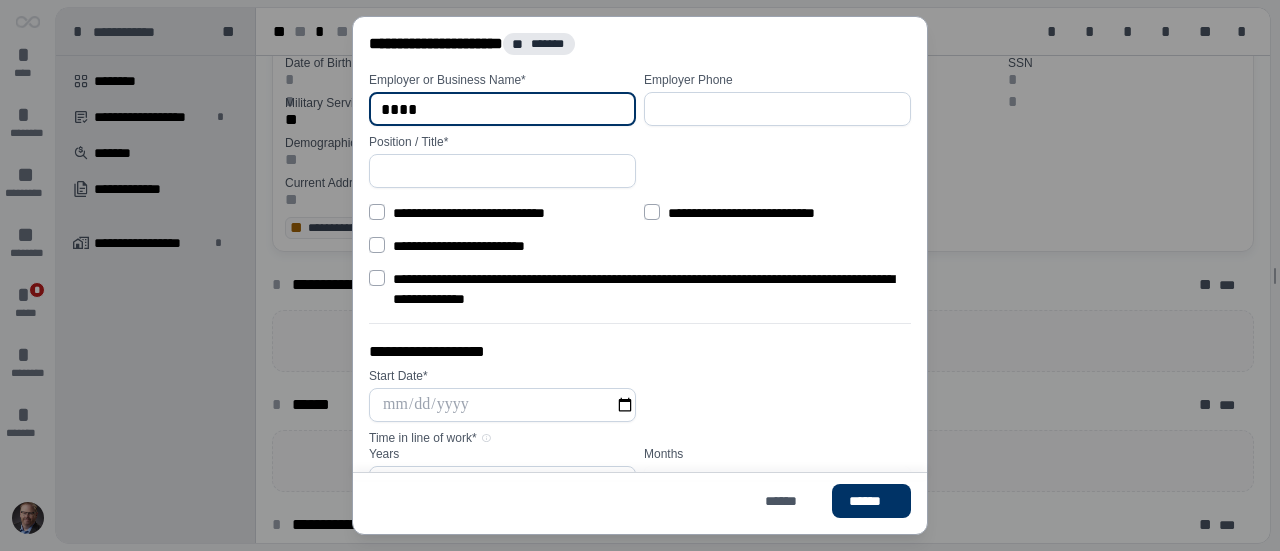 type on "****" 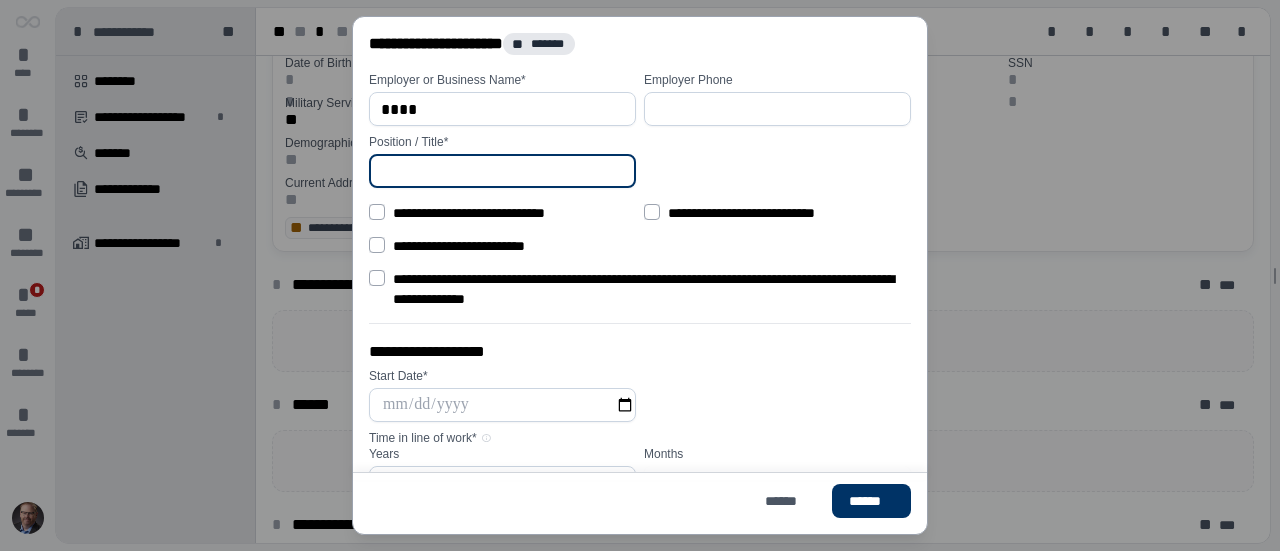 click at bounding box center [502, 171] 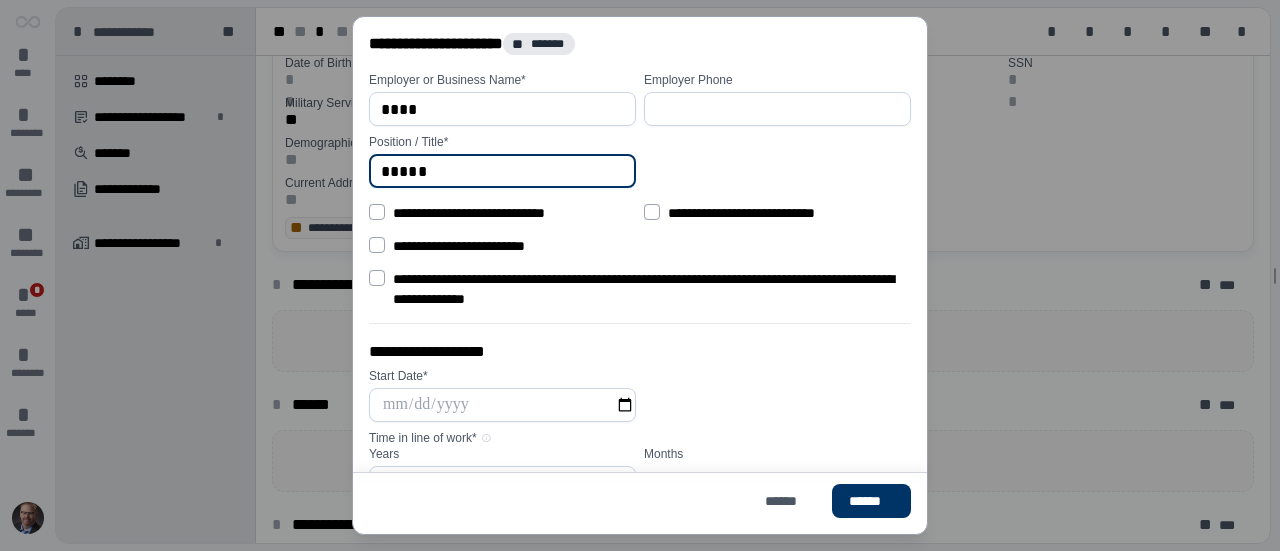 type on "*****" 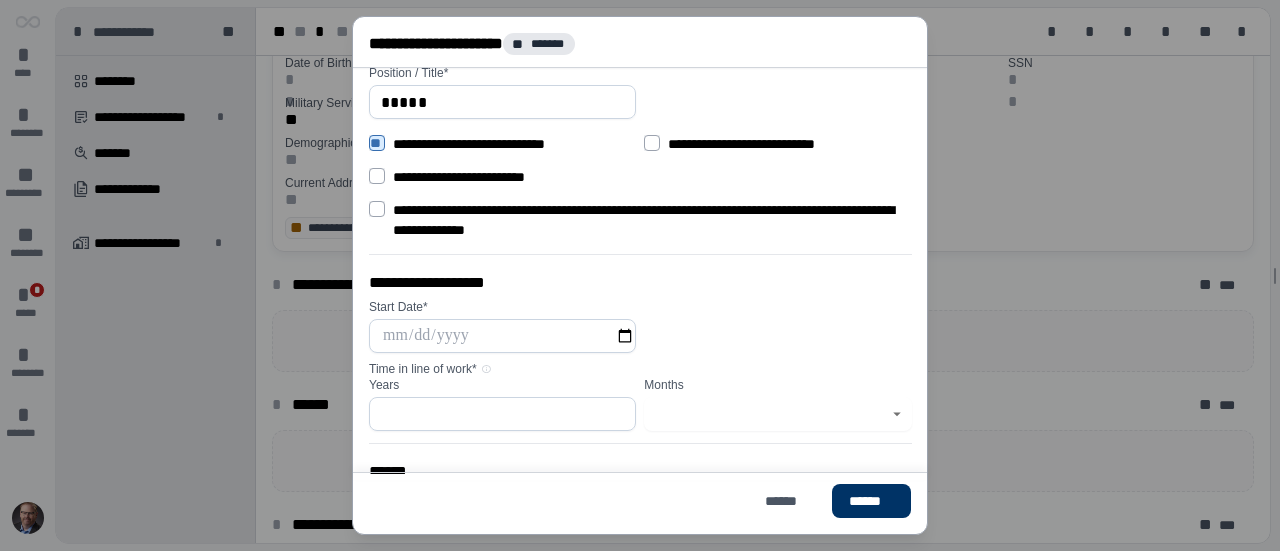 scroll, scrollTop: 100, scrollLeft: 0, axis: vertical 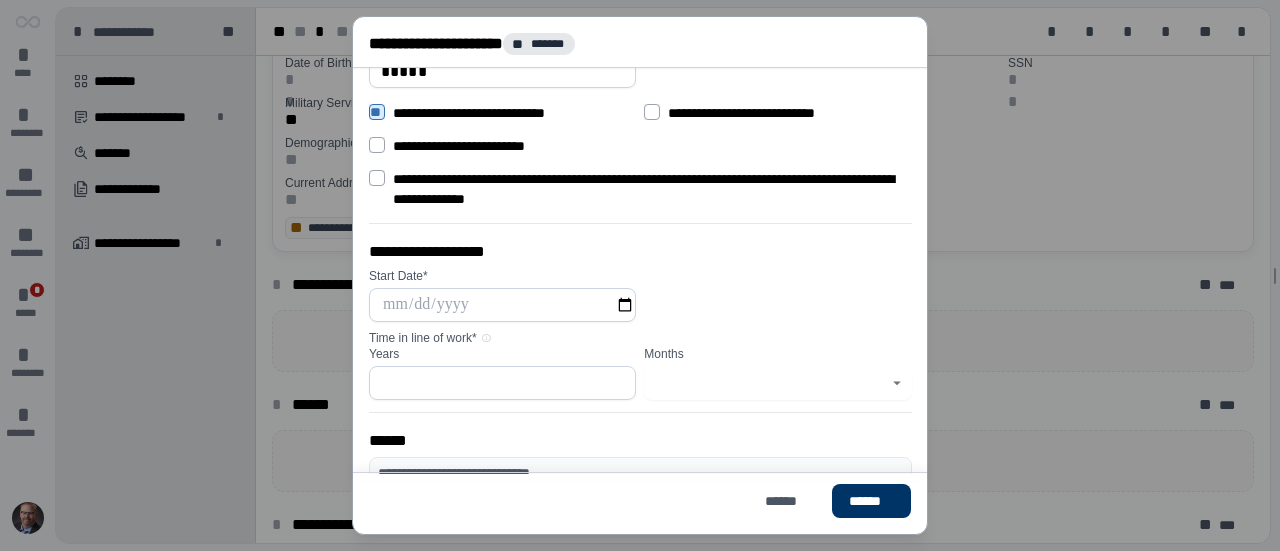click at bounding box center [502, 305] 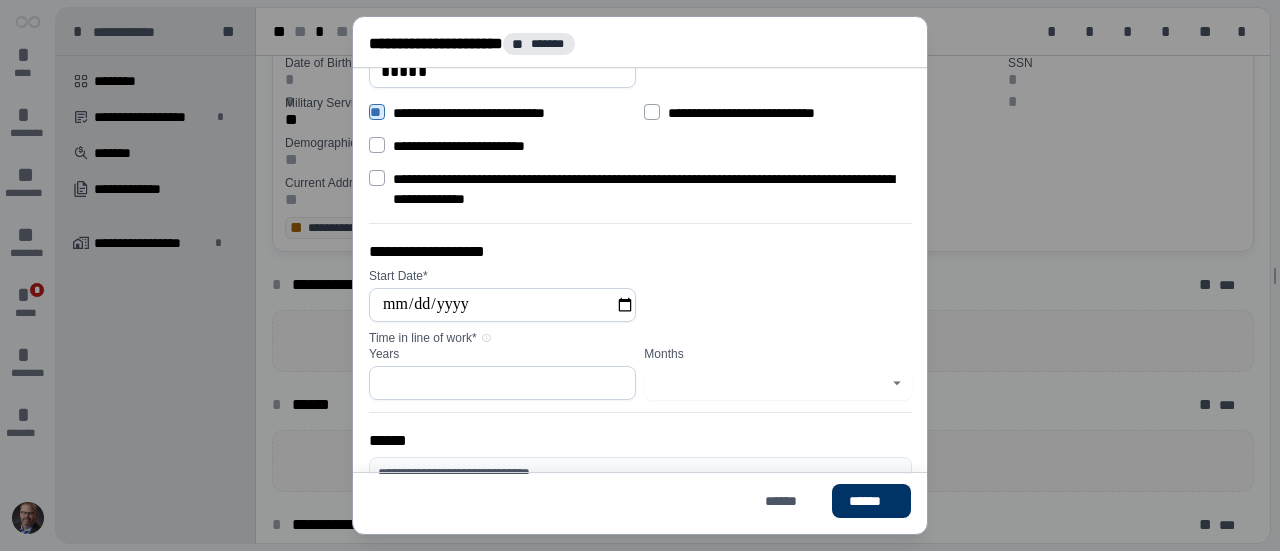 type on "**********" 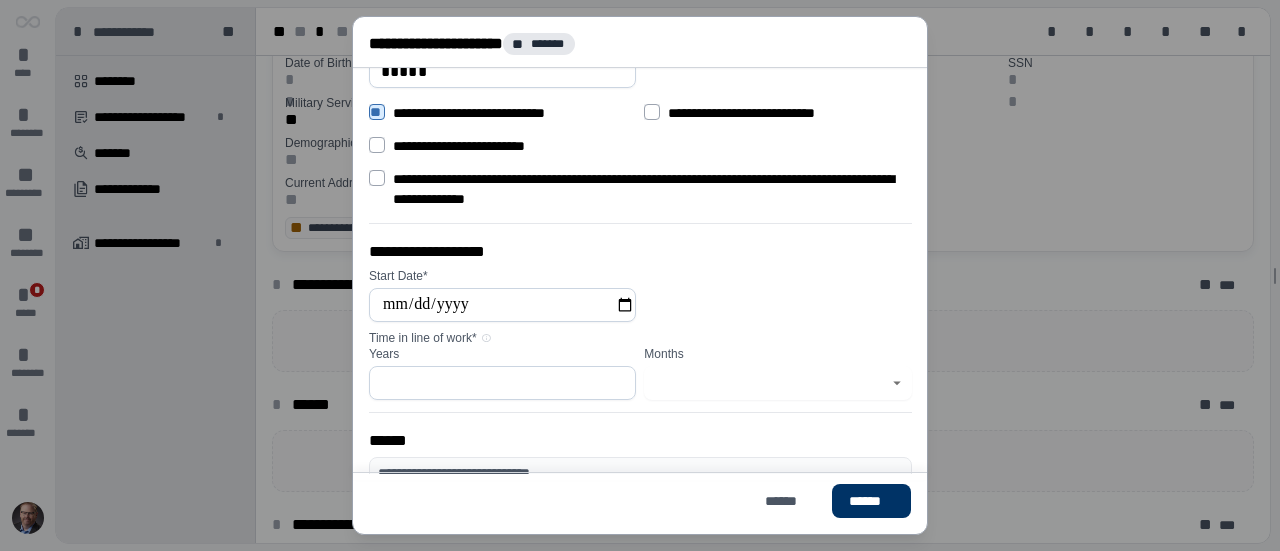 click at bounding box center (502, 383) 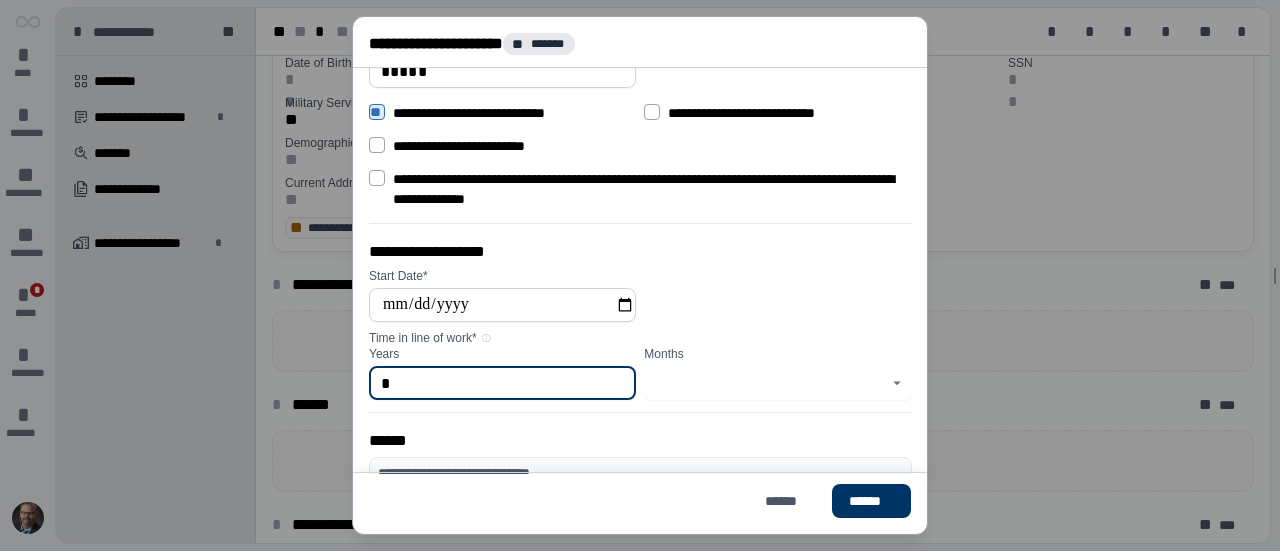 type on "*" 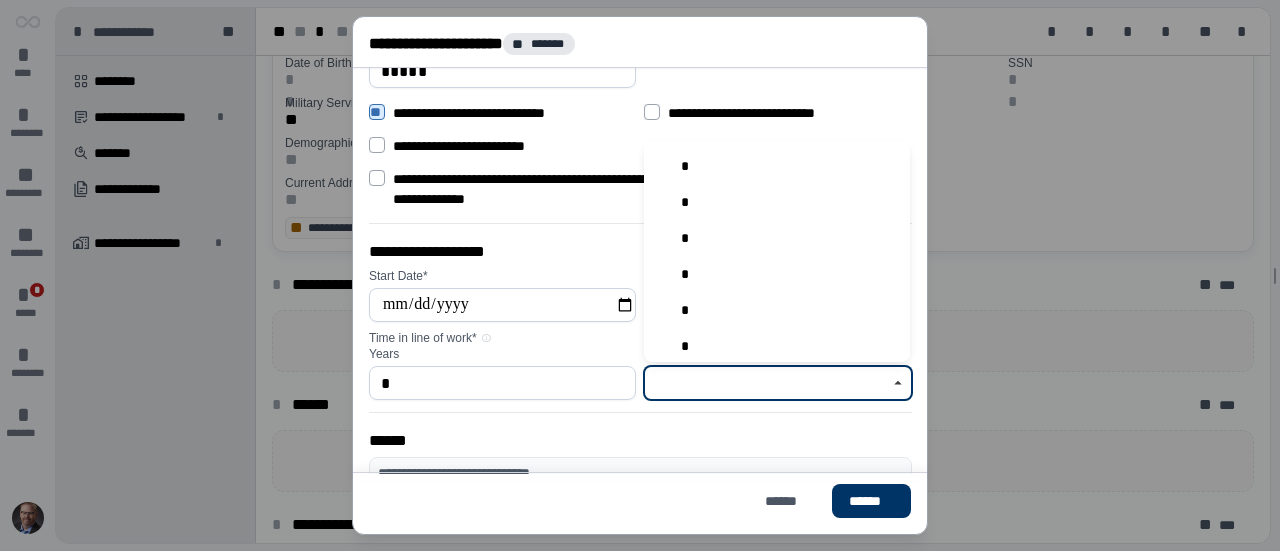 click at bounding box center [766, 383] 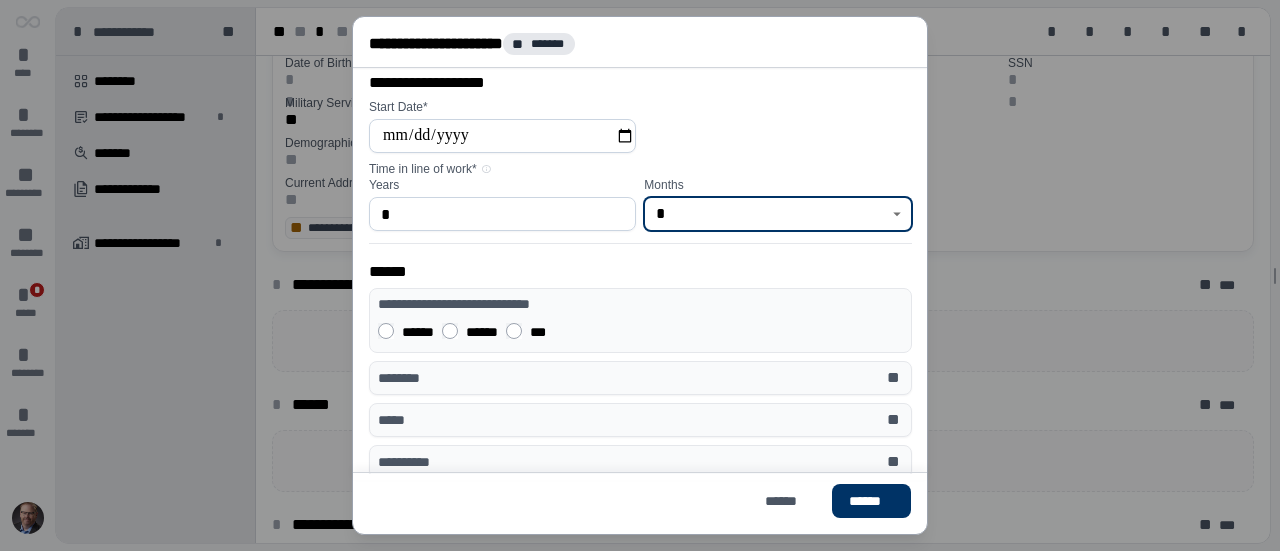 scroll, scrollTop: 365, scrollLeft: 0, axis: vertical 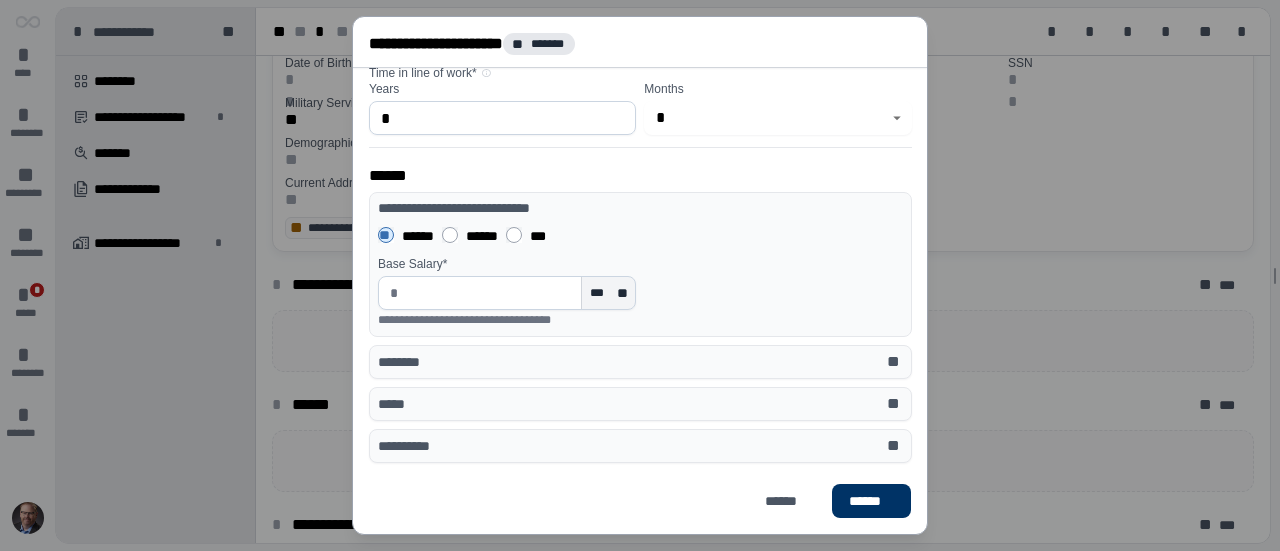 click at bounding box center (490, 293) 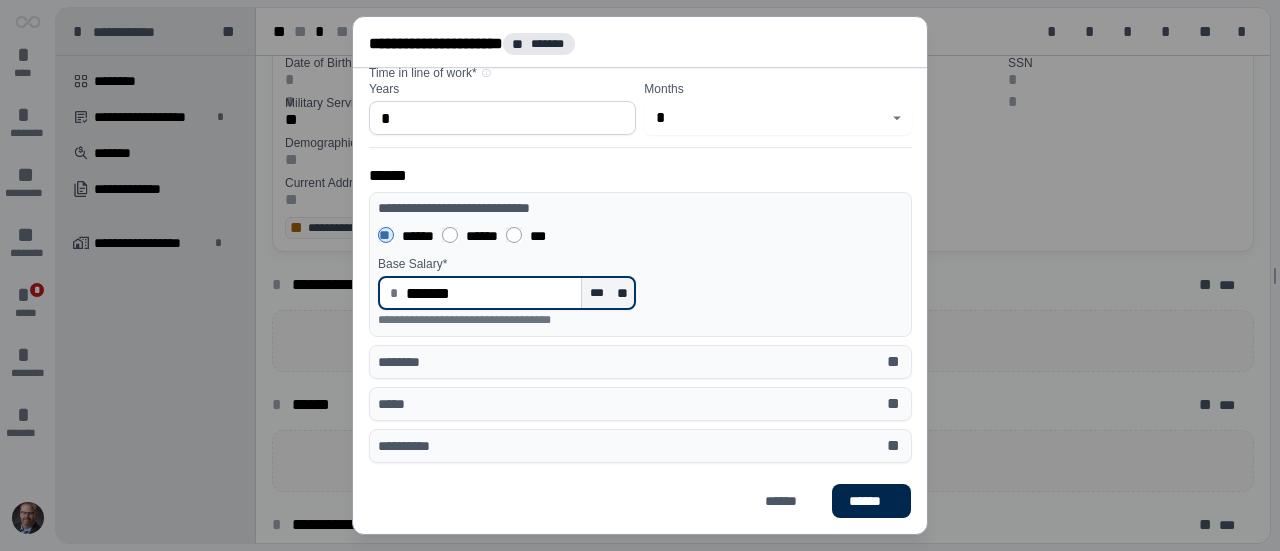 type on "**********" 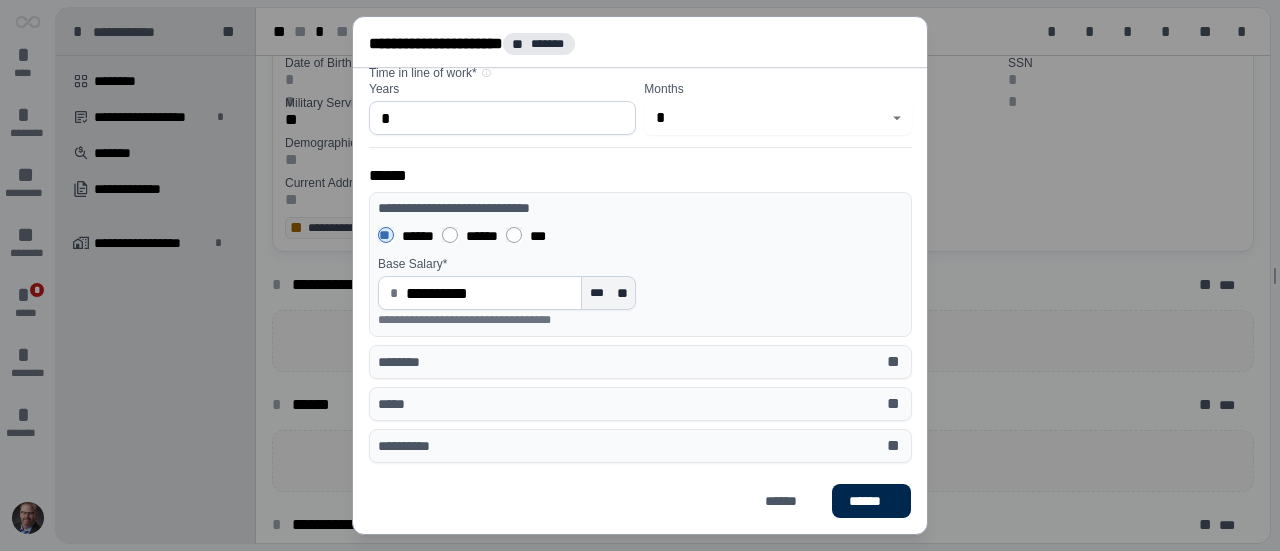 click on "******" at bounding box center [871, 501] 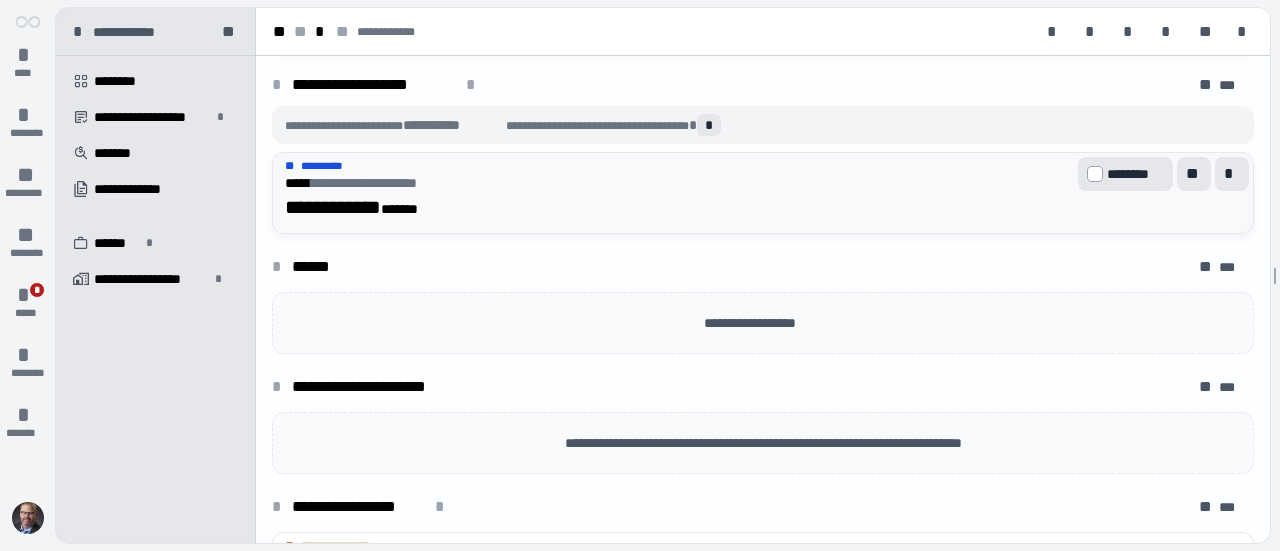 scroll, scrollTop: 400, scrollLeft: 0, axis: vertical 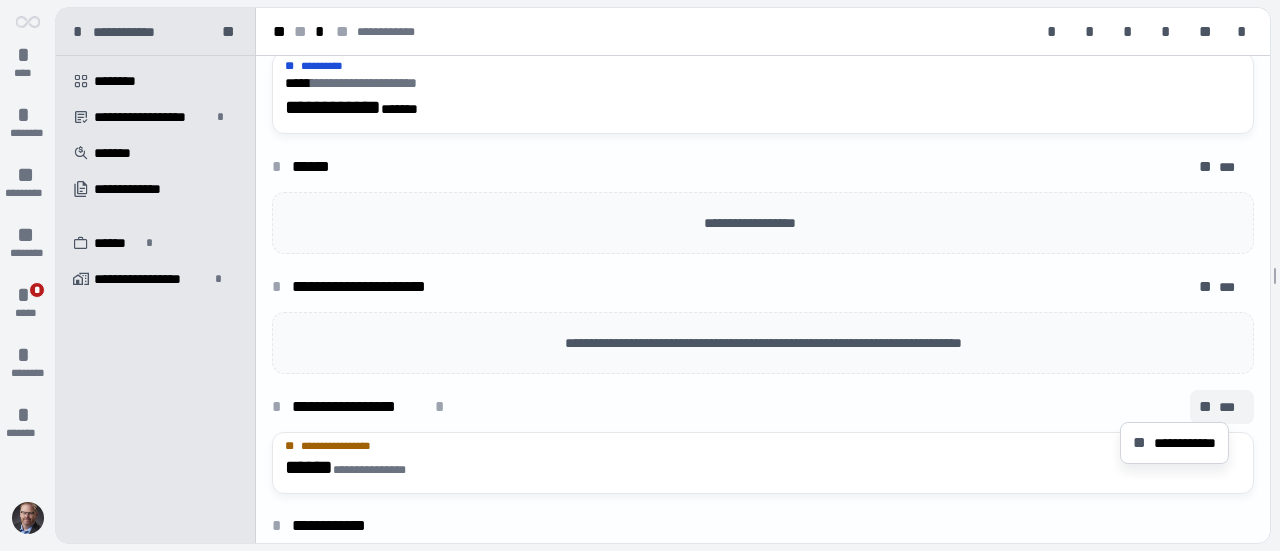 click on "**" at bounding box center (1207, 407) 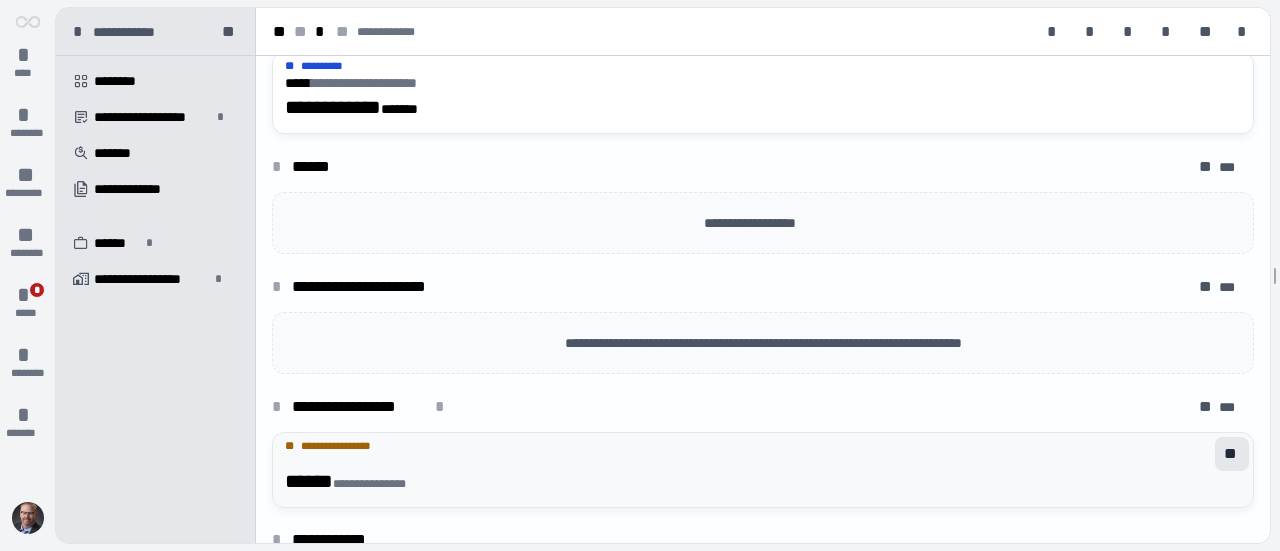 click on "**********" at bounding box center [767, 454] 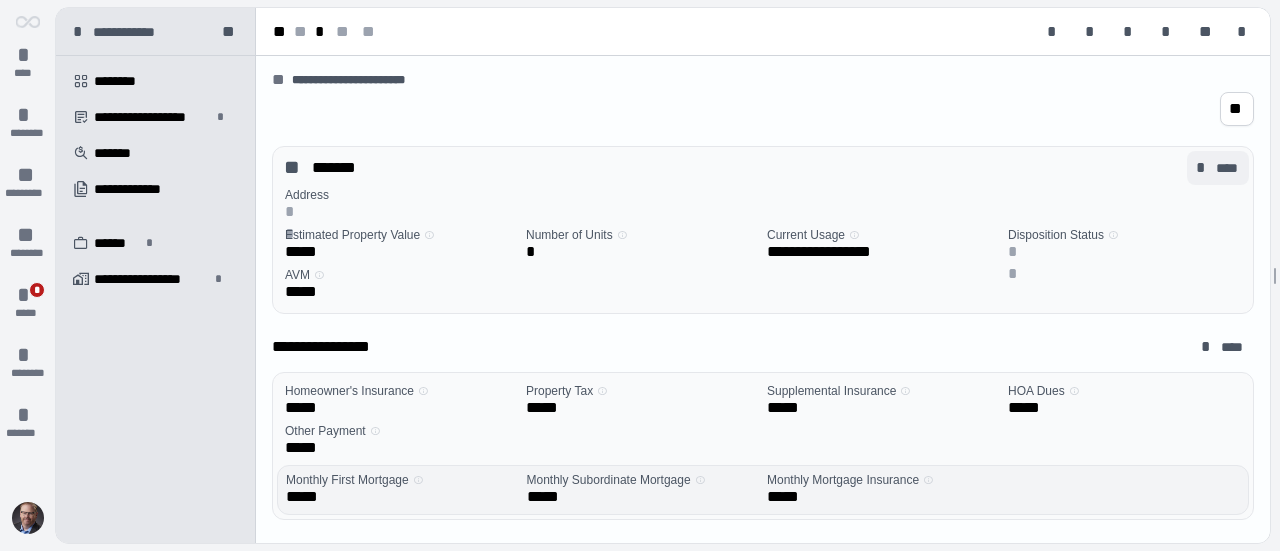 click on "*" at bounding box center (1204, 168) 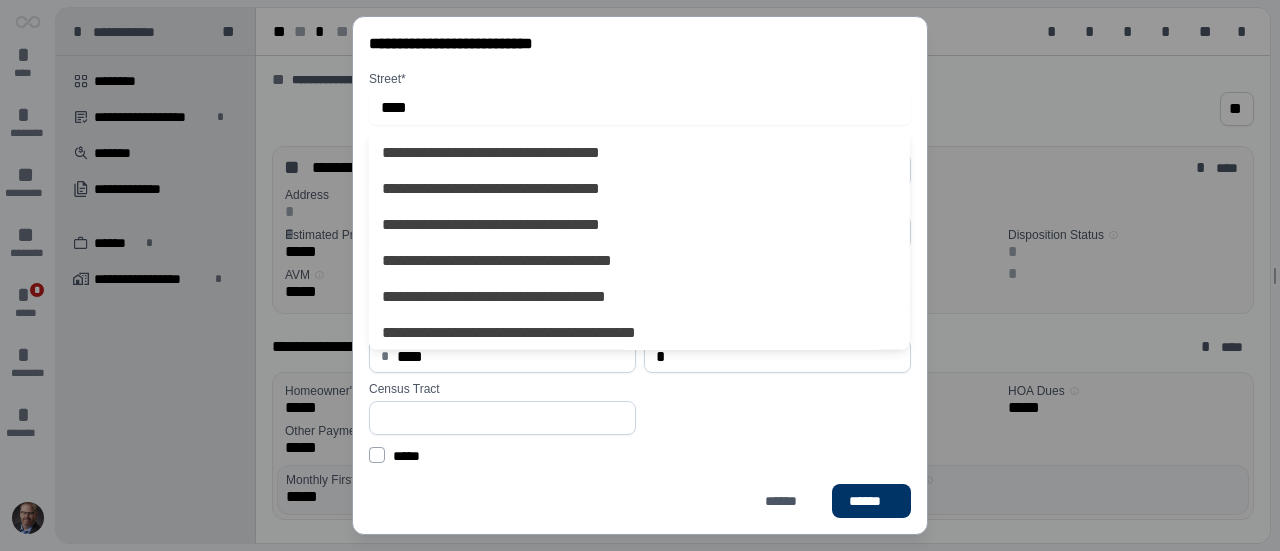 type on "**********" 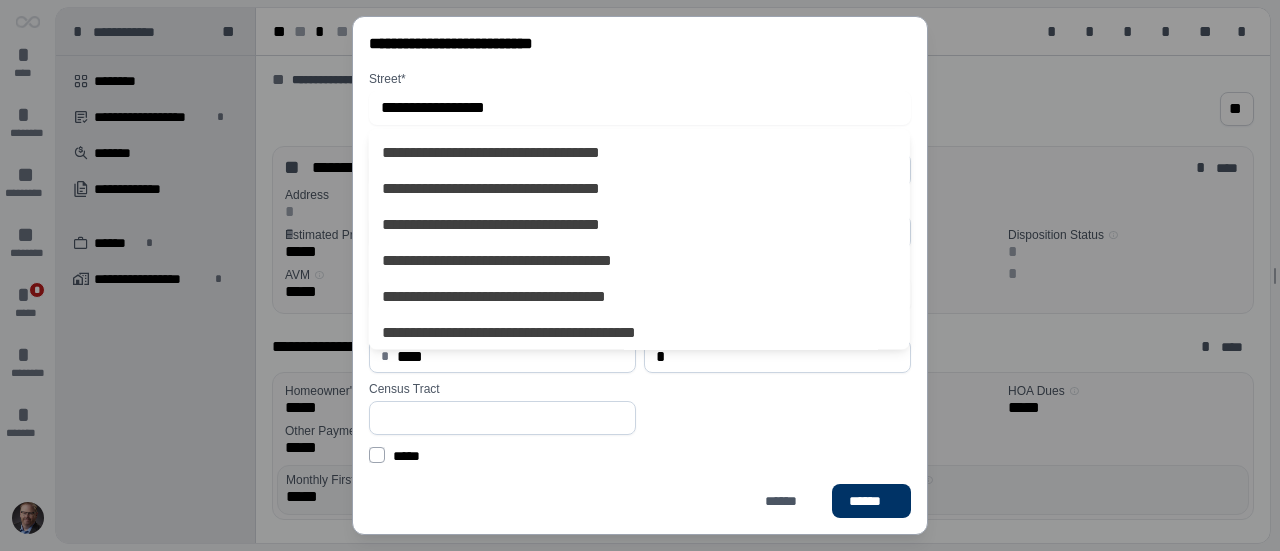 type on "**********" 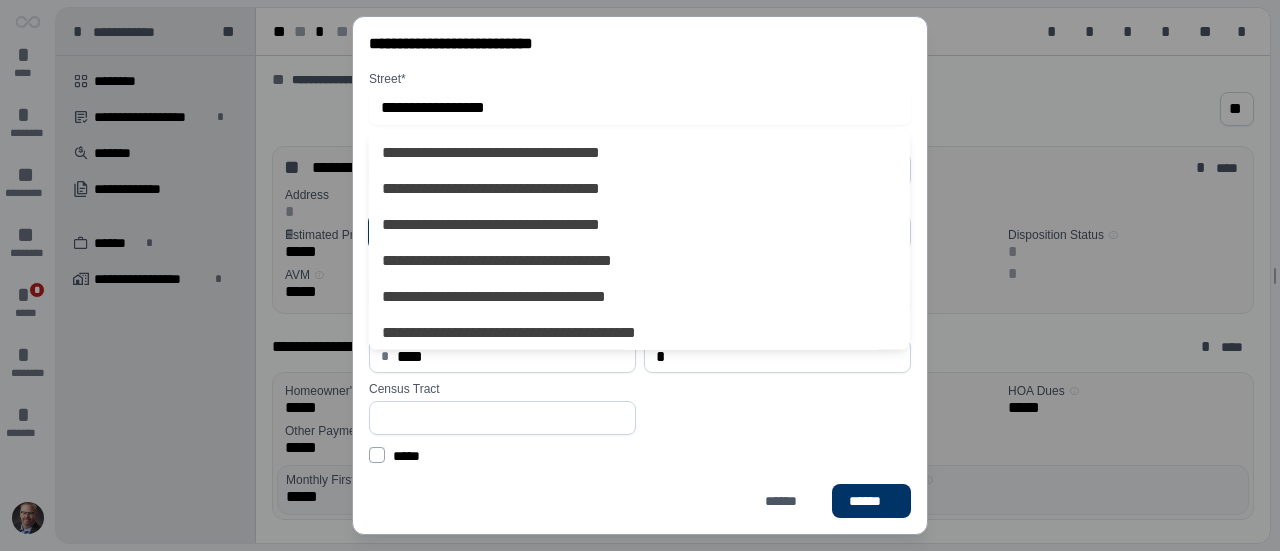 type on "**" 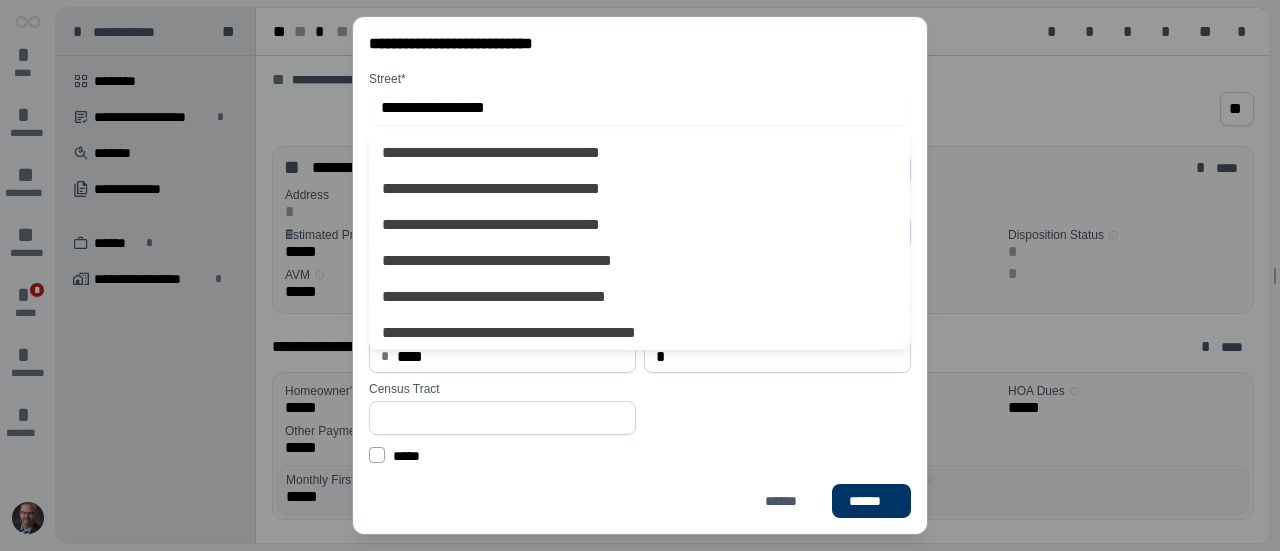 type on "*****" 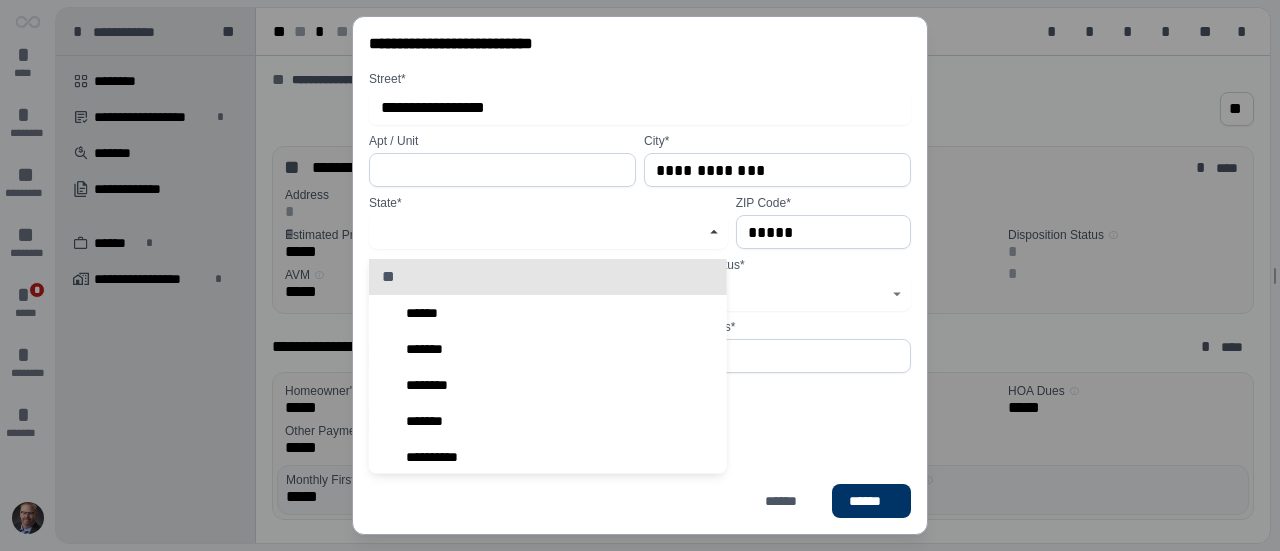 click on "ZIP Code  *" at bounding box center [823, 203] 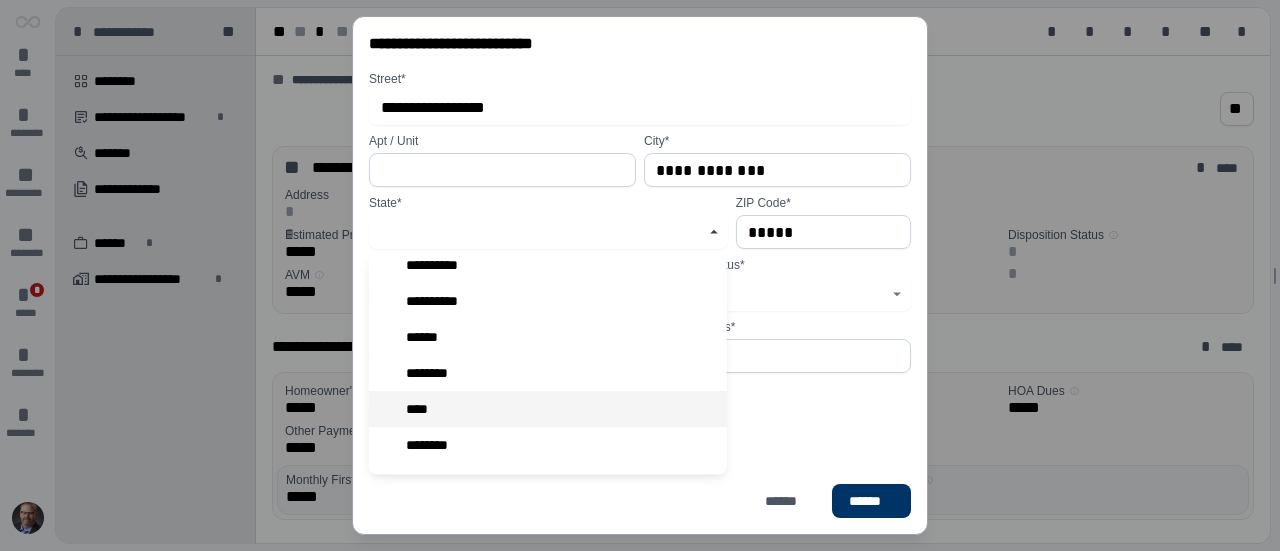scroll, scrollTop: 1600, scrollLeft: 0, axis: vertical 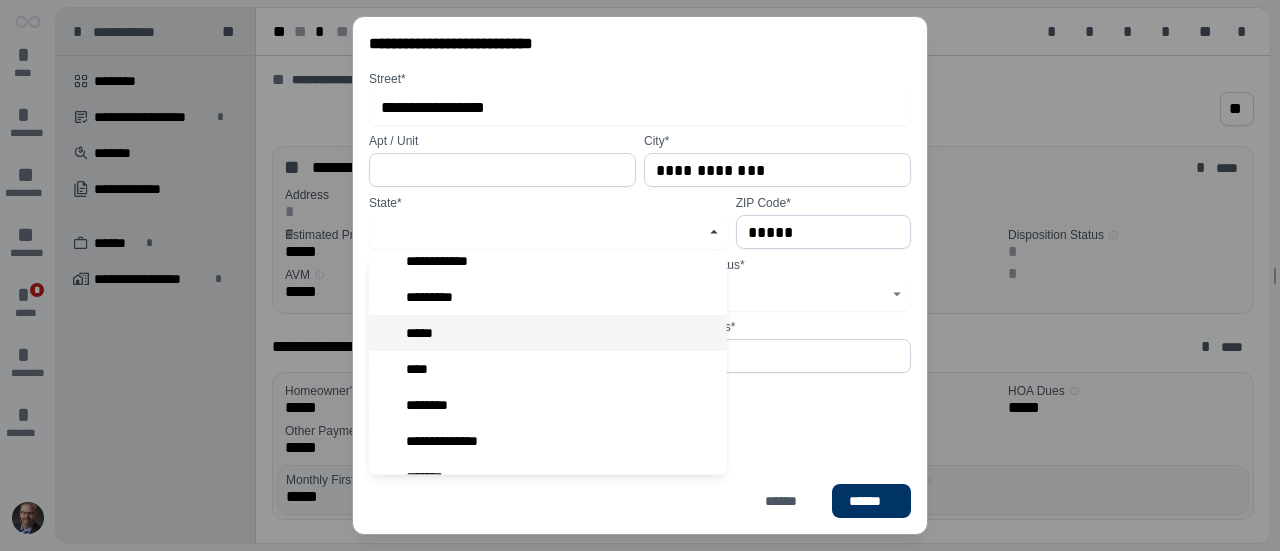 click on "*****" at bounding box center (548, 333) 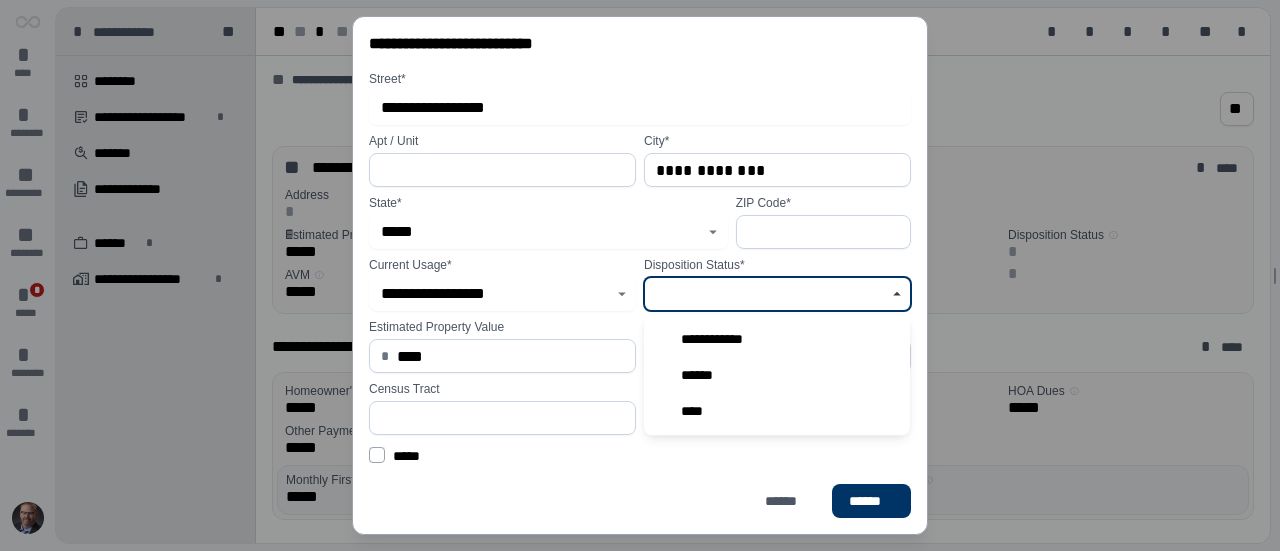 click at bounding box center [766, 294] 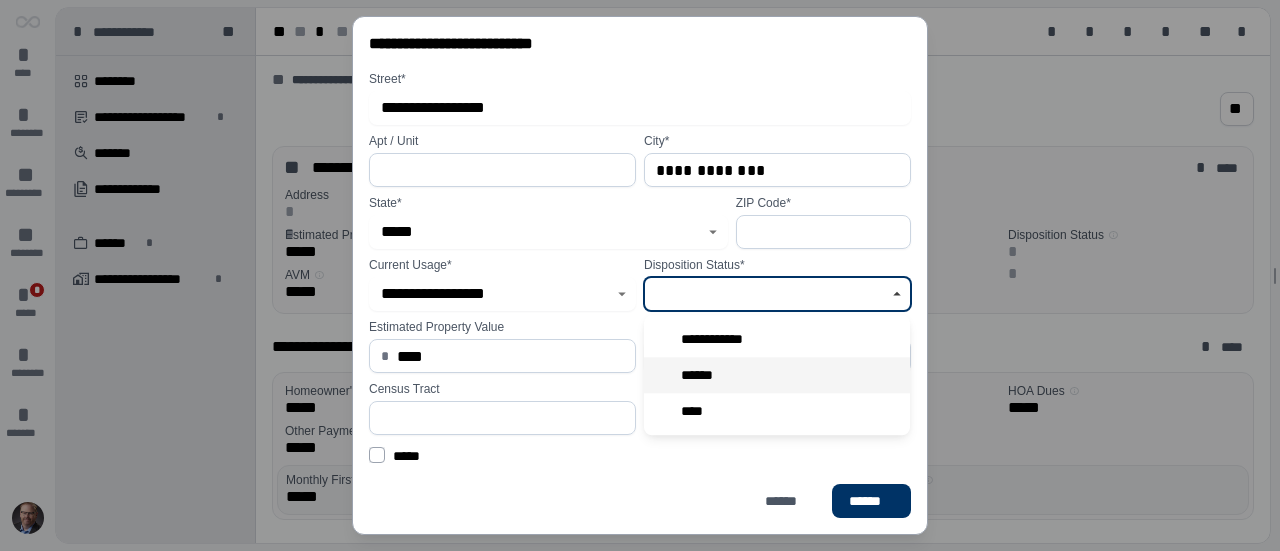click on "******" at bounding box center [777, 375] 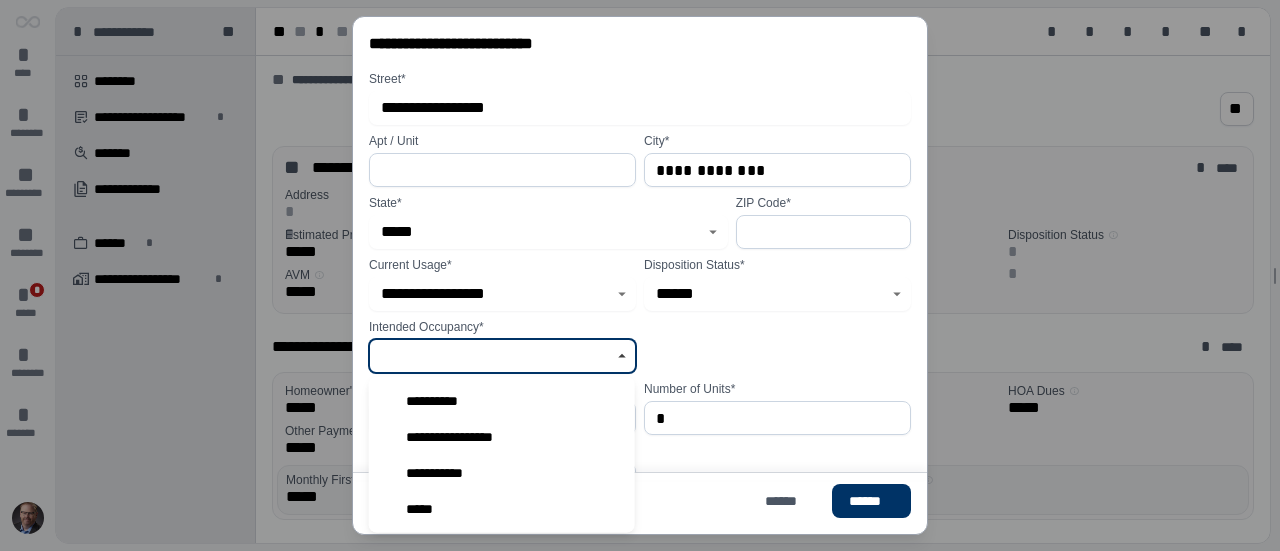click at bounding box center (491, 356) 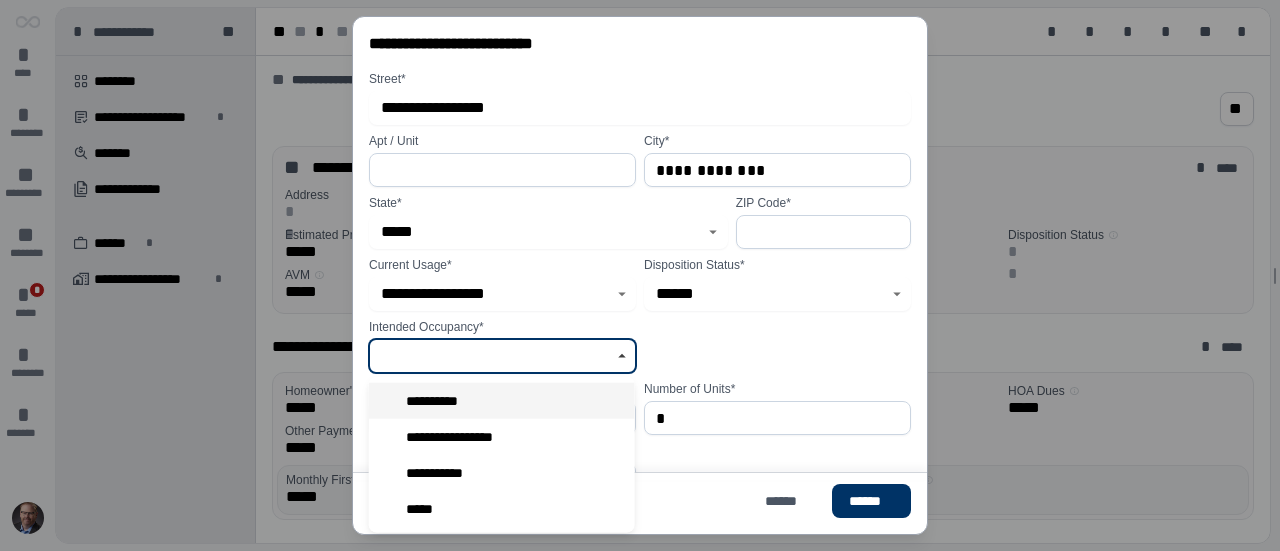 click on "**********" at bounding box center (440, 401) 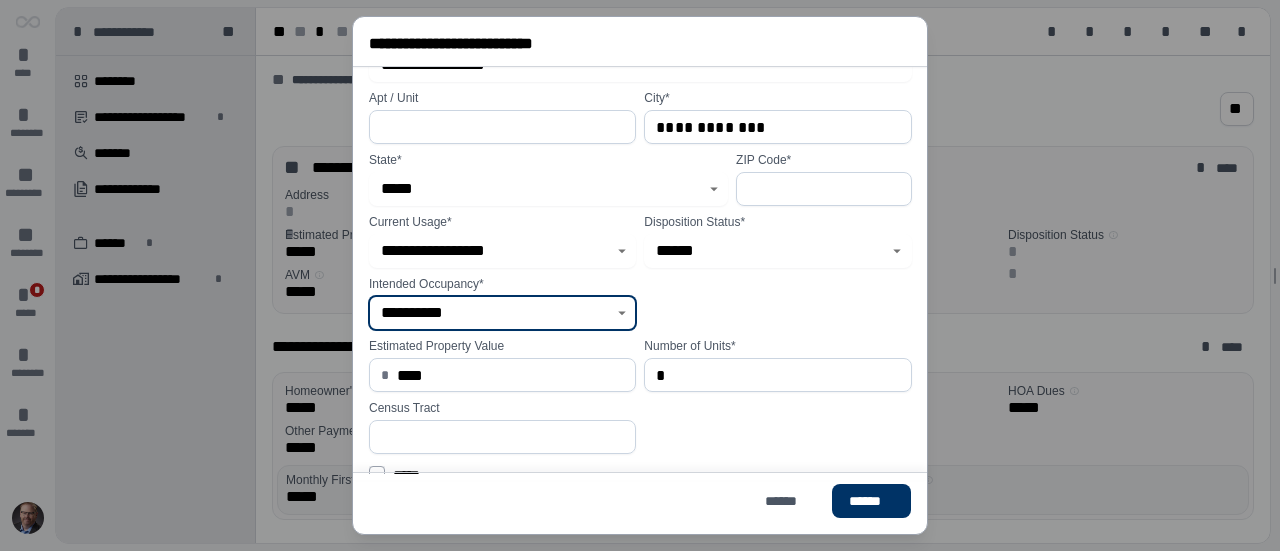 scroll, scrollTop: 60, scrollLeft: 0, axis: vertical 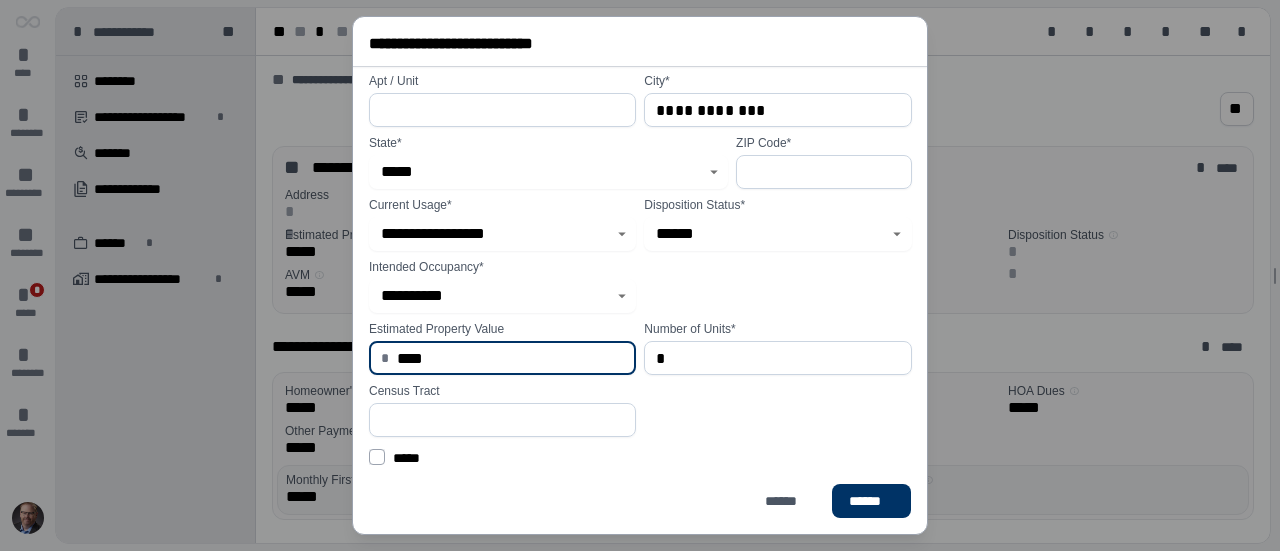 drag, startPoint x: 439, startPoint y: 355, endPoint x: 323, endPoint y: 355, distance: 116 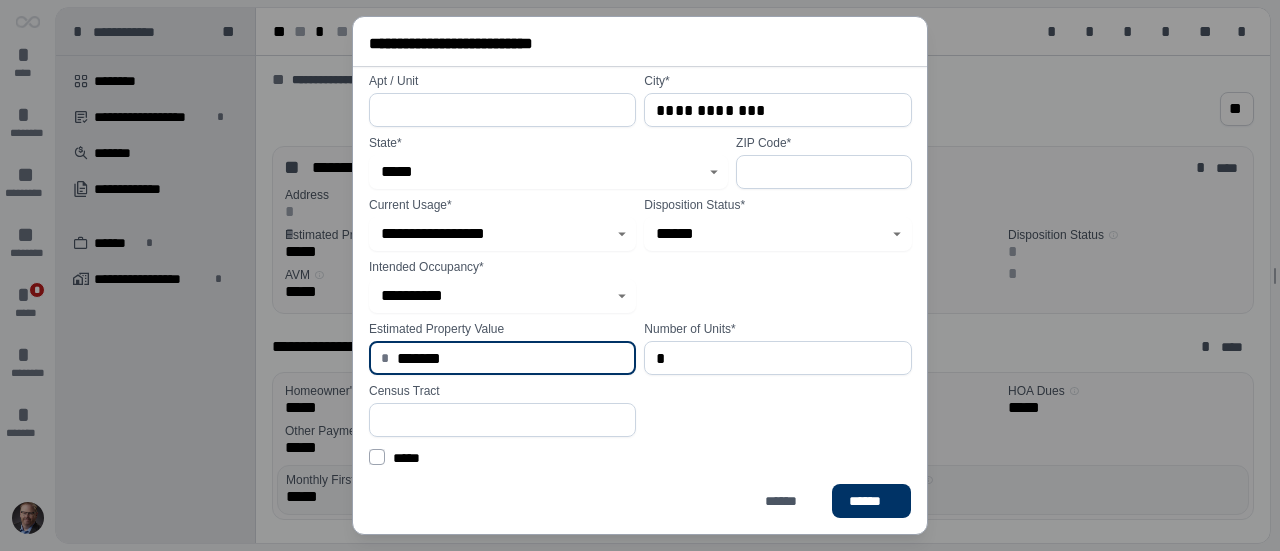 type on "**********" 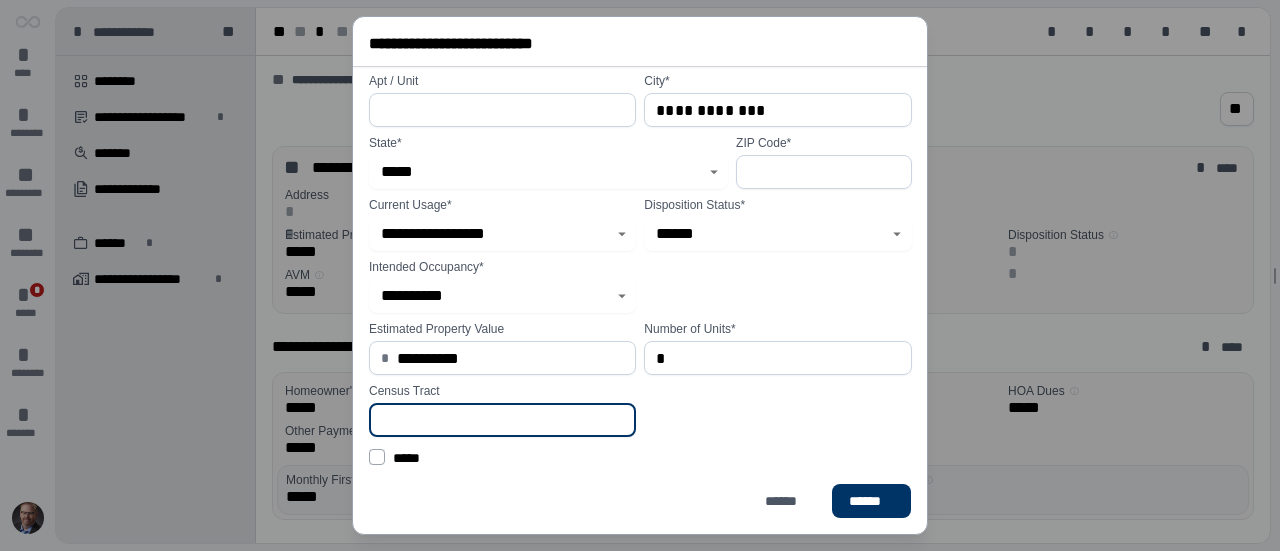 click at bounding box center (502, 420) 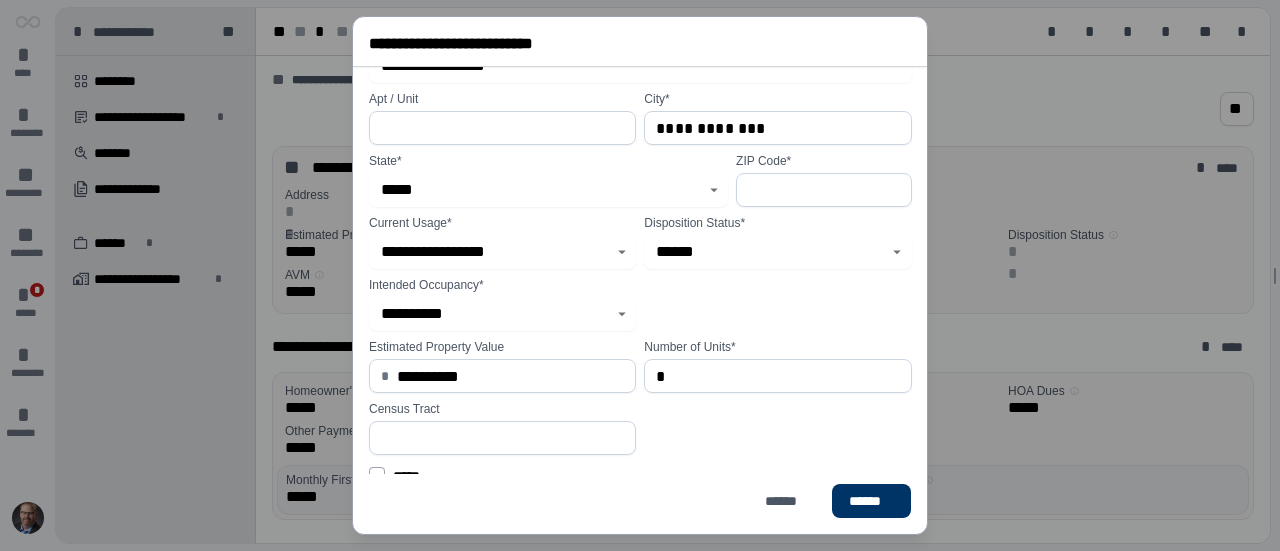 scroll, scrollTop: 60, scrollLeft: 0, axis: vertical 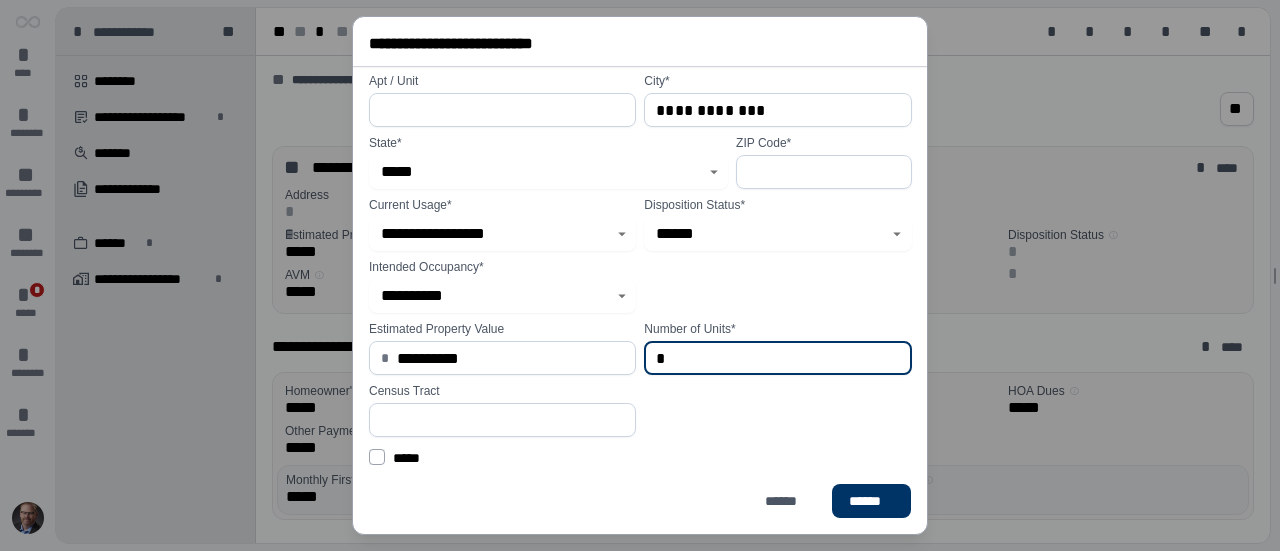 drag, startPoint x: 699, startPoint y: 353, endPoint x: 574, endPoint y: 352, distance: 125.004 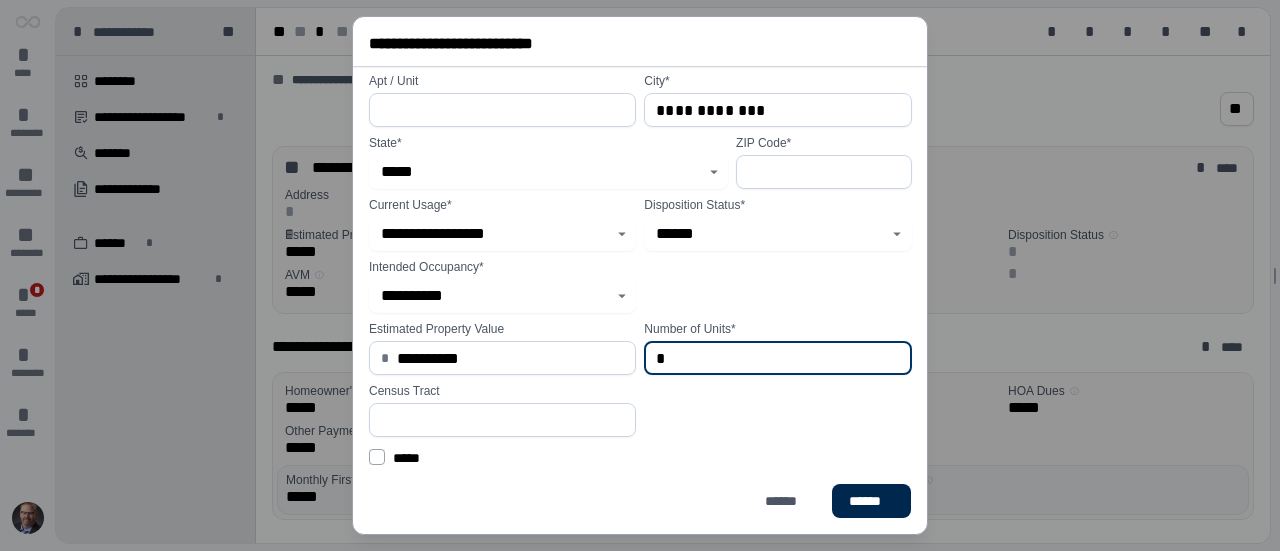 type on "*" 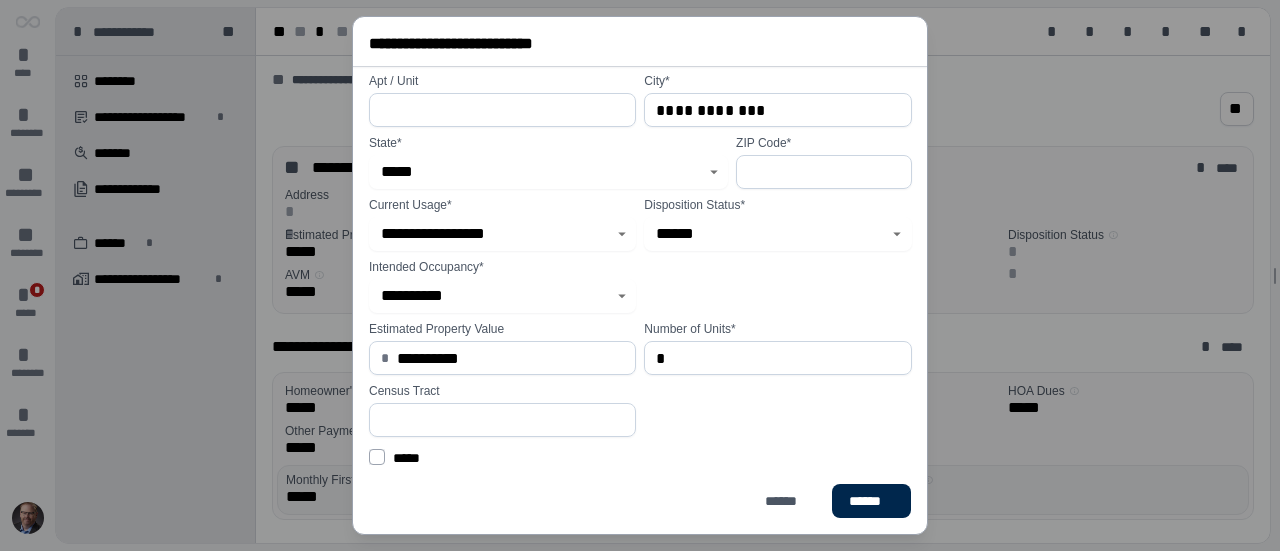 click on "******" at bounding box center [871, 501] 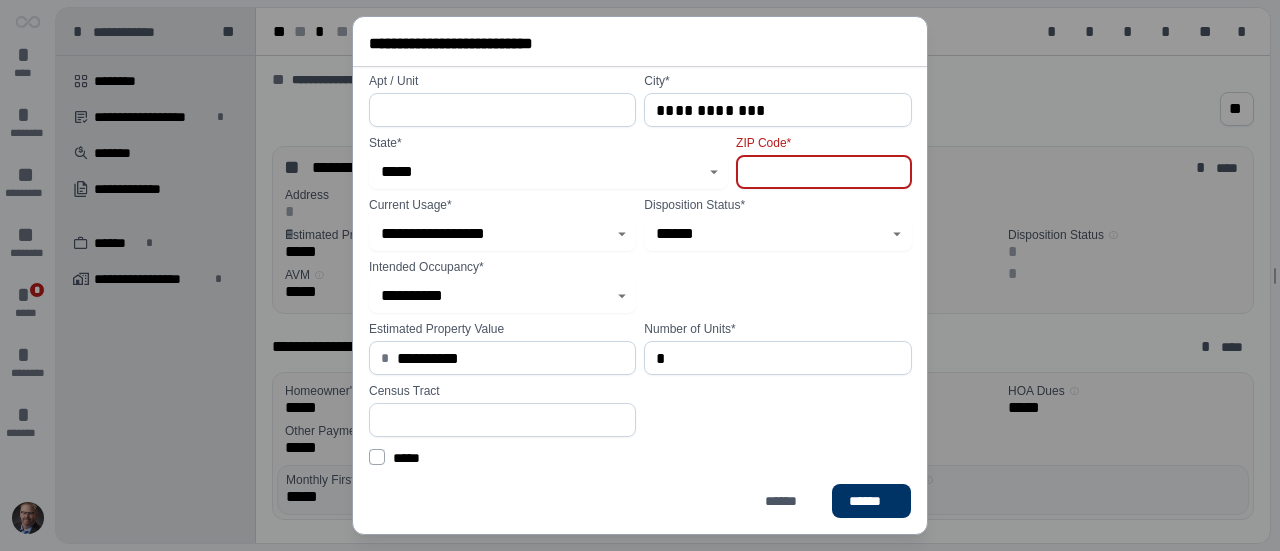click at bounding box center [824, 172] 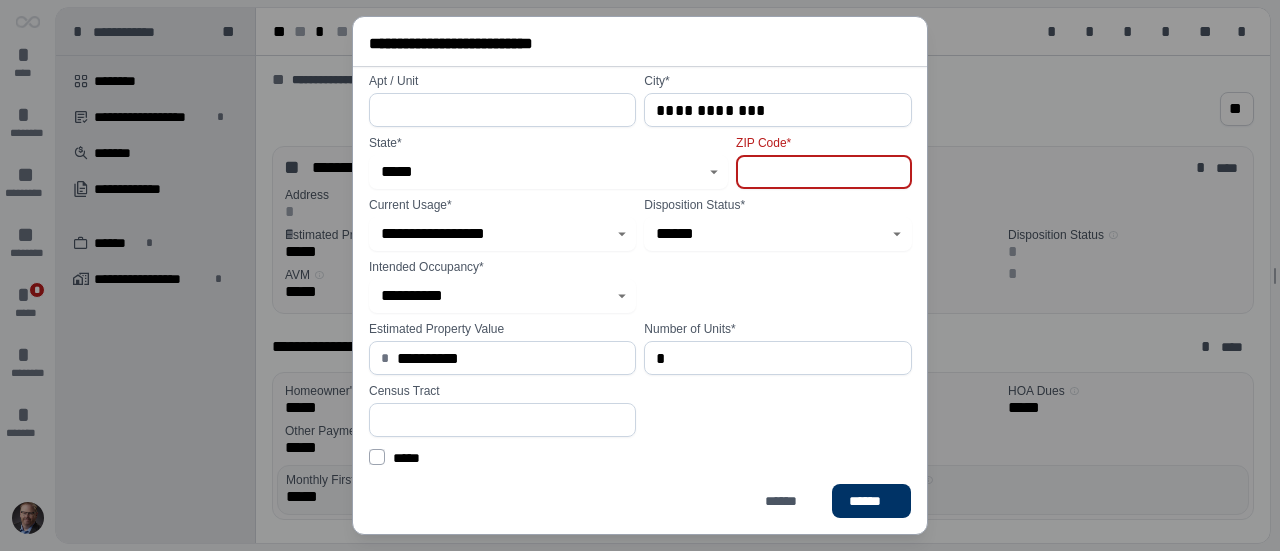 type on "*****" 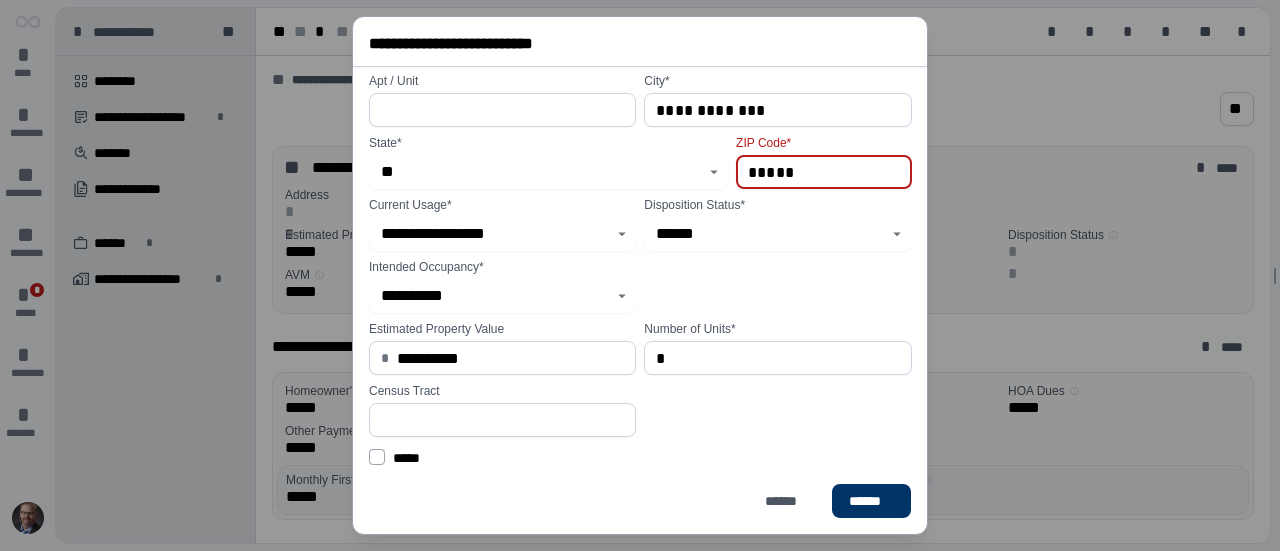 type on "*****" 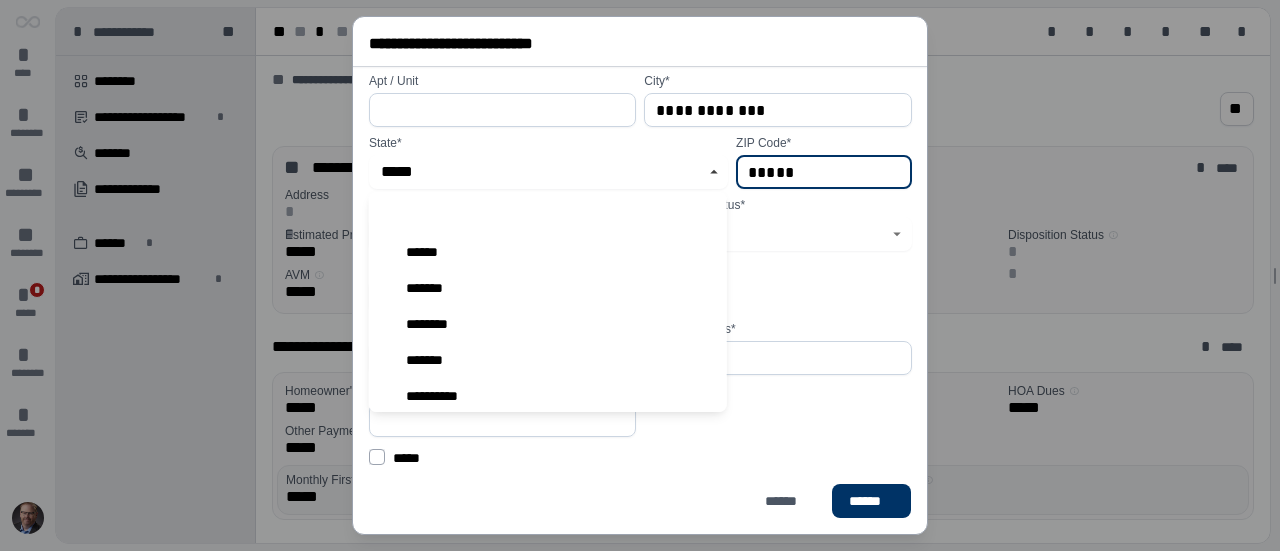 scroll, scrollTop: 1479, scrollLeft: 0, axis: vertical 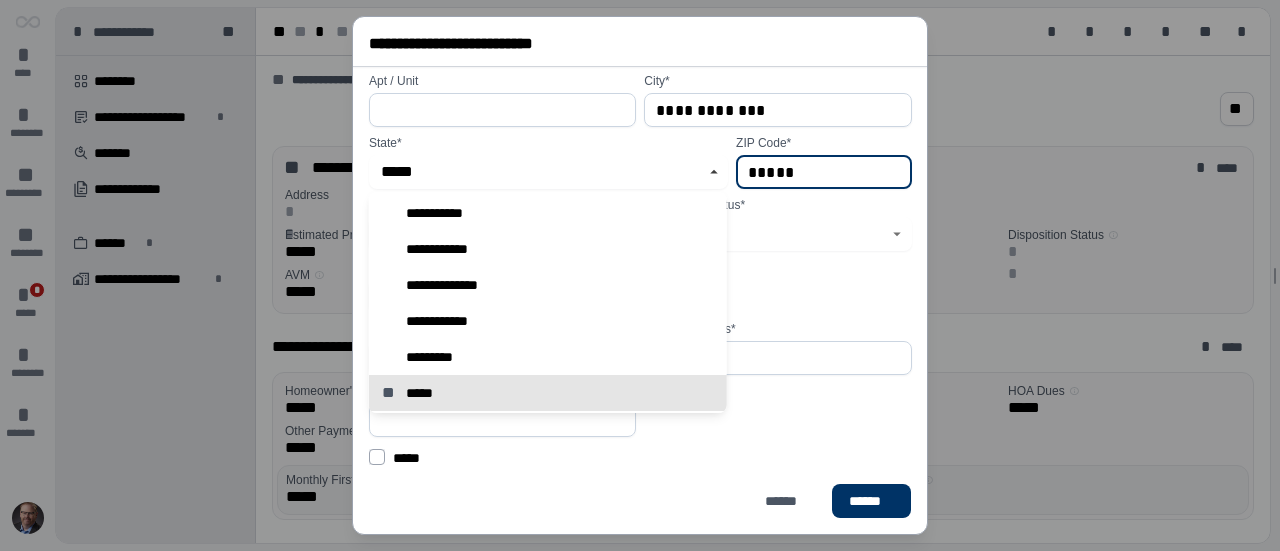 click on "State  *" at bounding box center (548, 143) 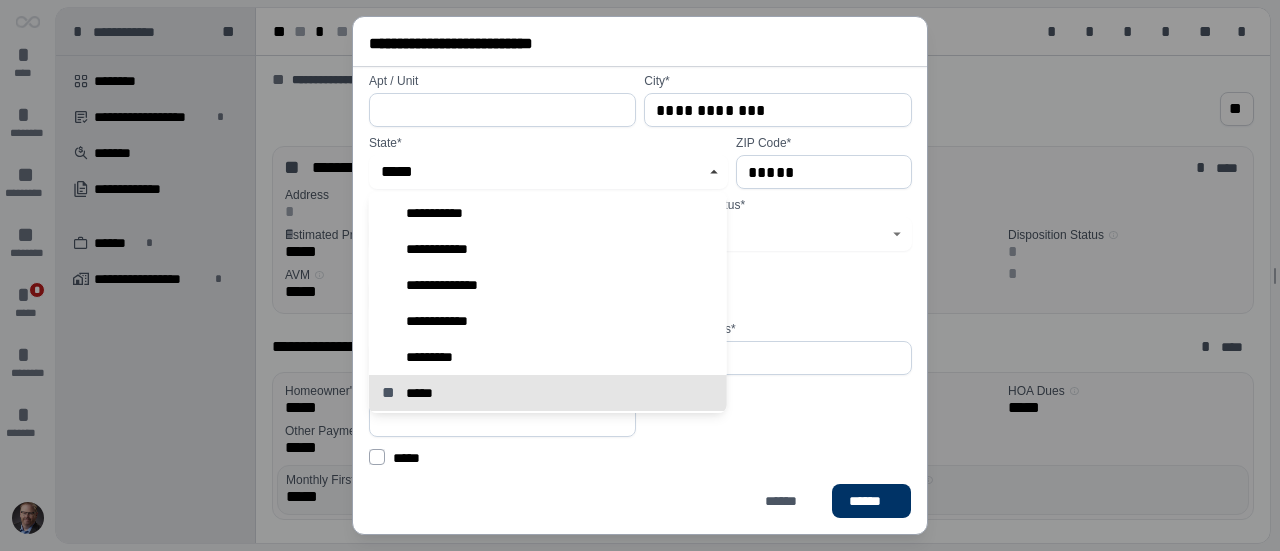 click on "[STATE]" at bounding box center (548, 162) 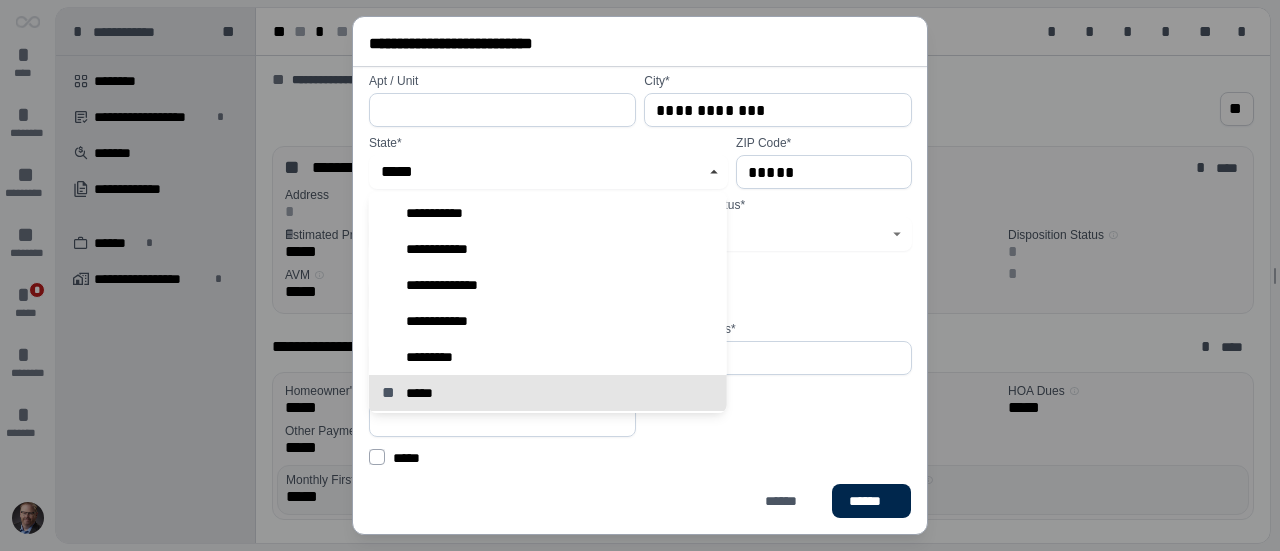 click on "******" at bounding box center (871, 501) 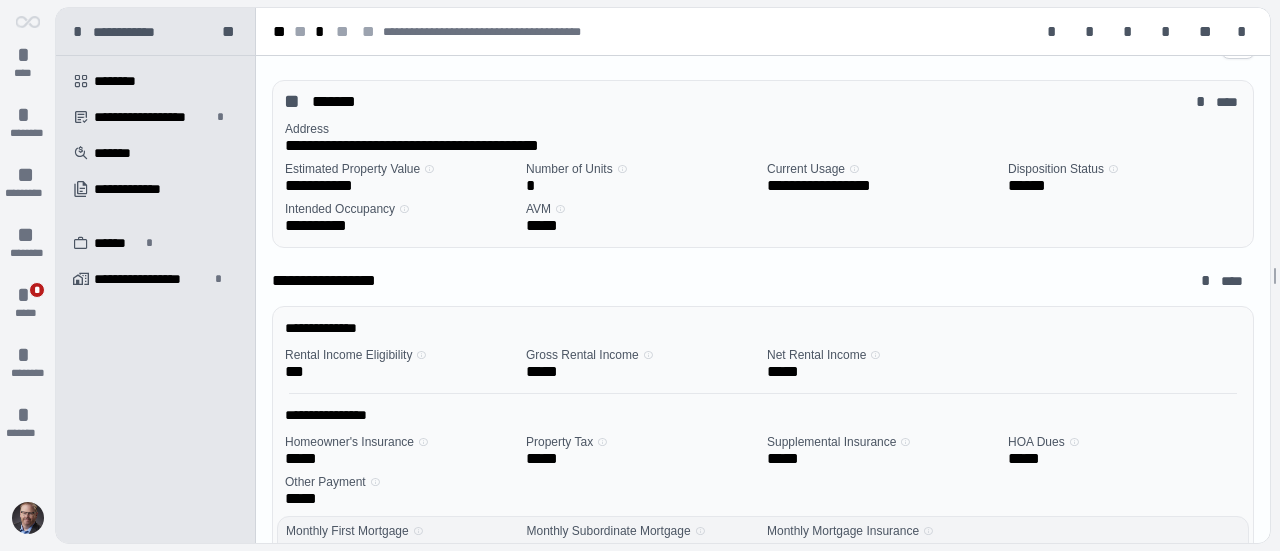 scroll, scrollTop: 100, scrollLeft: 0, axis: vertical 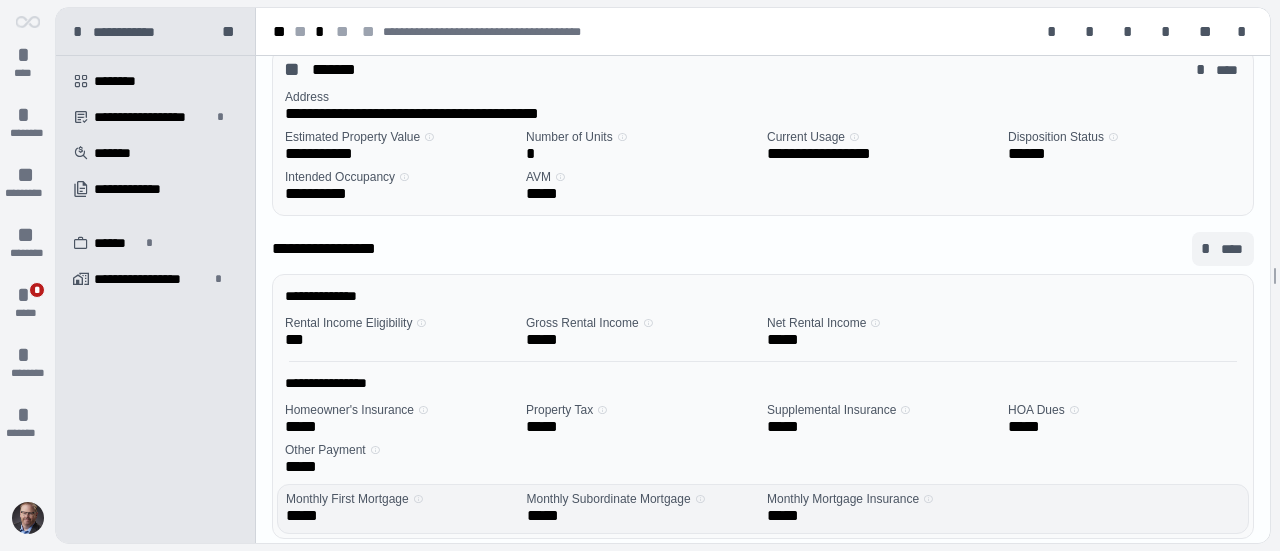 click on "*" at bounding box center (1209, 249) 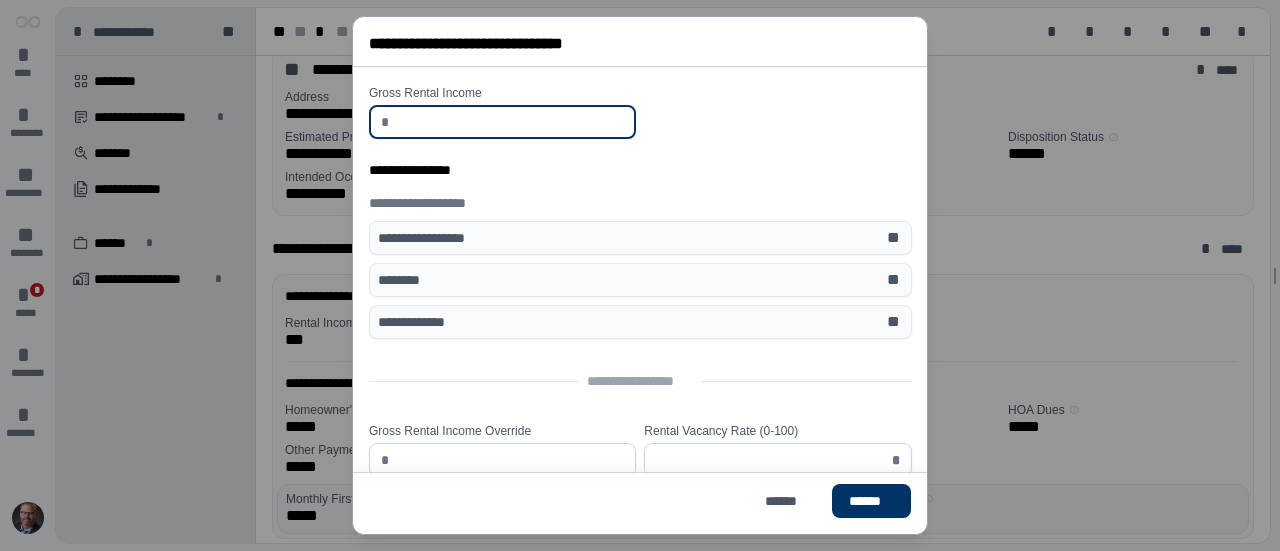 scroll, scrollTop: 0, scrollLeft: 0, axis: both 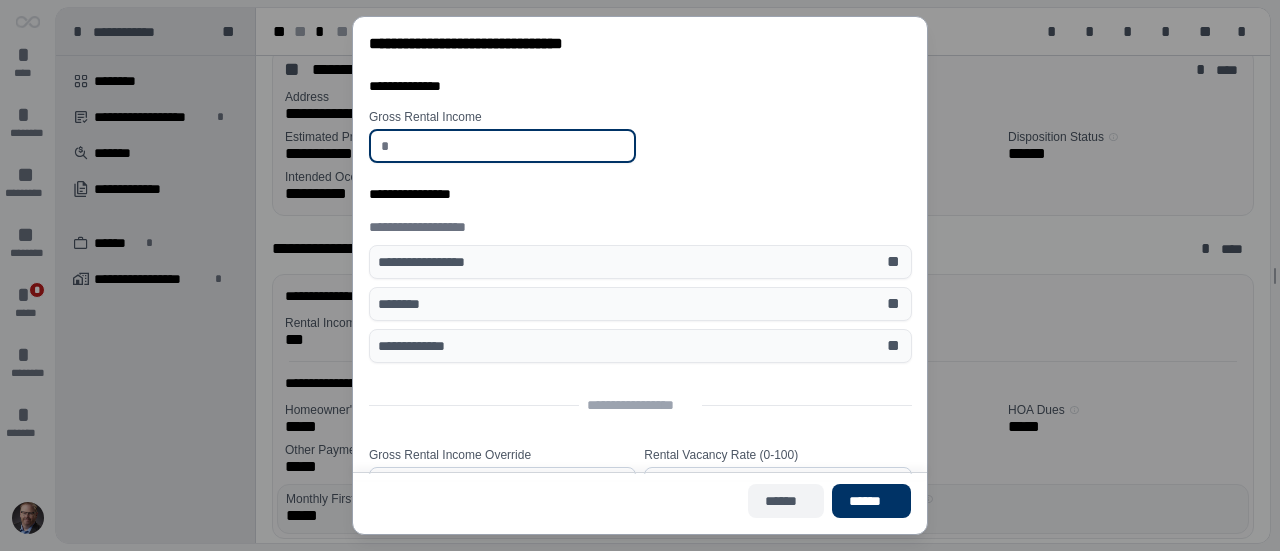 click on "******" at bounding box center [786, 501] 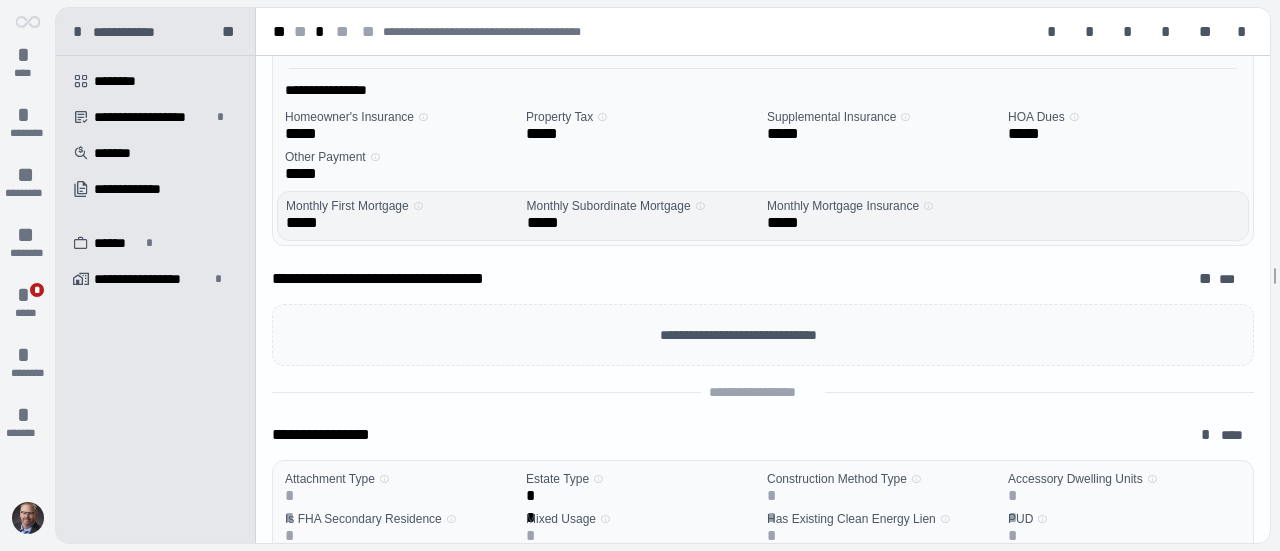 scroll, scrollTop: 93, scrollLeft: 0, axis: vertical 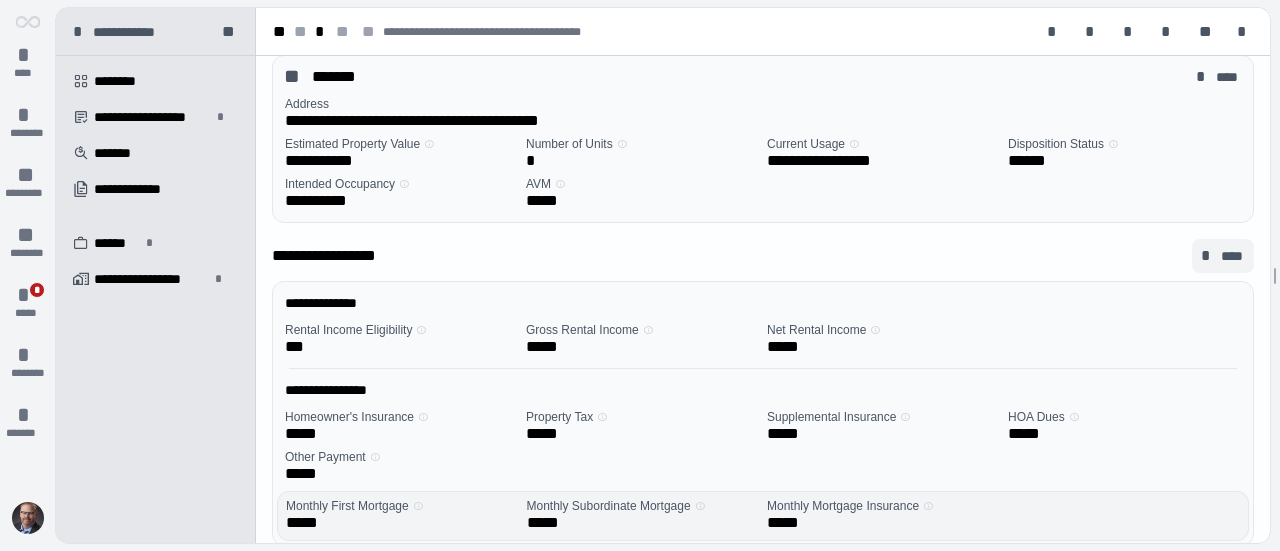 click on "*" at bounding box center (1209, 256) 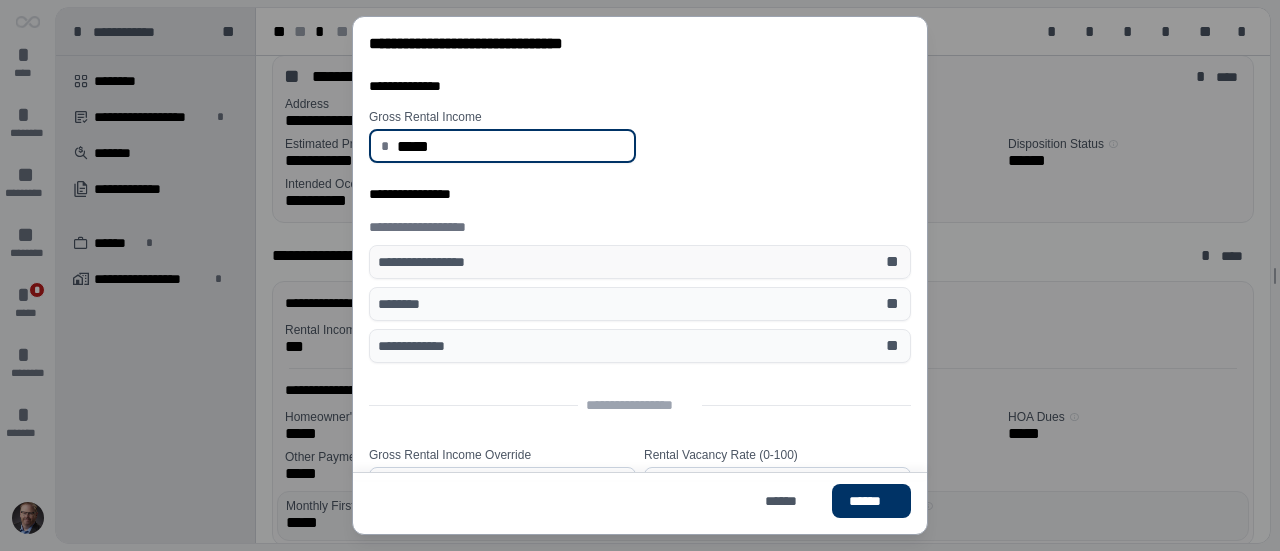 type on "********" 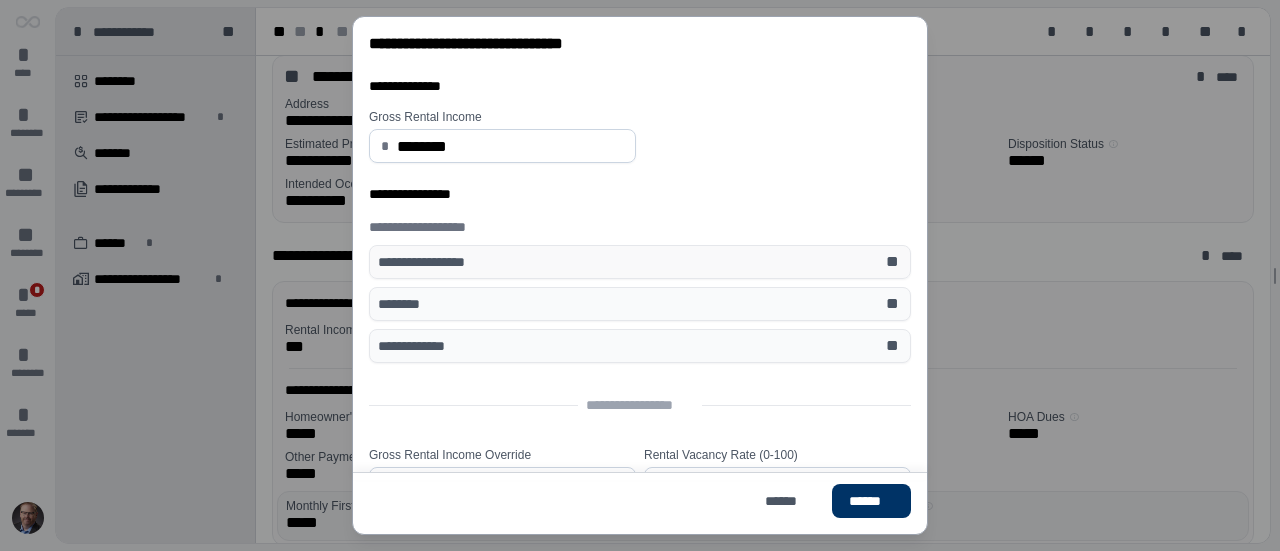 click on "**********" at bounding box center [434, 262] 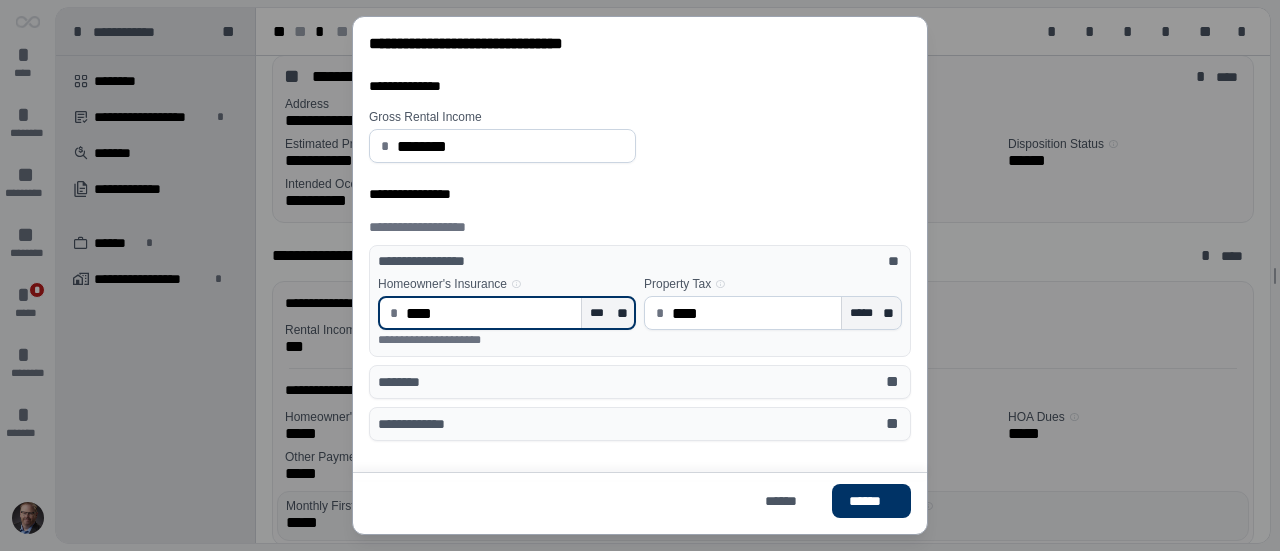 drag, startPoint x: 458, startPoint y: 308, endPoint x: 390, endPoint y: 317, distance: 68.593 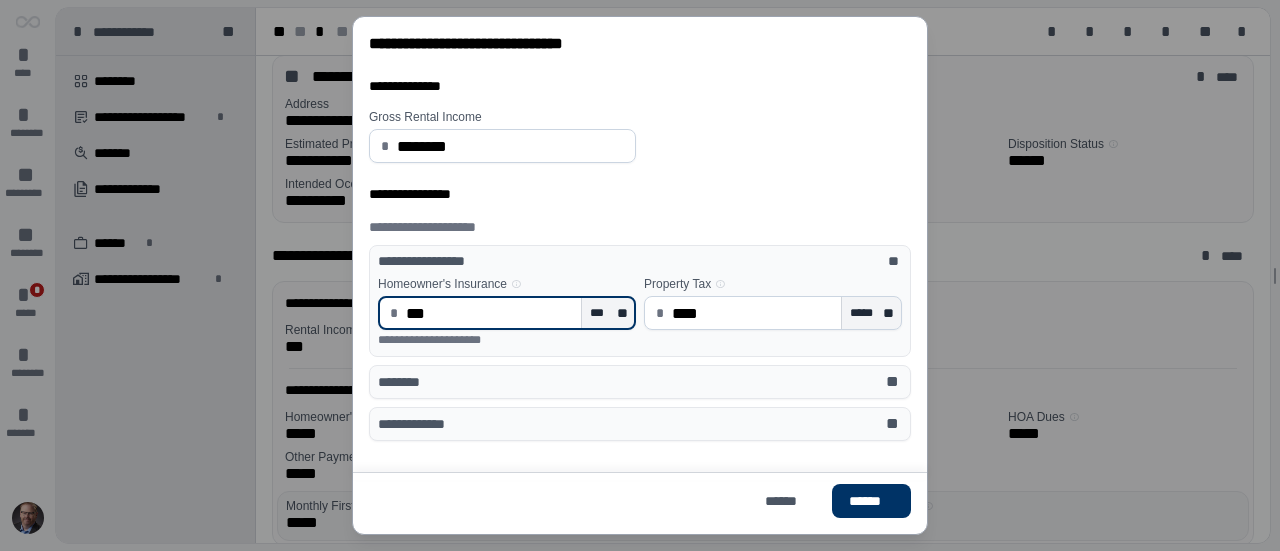 type on "******" 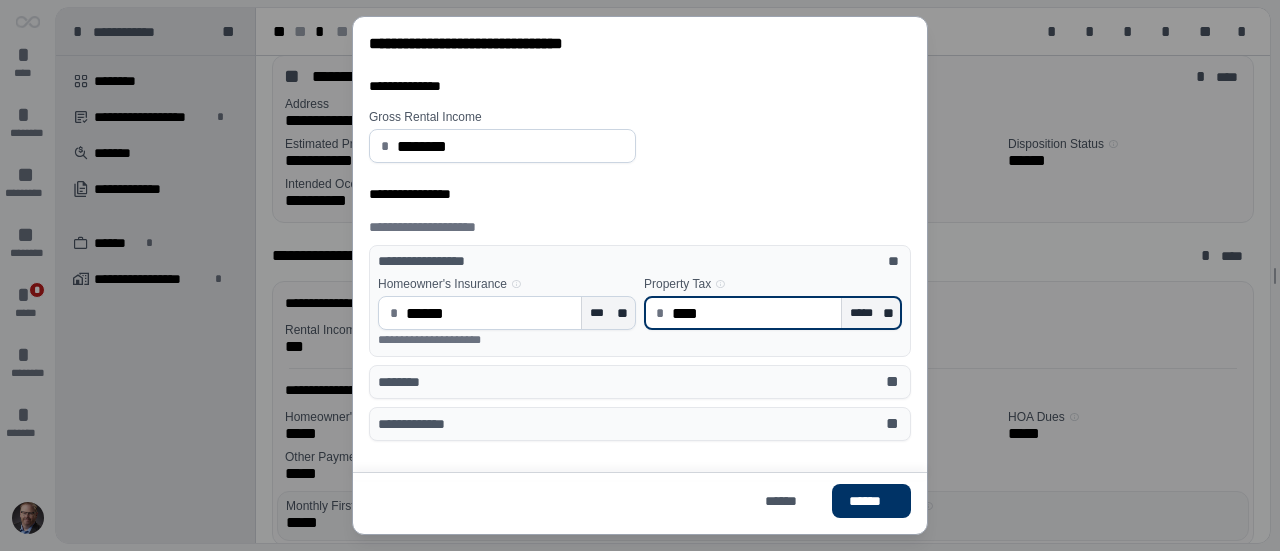 drag, startPoint x: 700, startPoint y: 307, endPoint x: 648, endPoint y: 318, distance: 53.15073 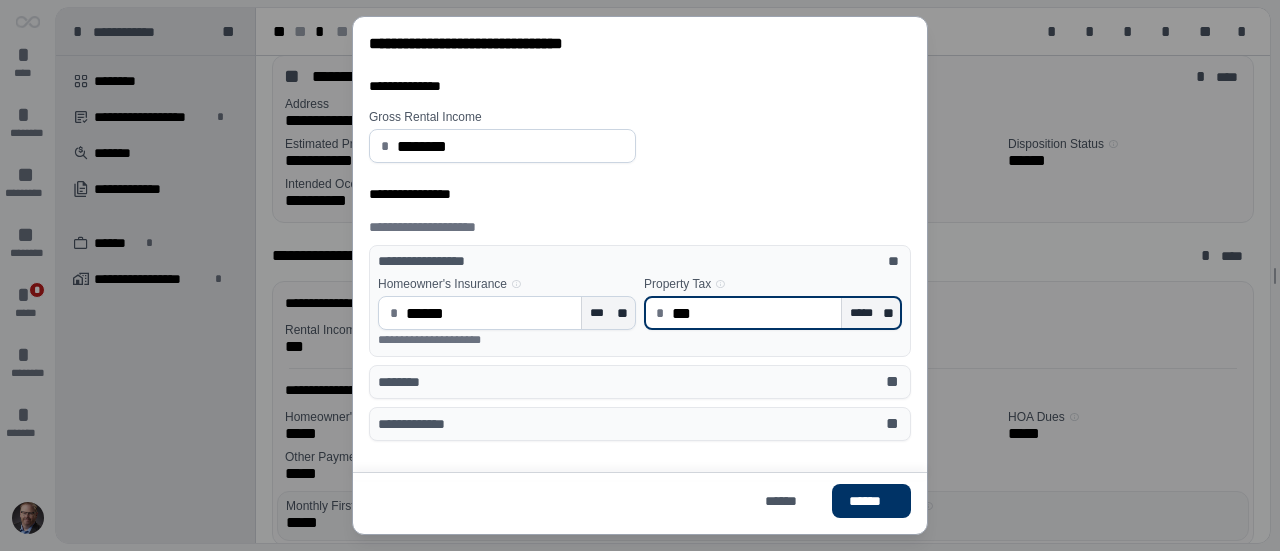 type on "******" 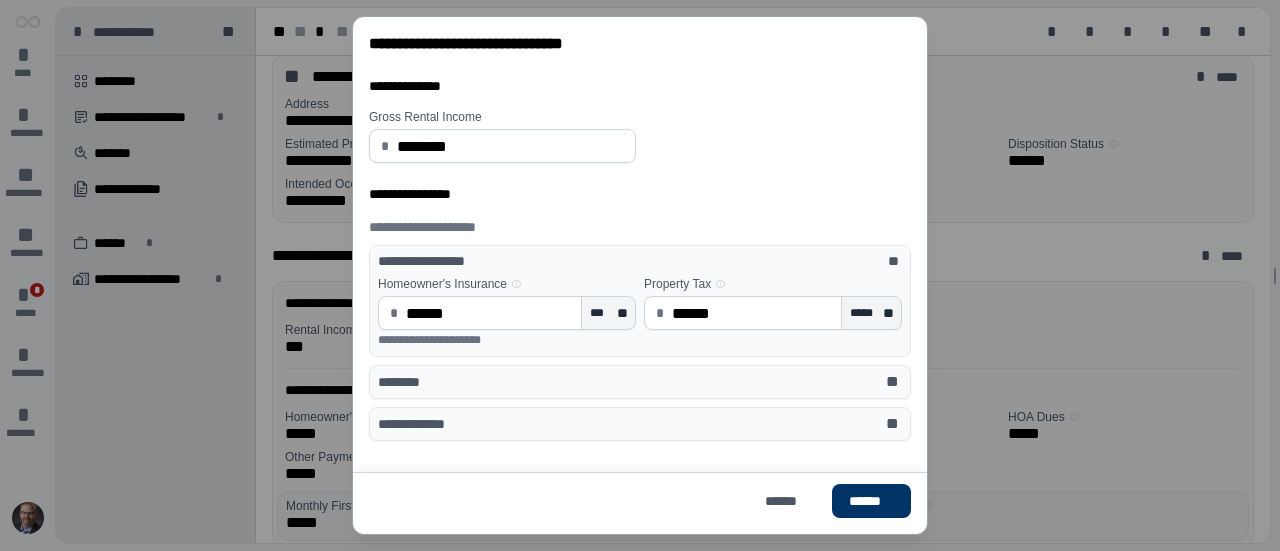 click on "**********" at bounding box center (640, 227) 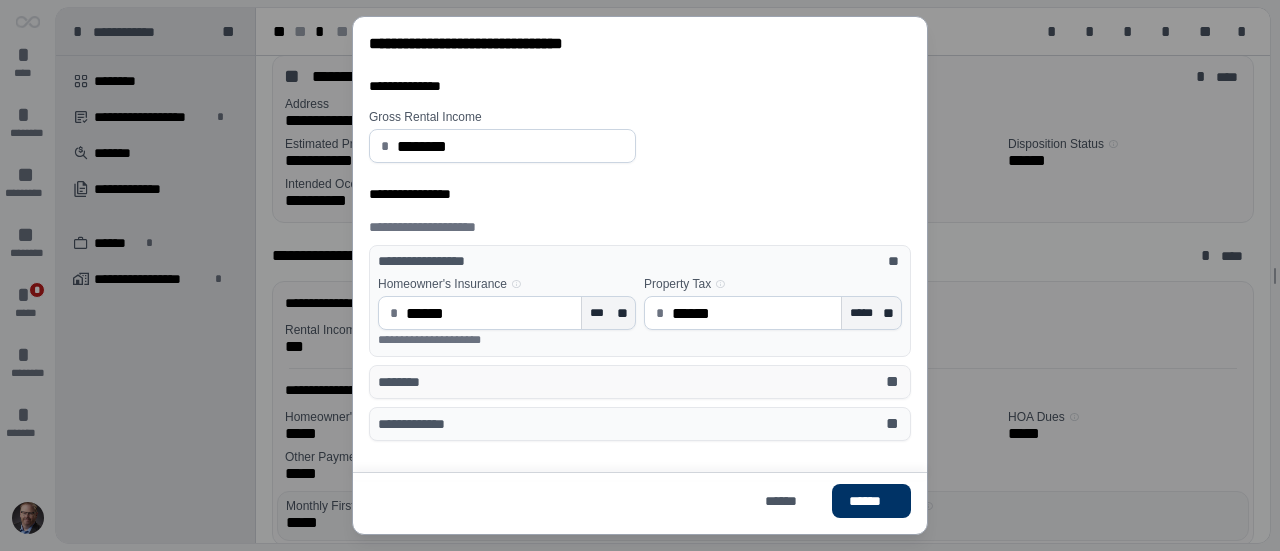 click on "******** **" at bounding box center [640, 382] 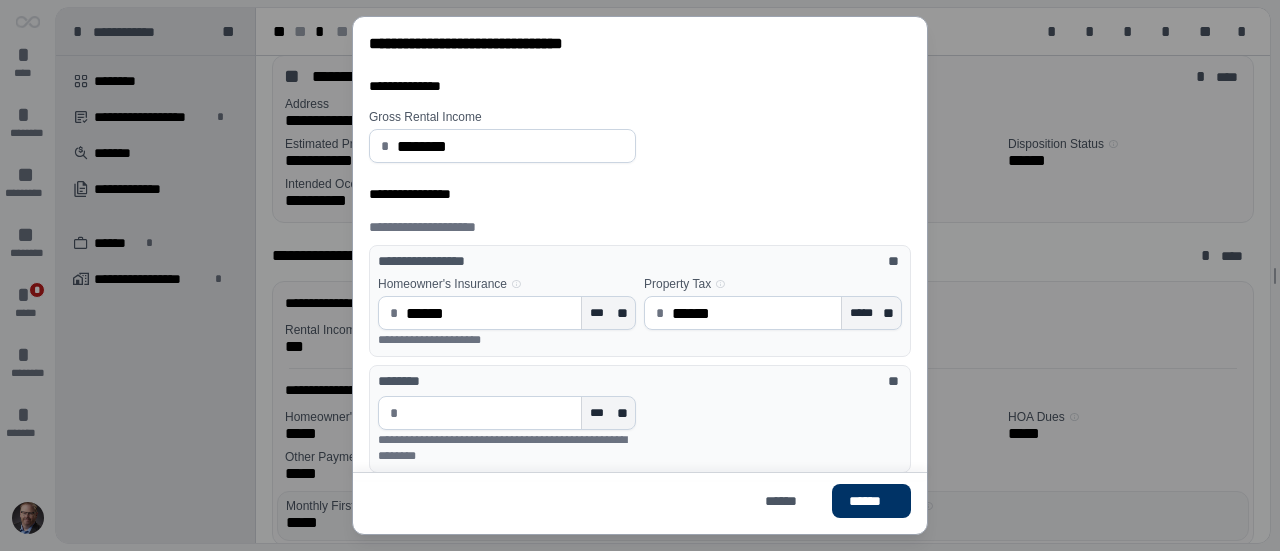 click on "******** **" at bounding box center (640, 381) 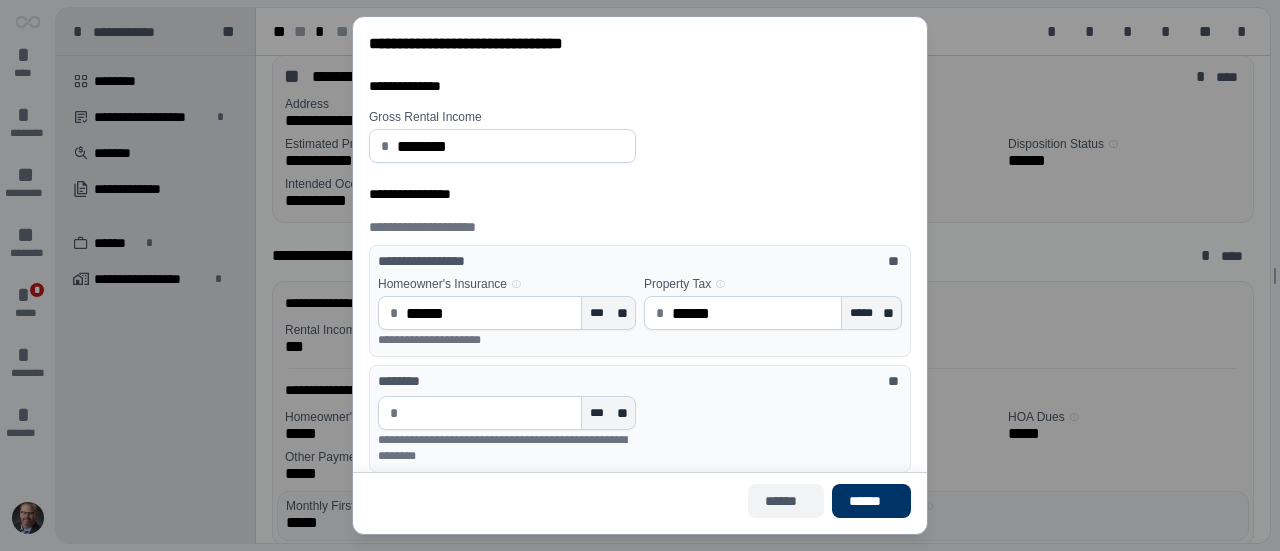 click on "******" at bounding box center [786, 501] 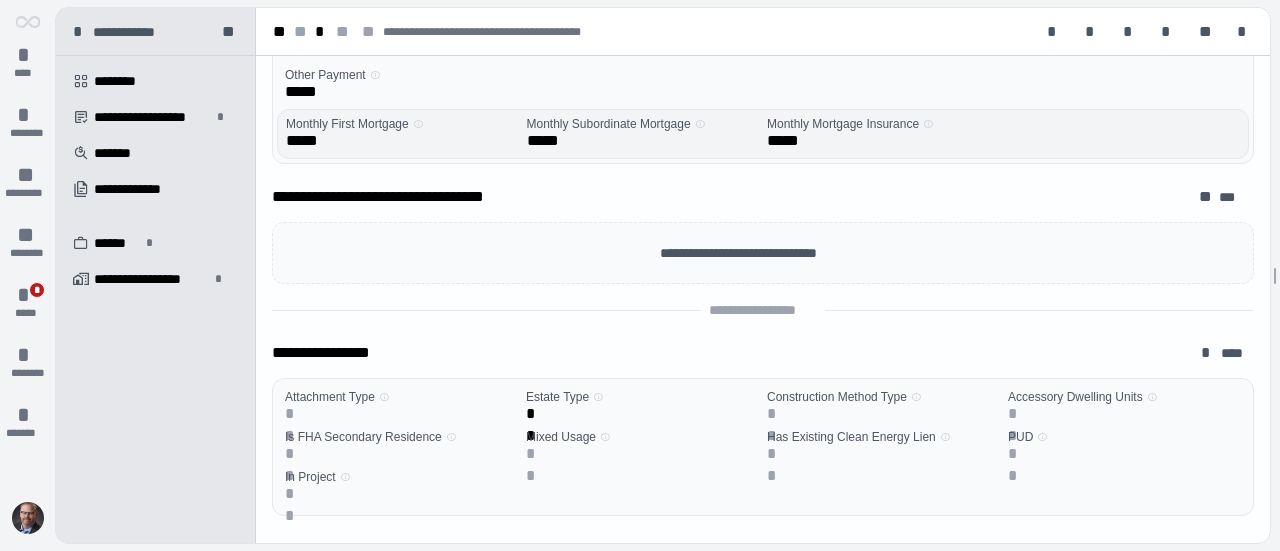 scroll, scrollTop: 493, scrollLeft: 0, axis: vertical 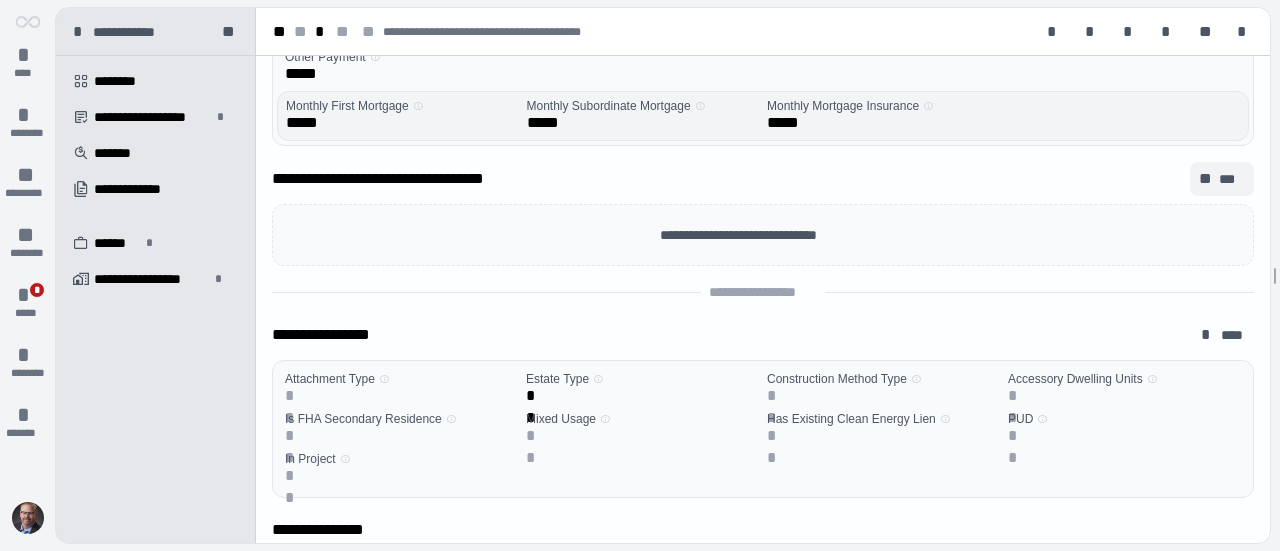 click on "**" at bounding box center (1207, 179) 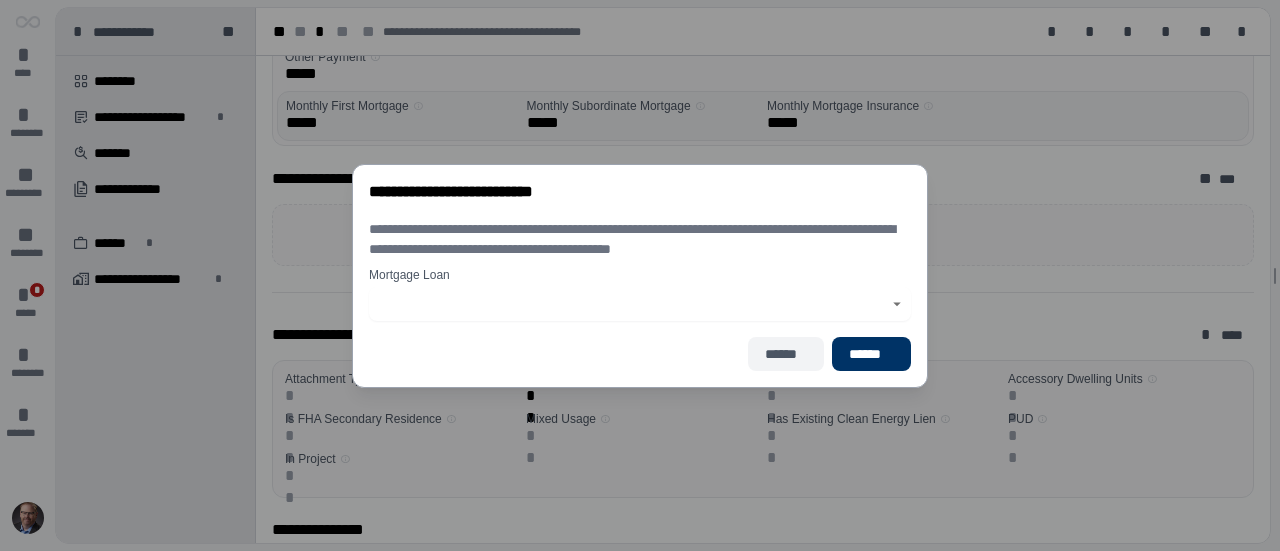 click on "******" at bounding box center [786, 354] 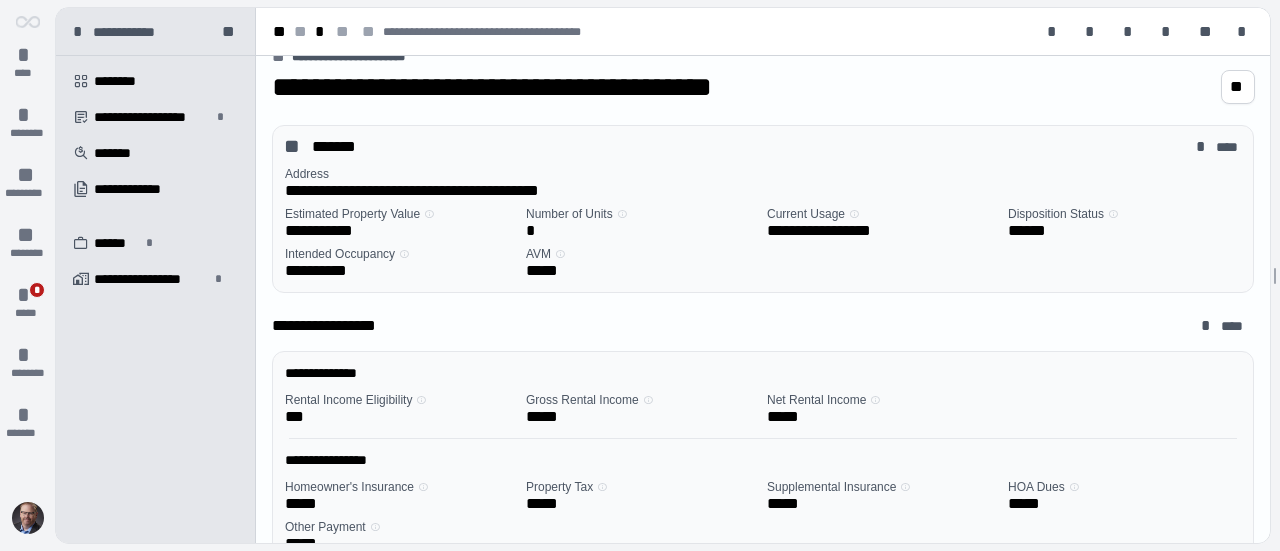 scroll, scrollTop: 0, scrollLeft: 0, axis: both 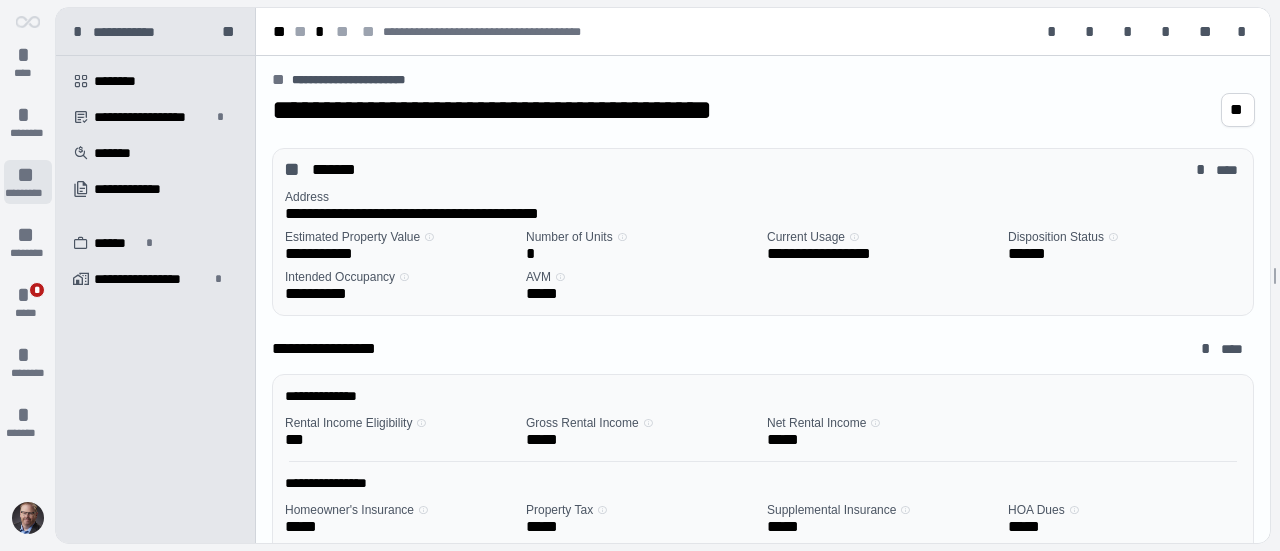 click on "**" at bounding box center (28, 175) 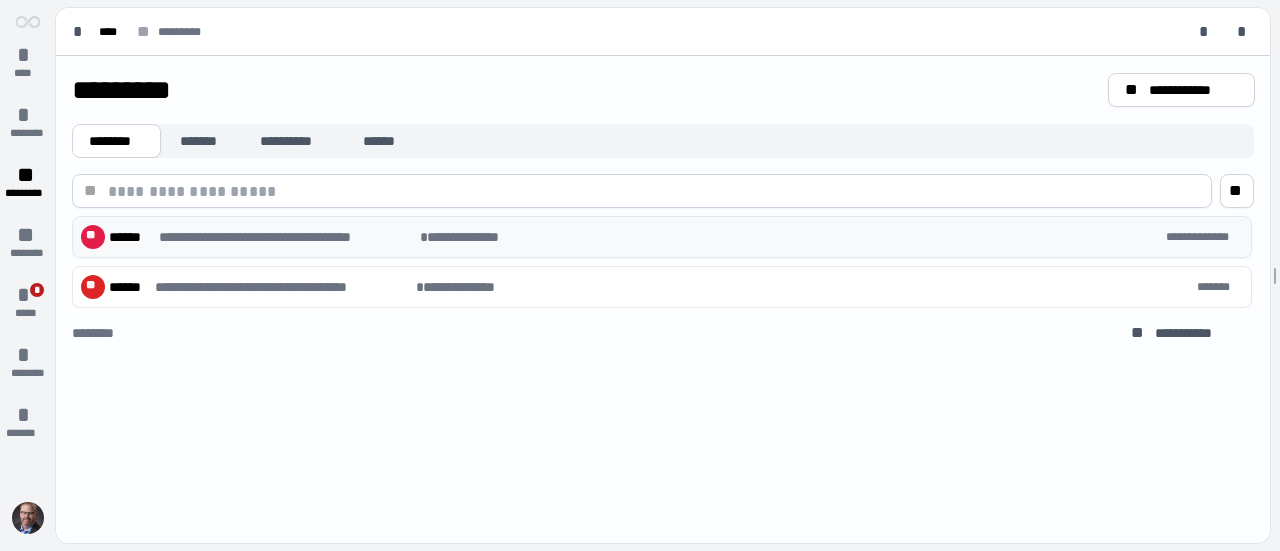 click on "**********" at bounding box center (660, 237) 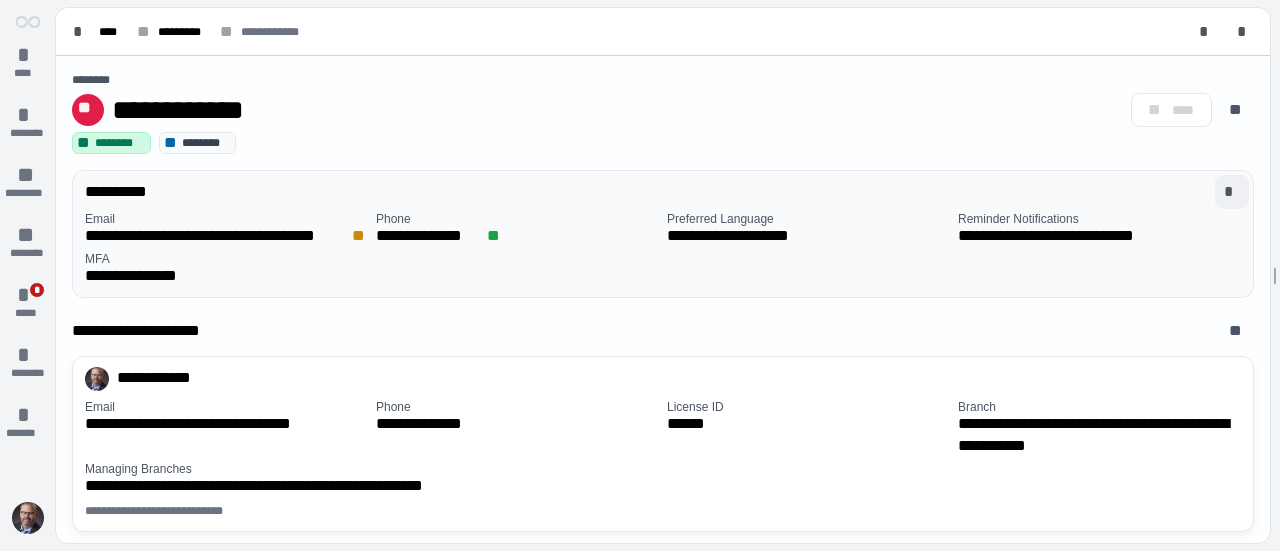 click on "*" at bounding box center [1232, 192] 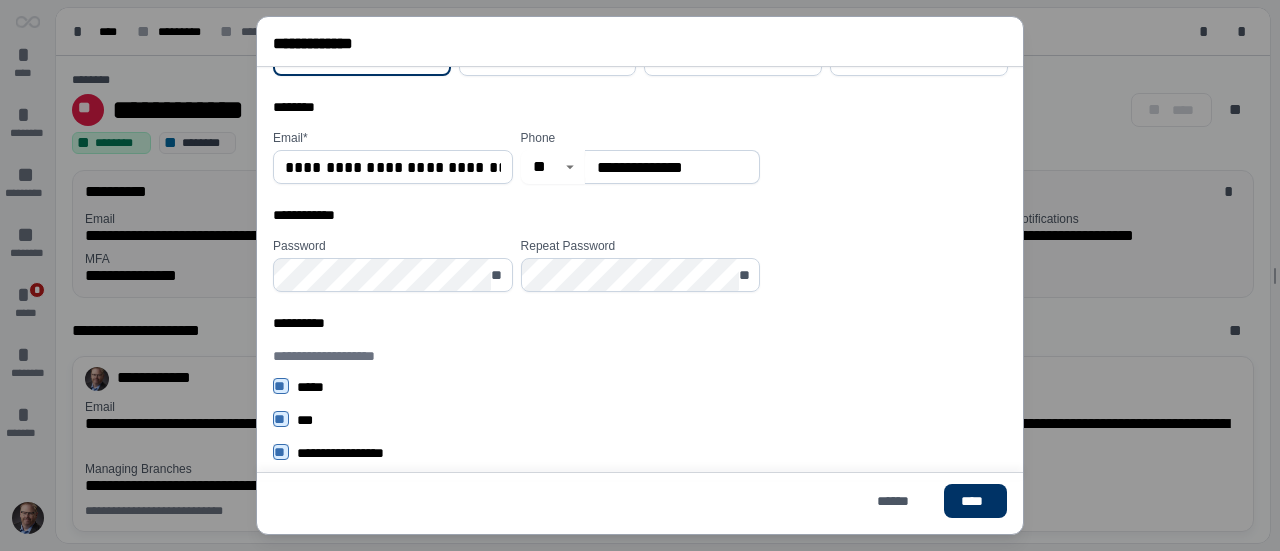 scroll, scrollTop: 144, scrollLeft: 0, axis: vertical 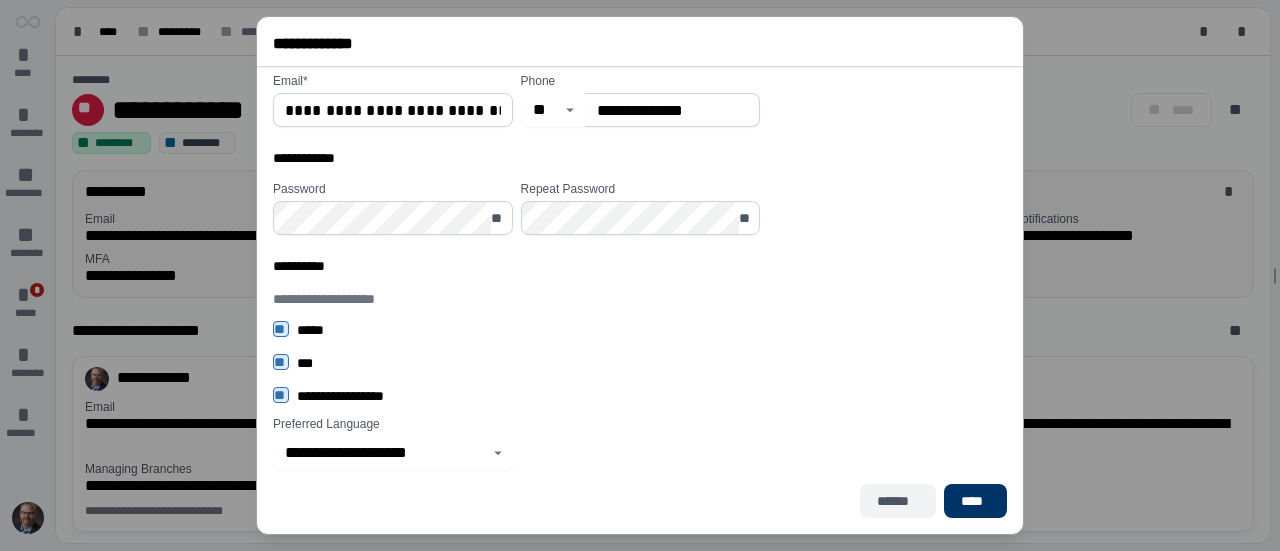 click on "******" at bounding box center [898, 501] 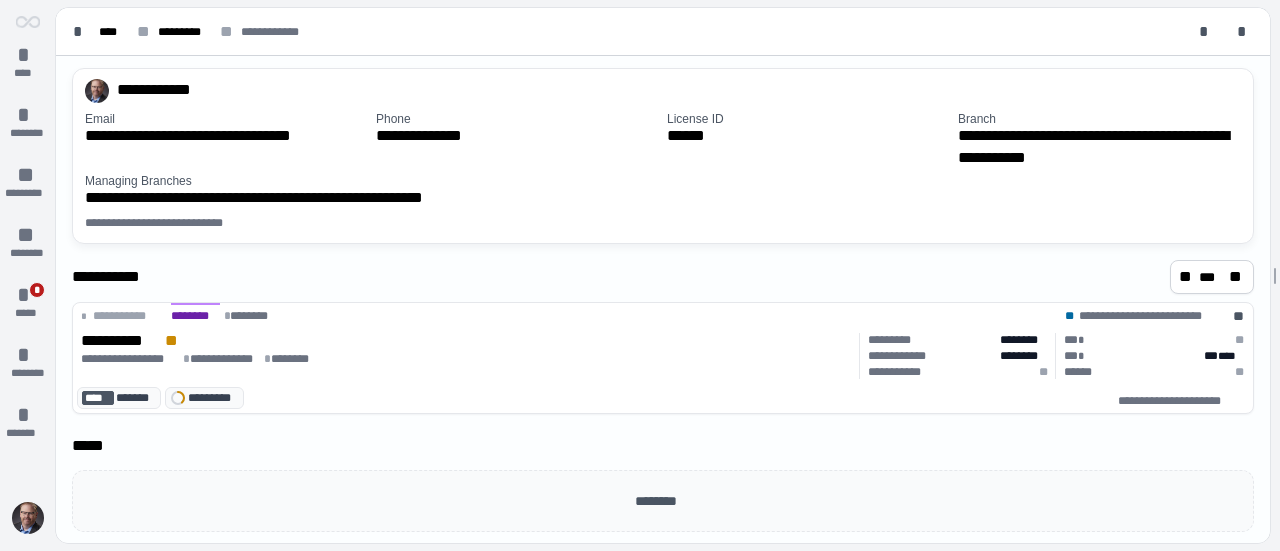 scroll, scrollTop: 0, scrollLeft: 0, axis: both 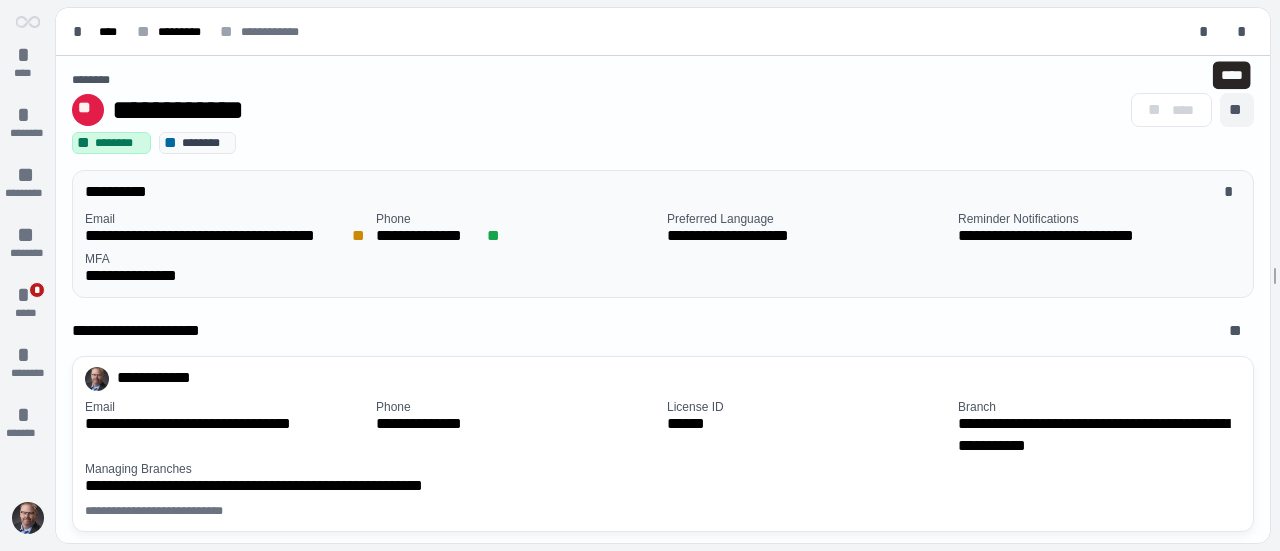 click on "**" at bounding box center [1237, 110] 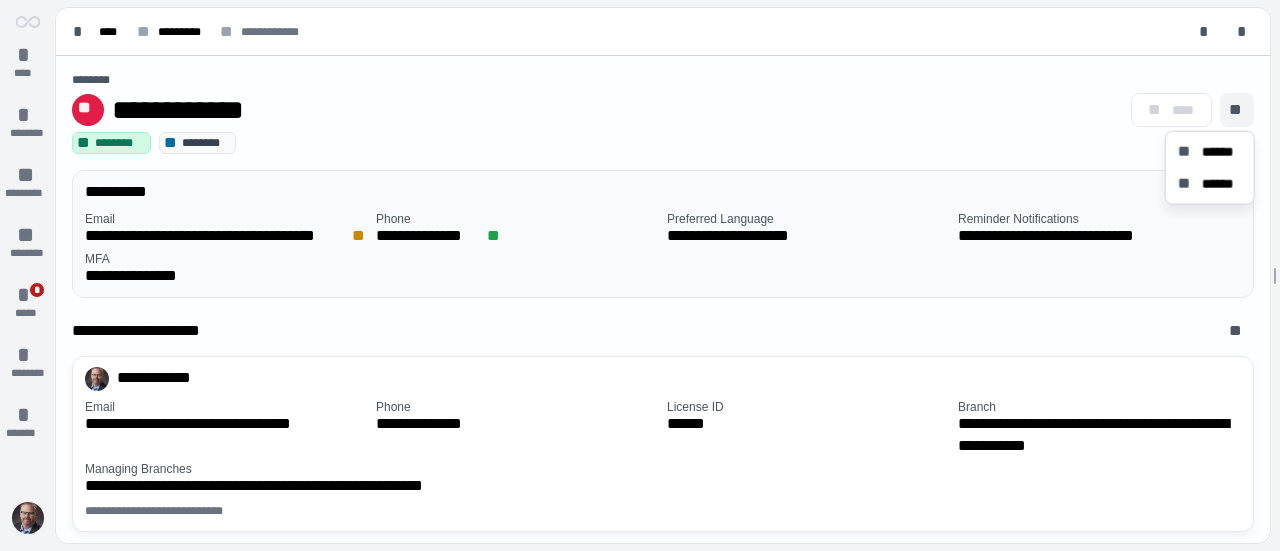 click on "**********" at bounding box center [597, 110] 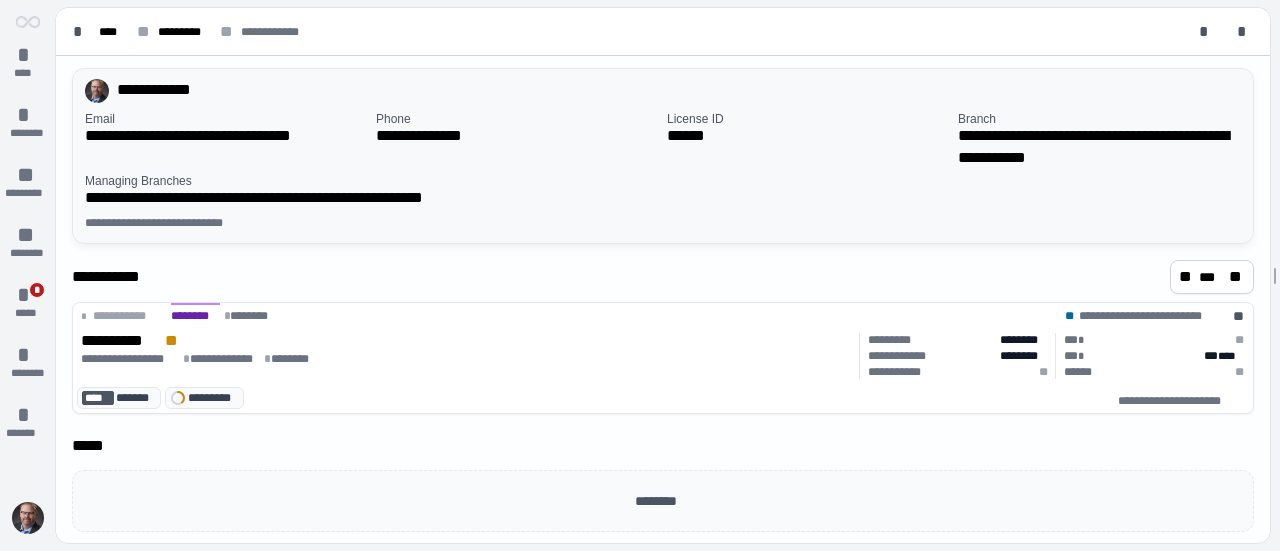 scroll, scrollTop: 0, scrollLeft: 0, axis: both 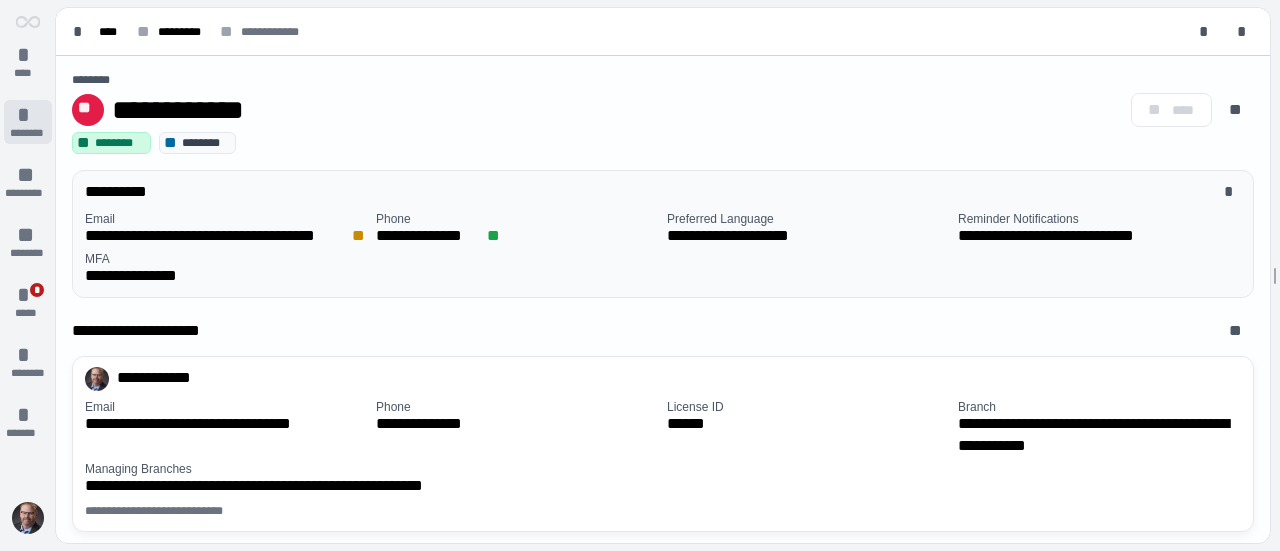 click on "********" at bounding box center (27, 133) 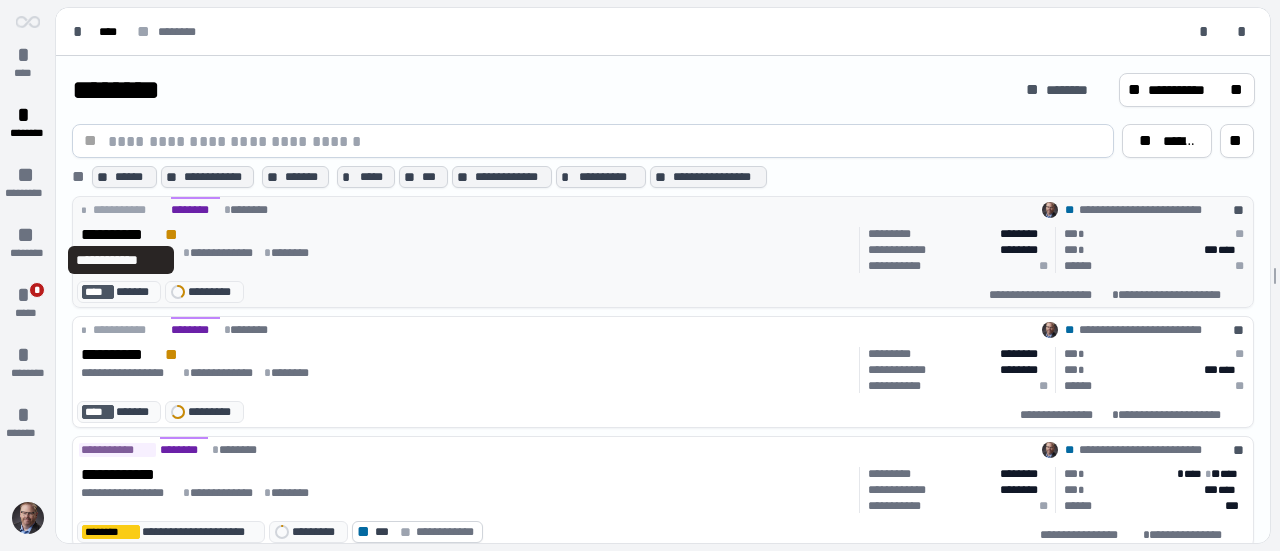 click on "**********" at bounding box center [121, 235] 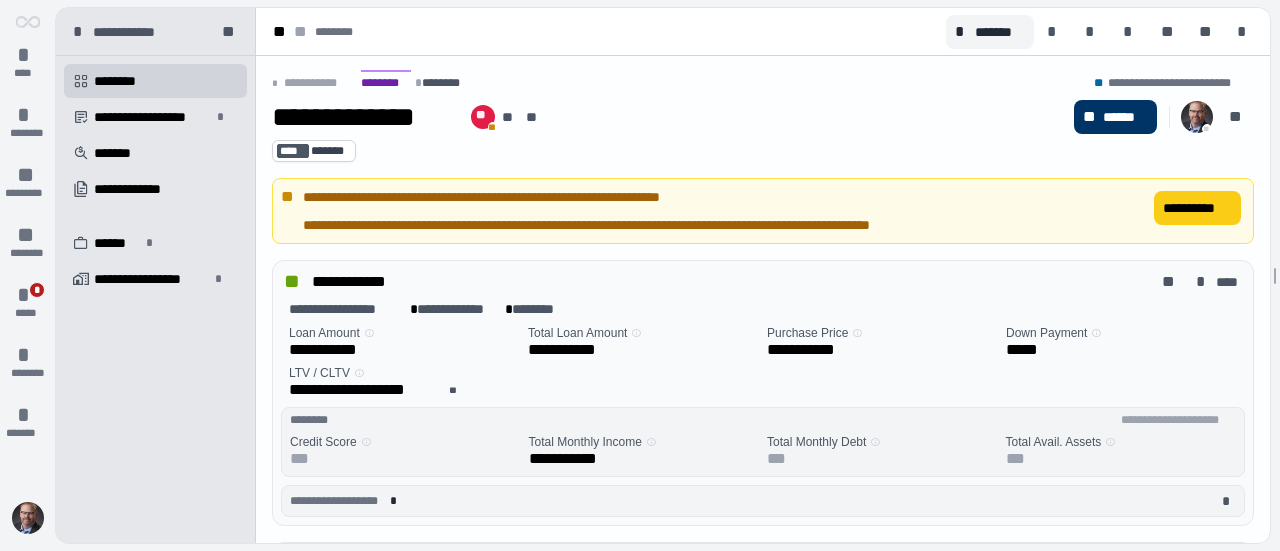 scroll, scrollTop: 200, scrollLeft: 0, axis: vertical 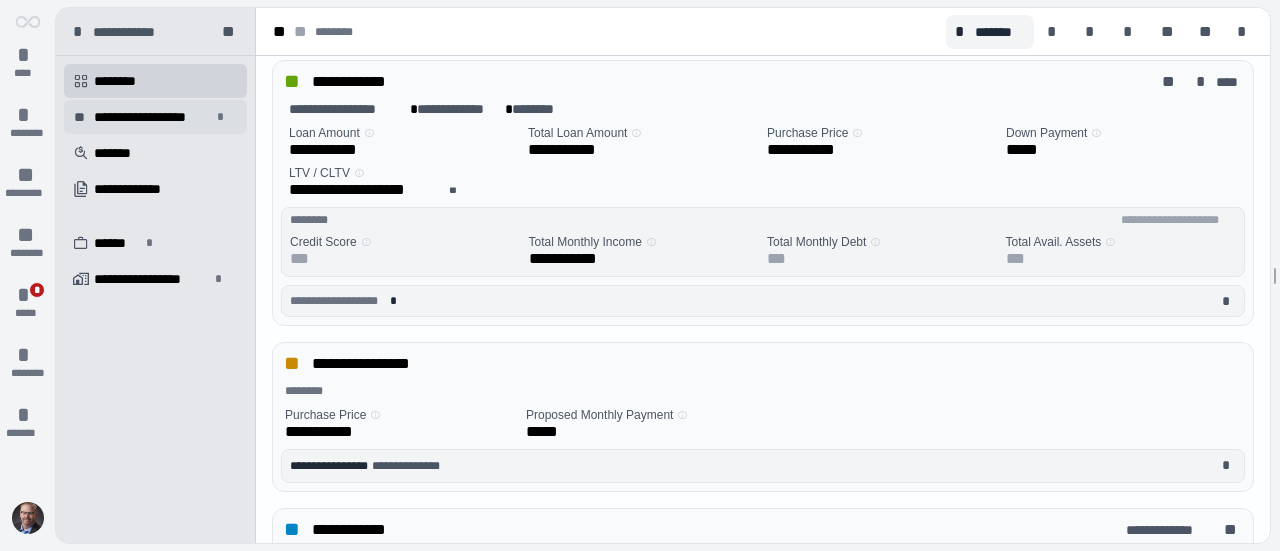 click on "**********" at bounding box center [152, 117] 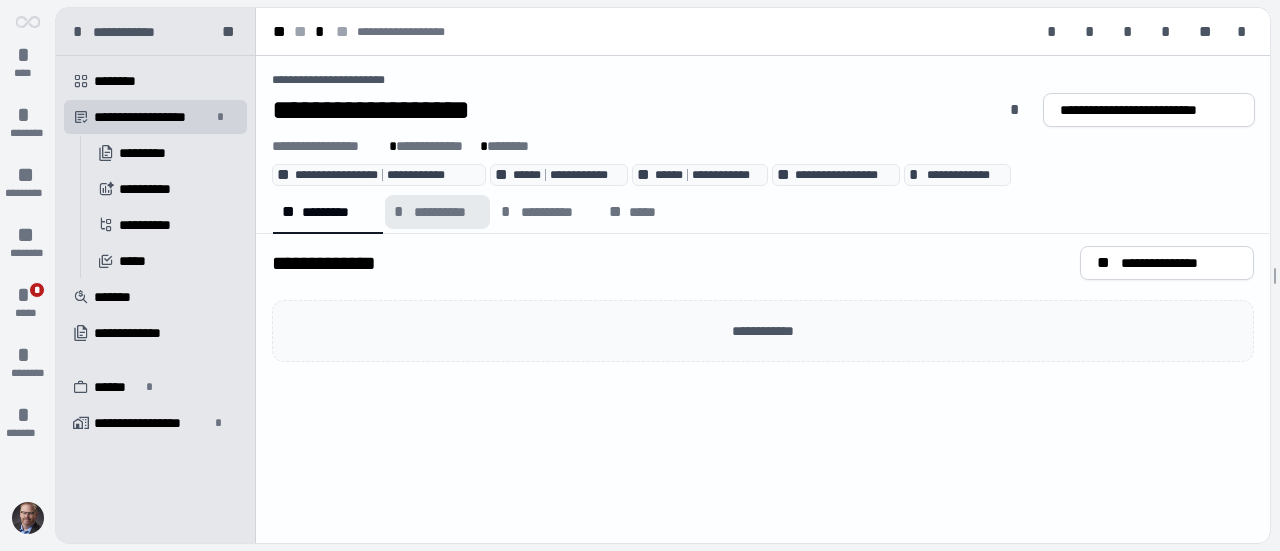 click on "**********" at bounding box center (447, 212) 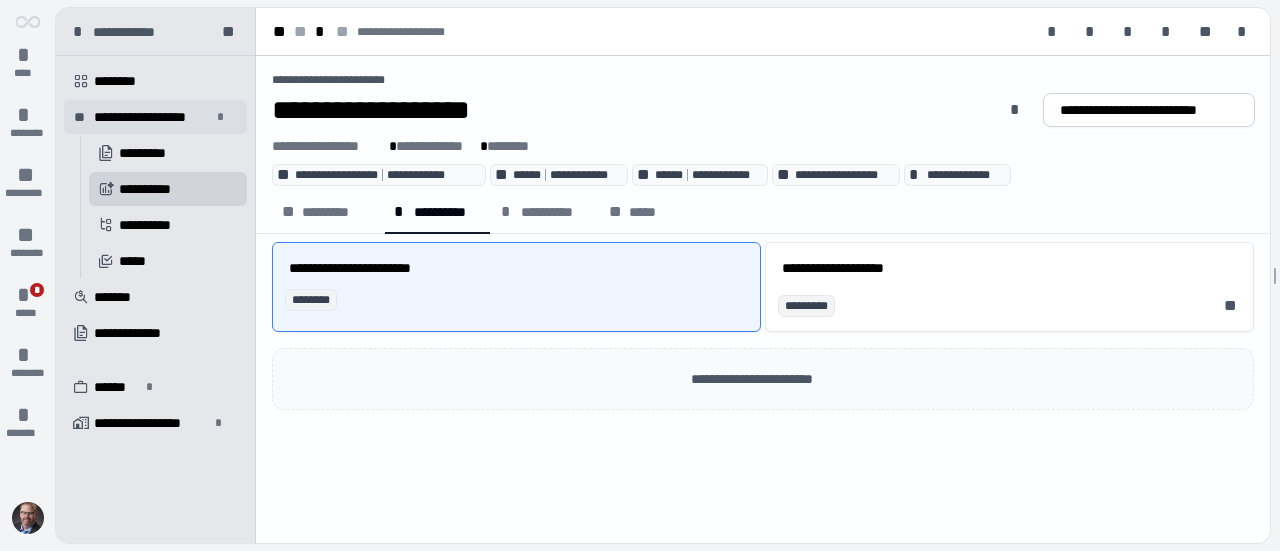 click on "**********" at bounding box center (152, 117) 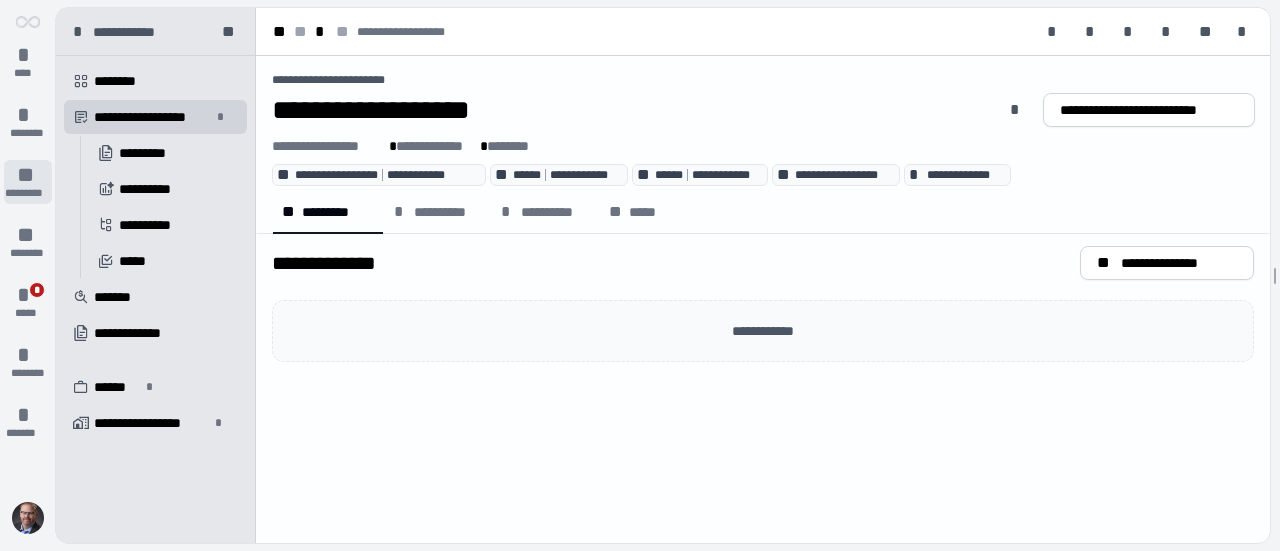 click on "*********" at bounding box center [28, 193] 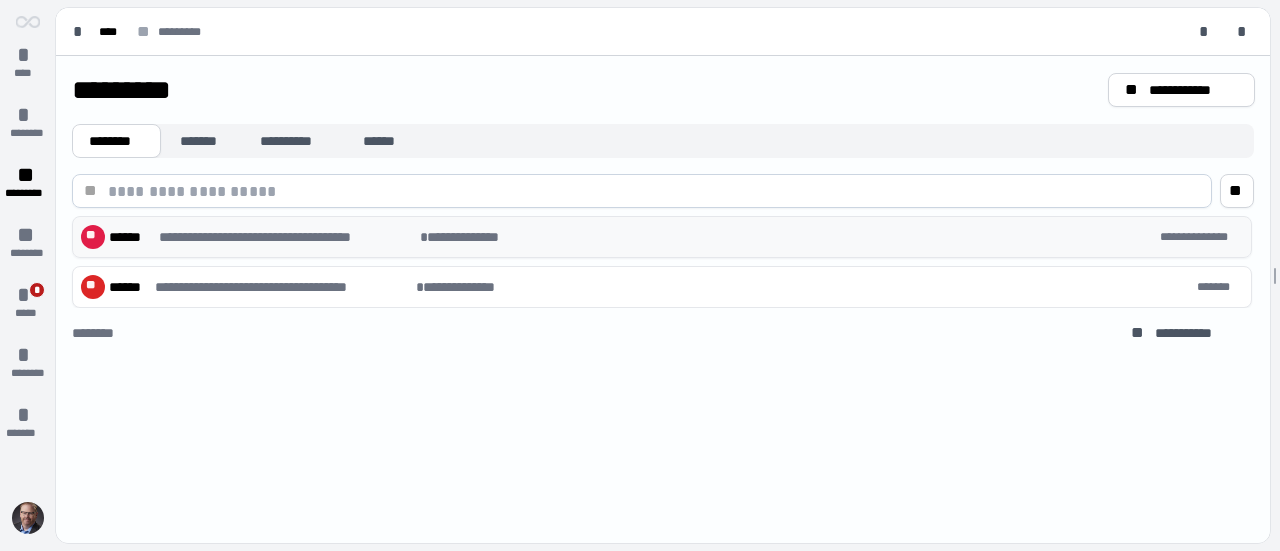 click on "**********" at bounding box center [287, 237] 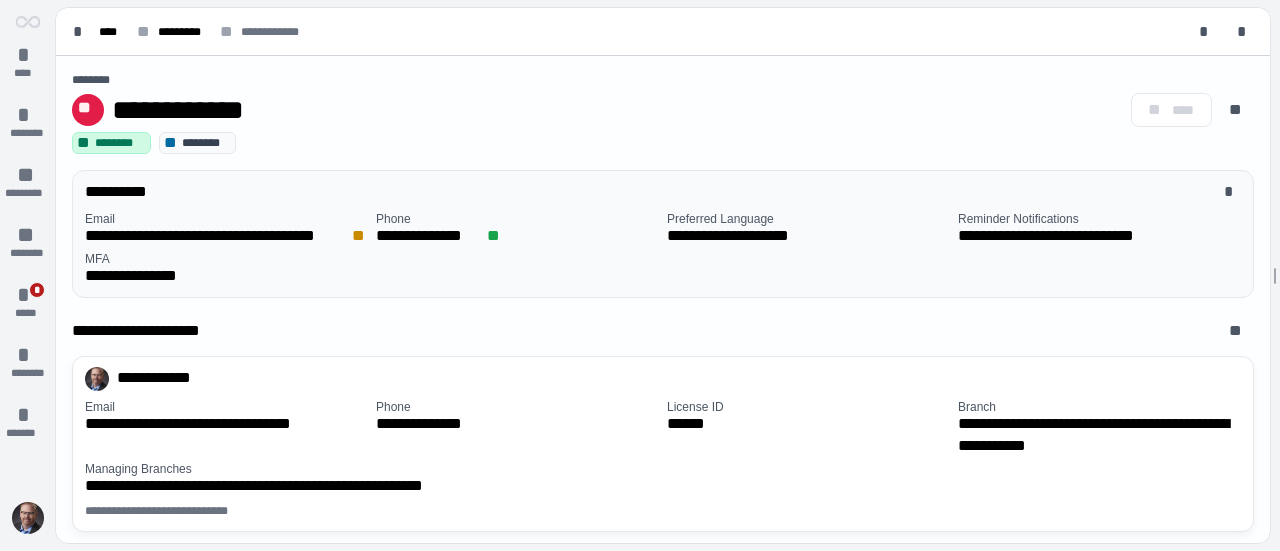 click on "Phone" at bounding box center [517, 219] 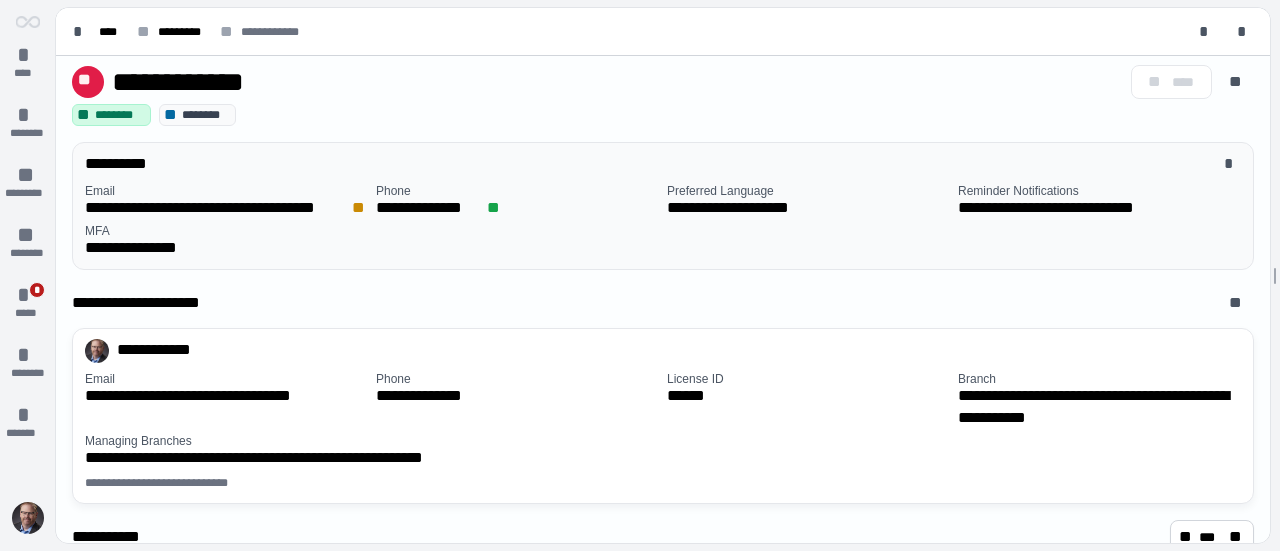 scroll, scrollTop: 0, scrollLeft: 0, axis: both 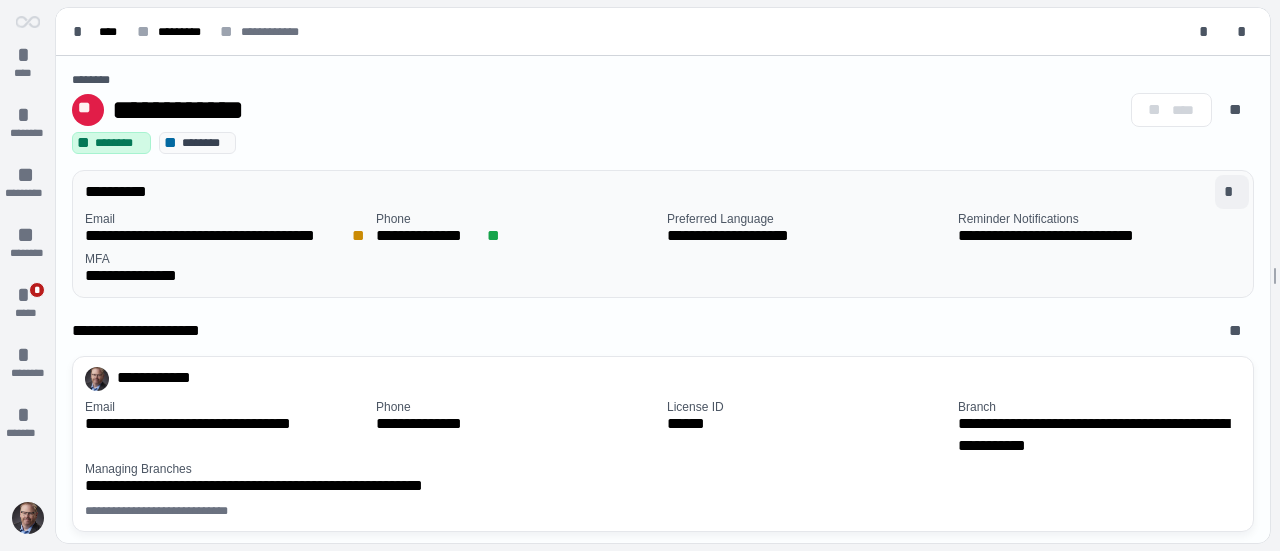 click on "*" at bounding box center (1232, 192) 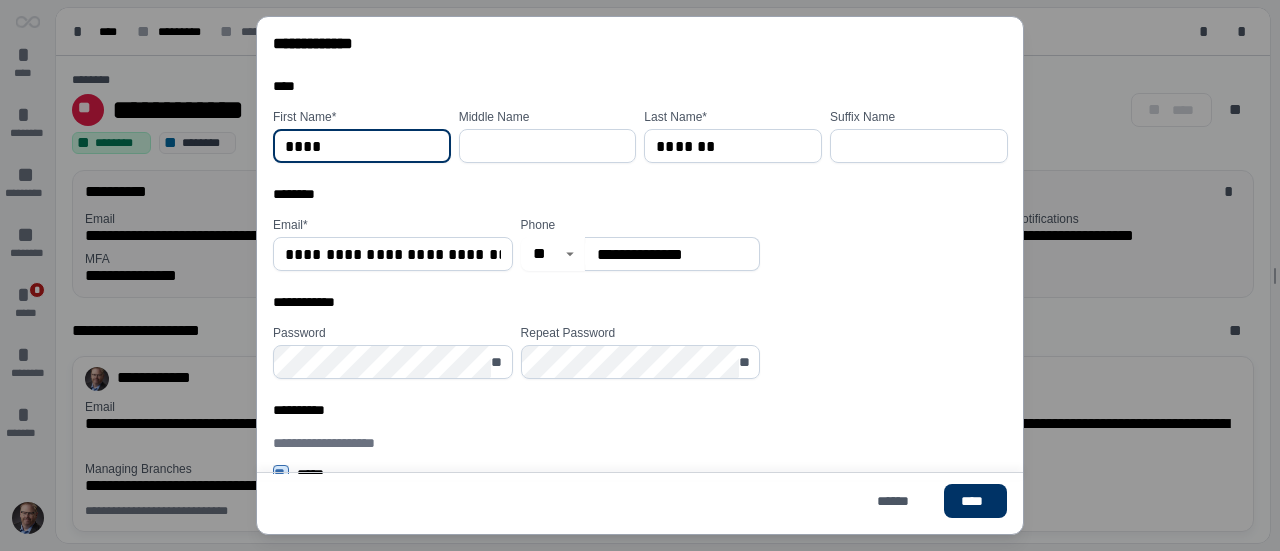 scroll, scrollTop: 0, scrollLeft: 0, axis: both 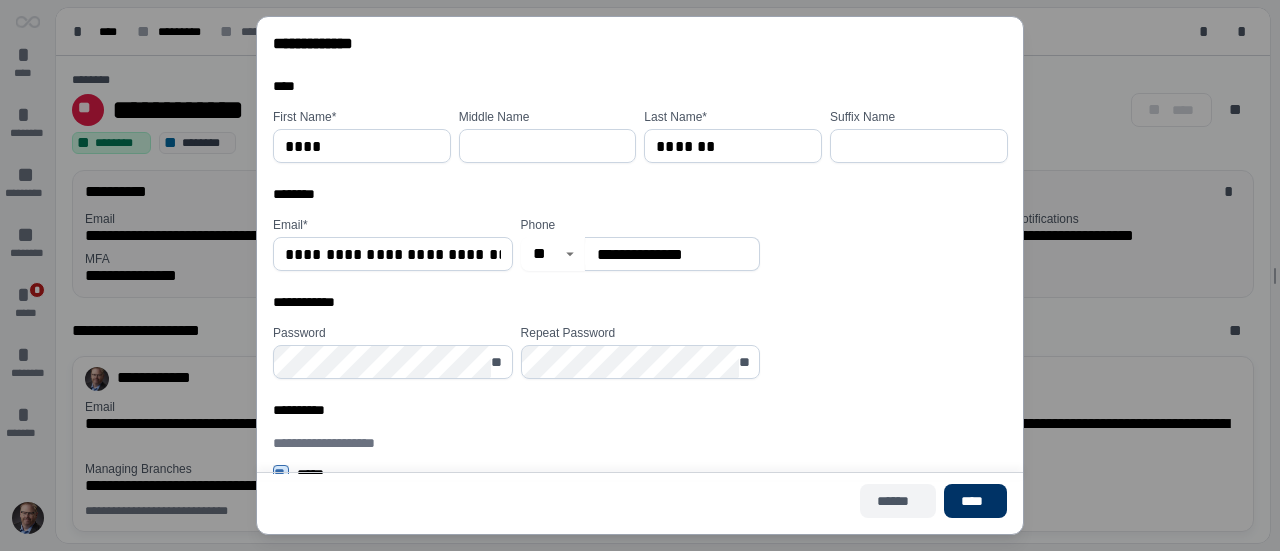 click on "******" at bounding box center (898, 501) 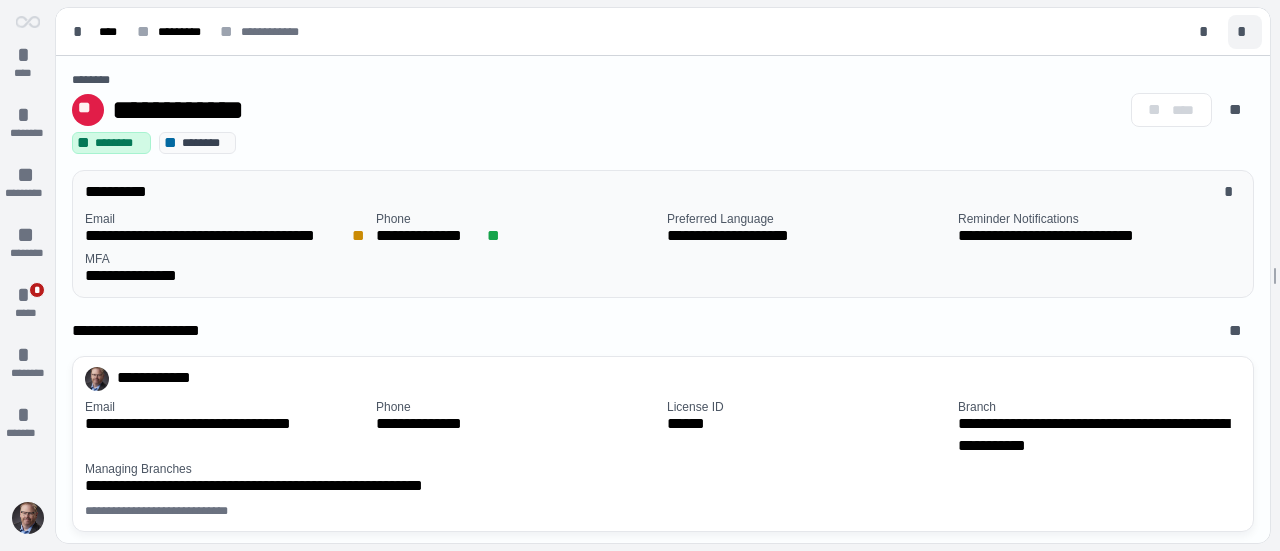 click on "*" at bounding box center (1245, 32) 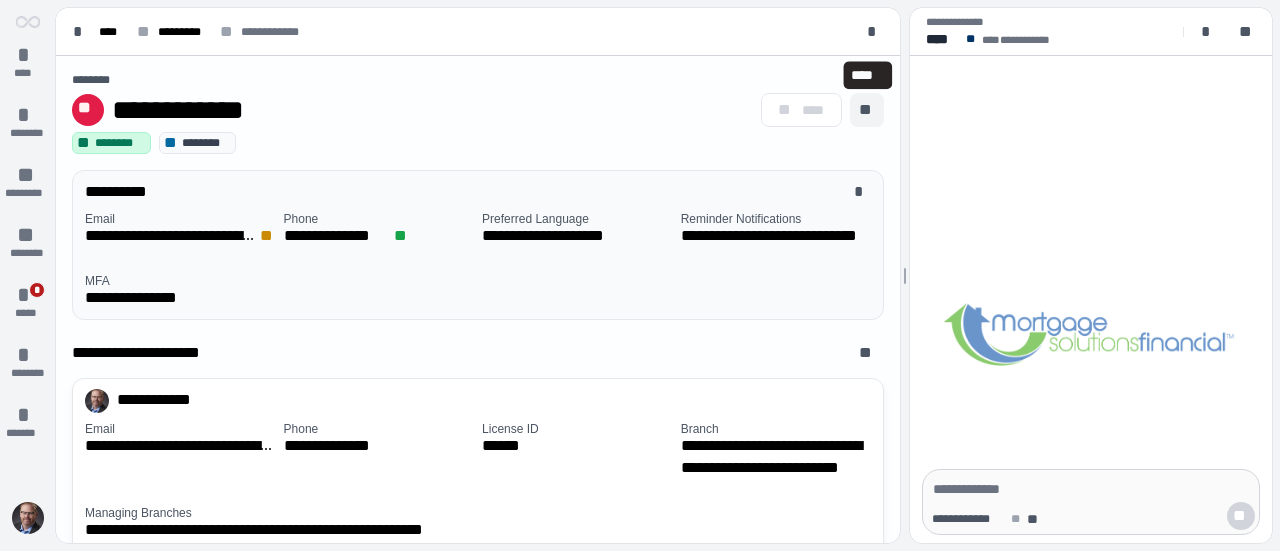 click on "**" at bounding box center [867, 110] 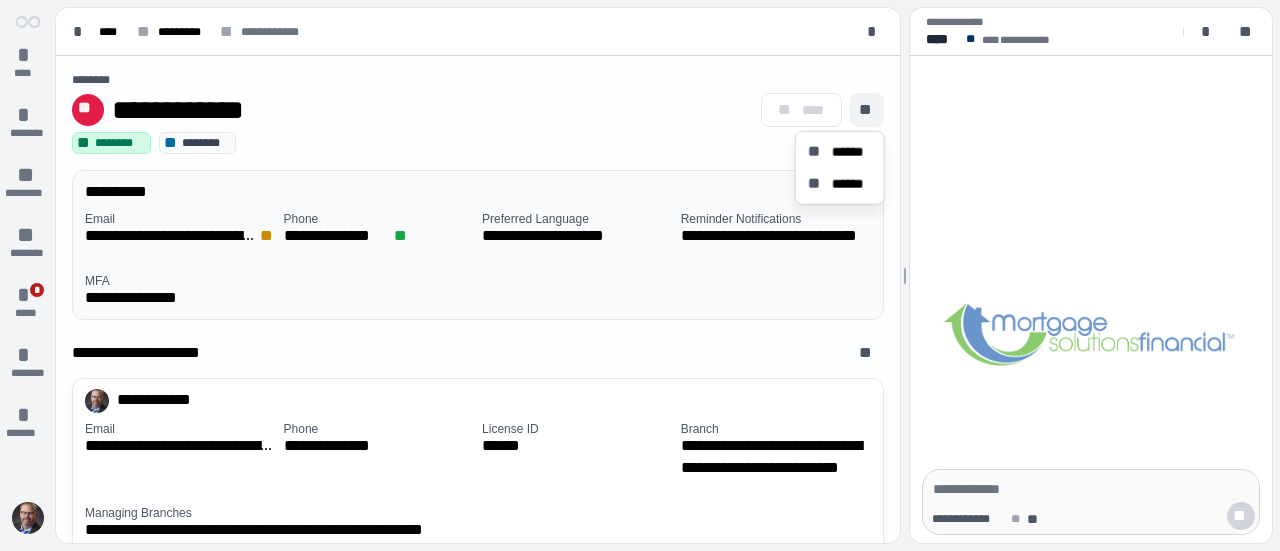 click on "**********" at bounding box center [412, 110] 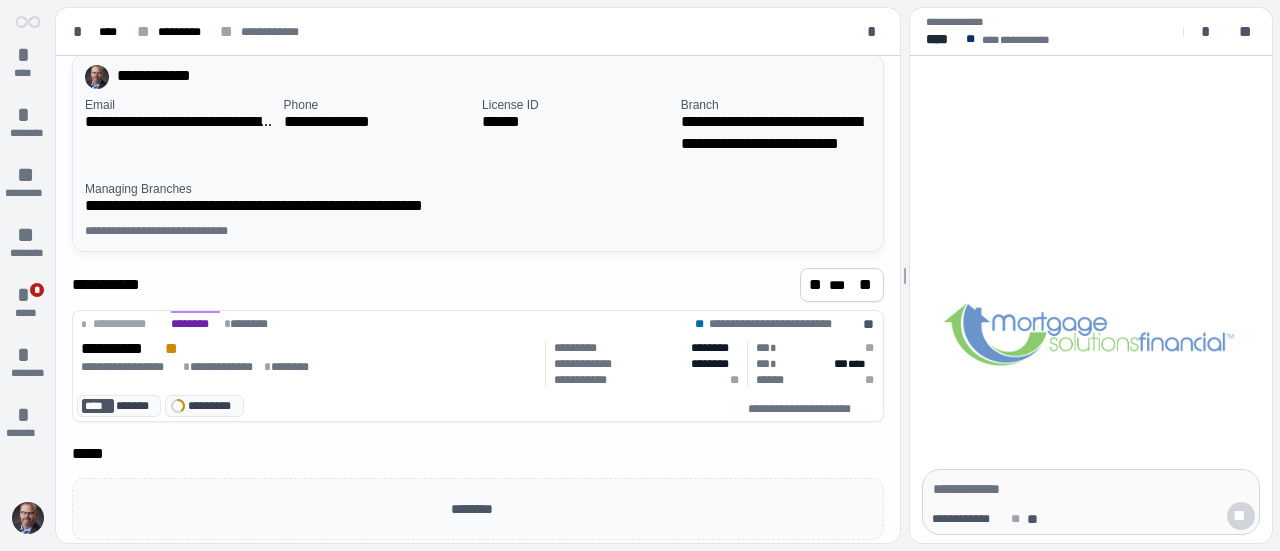 scroll, scrollTop: 332, scrollLeft: 0, axis: vertical 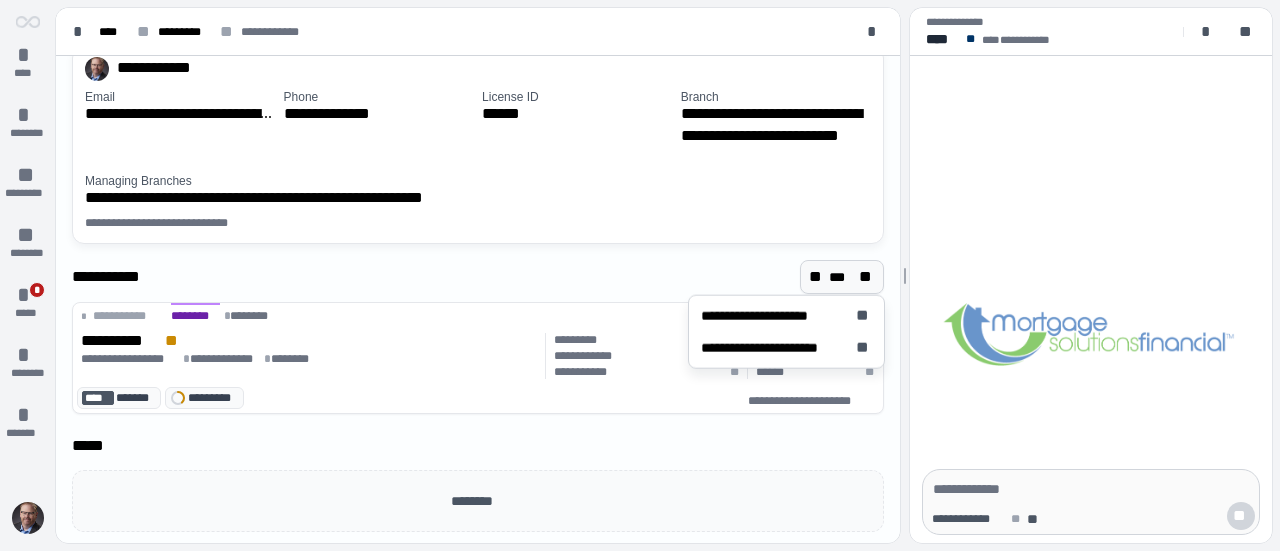 click on "***" at bounding box center [842, 277] 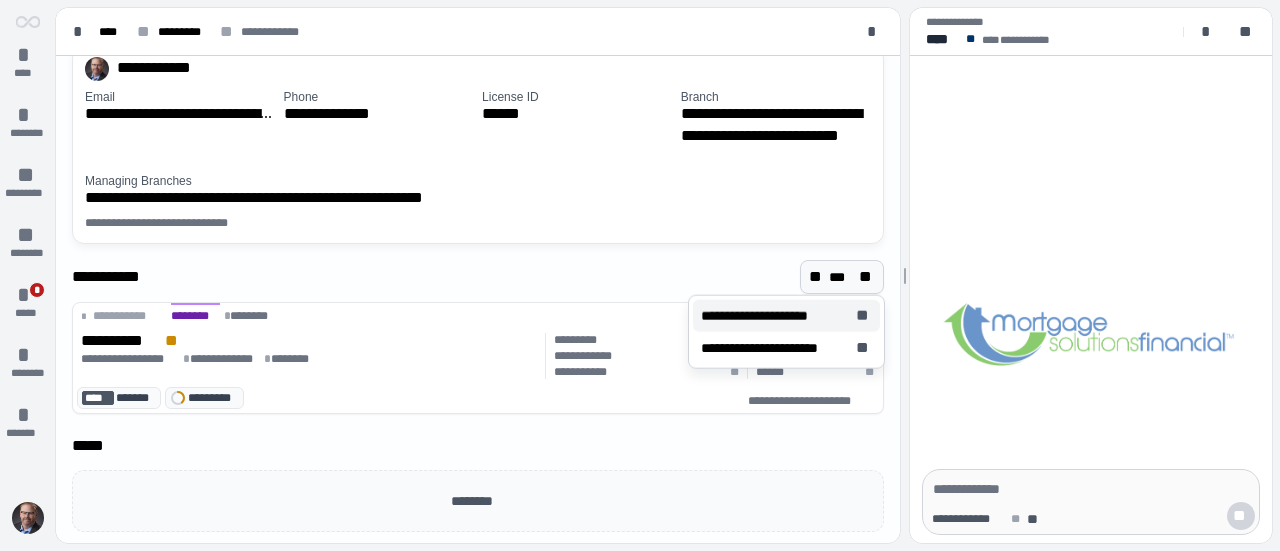 click on "**********" at bounding box center (764, 316) 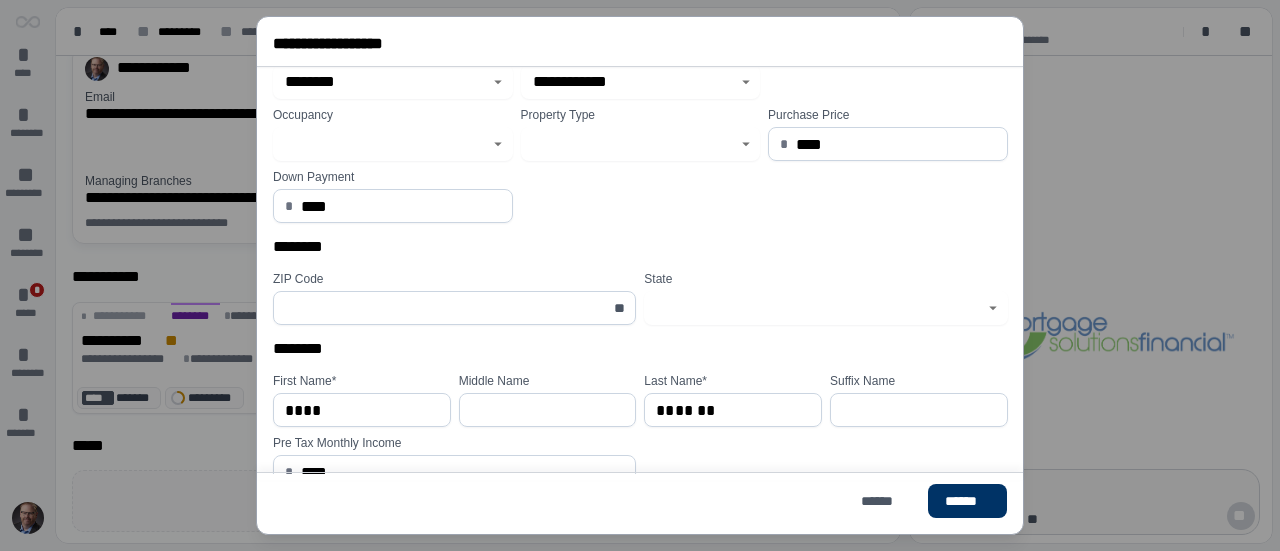 scroll, scrollTop: 0, scrollLeft: 0, axis: both 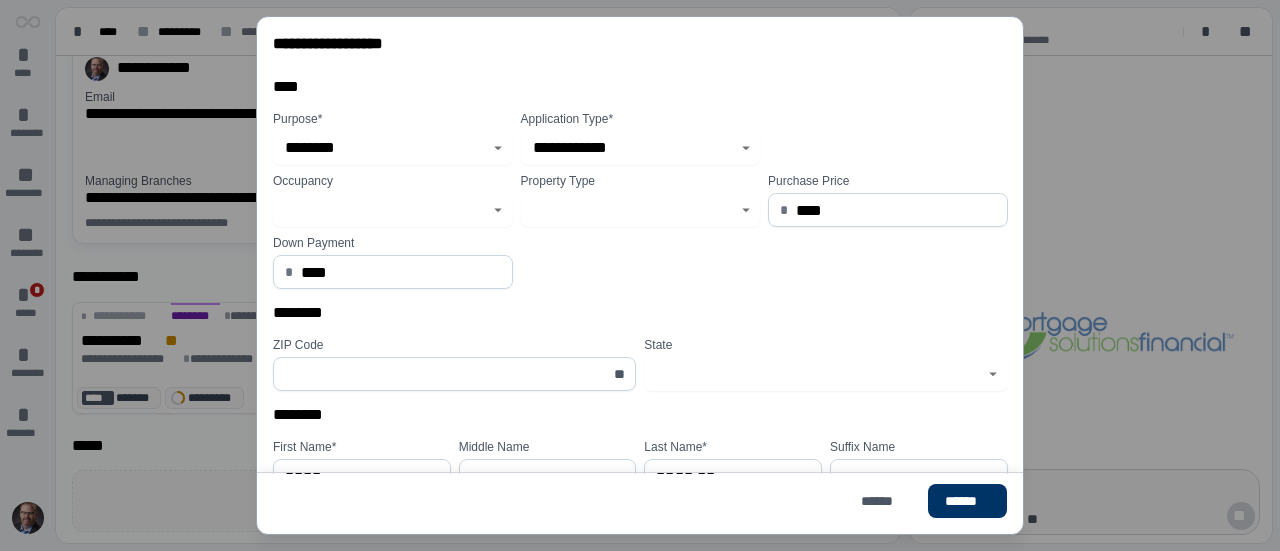 click 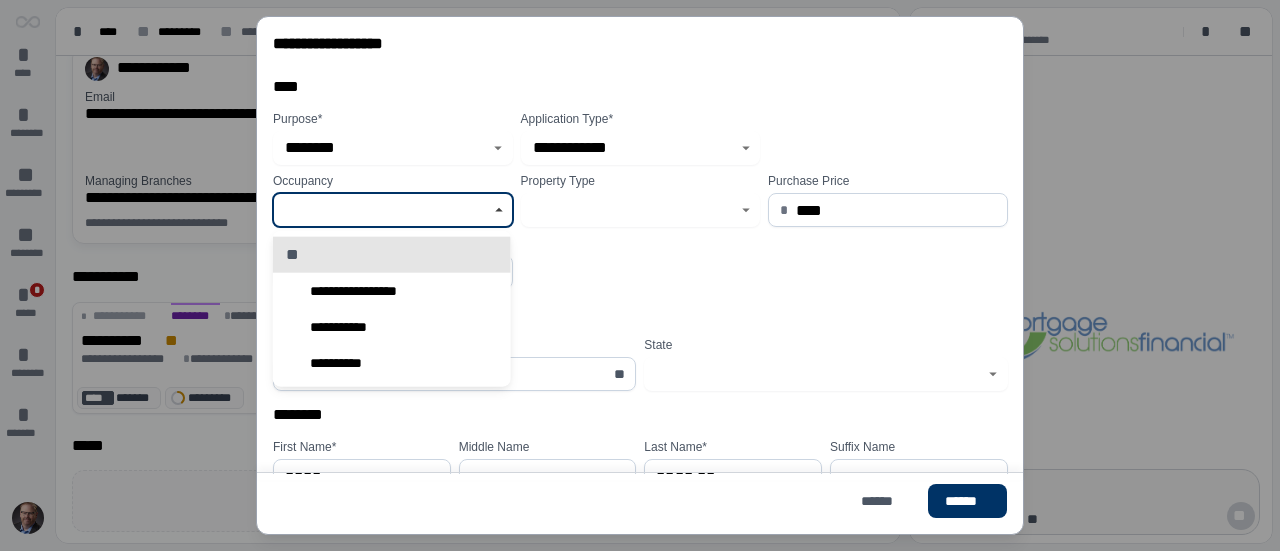 click on "**********" at bounding box center (366, 291) 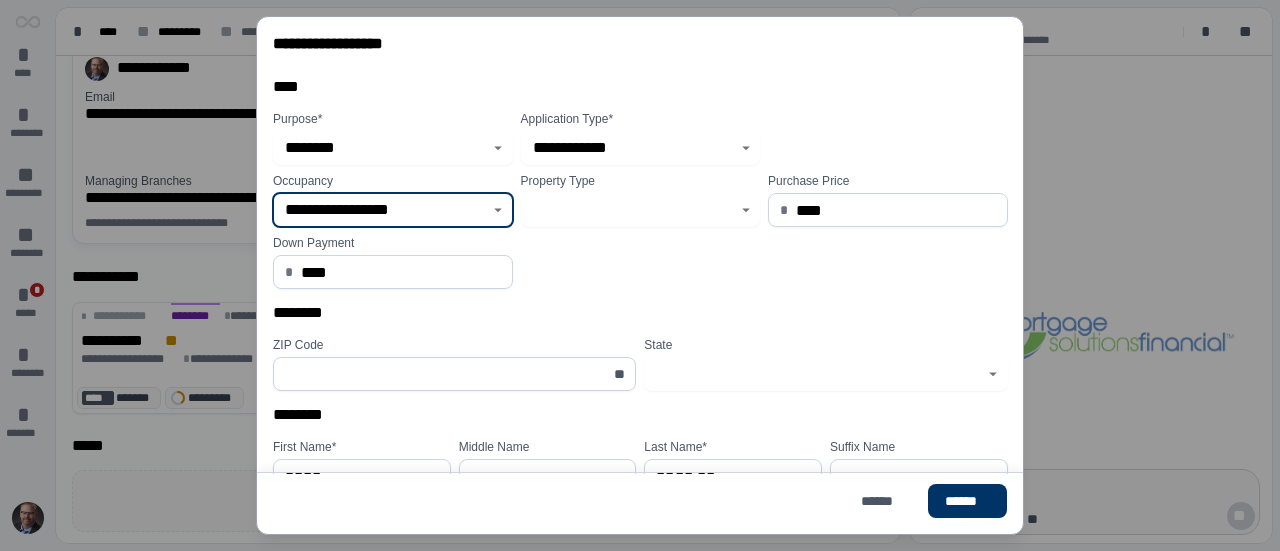 click 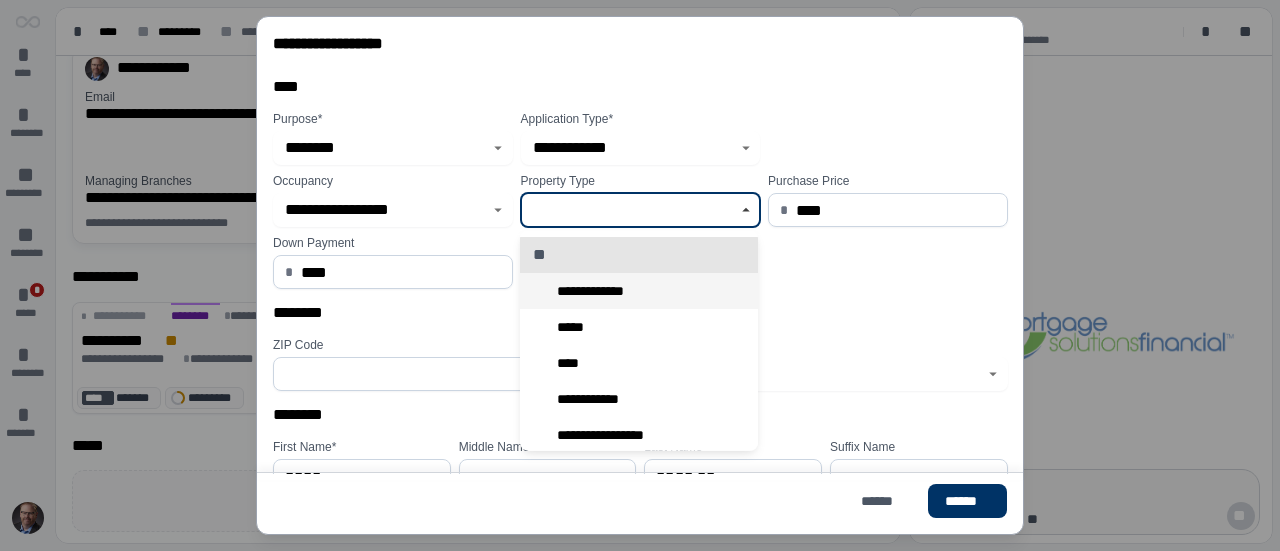 click on "**********" at bounding box center (597, 291) 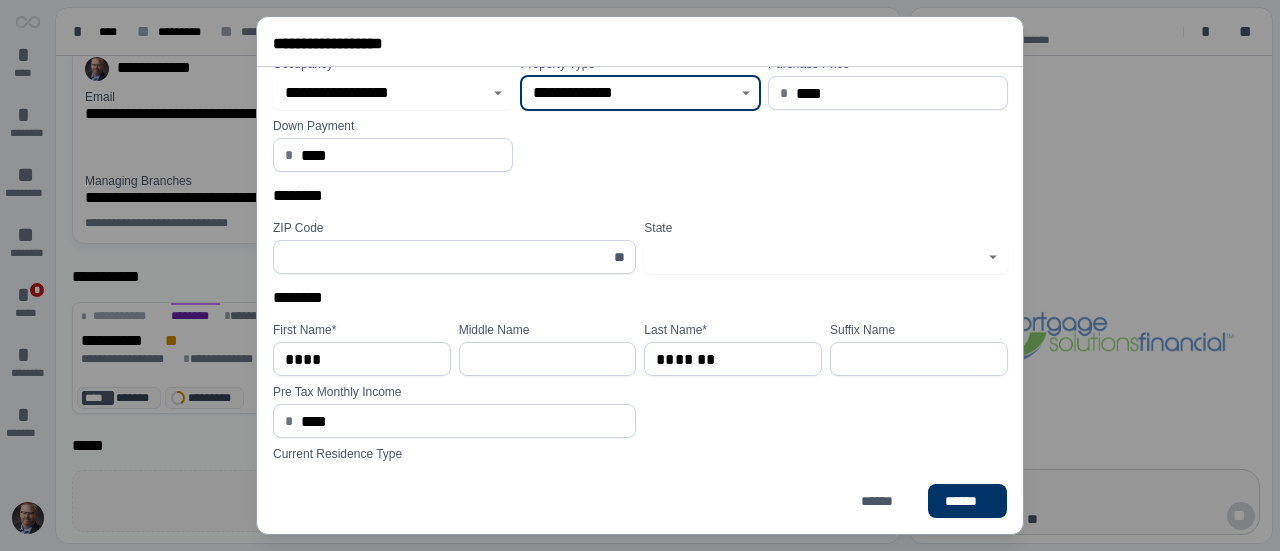 scroll, scrollTop: 180, scrollLeft: 0, axis: vertical 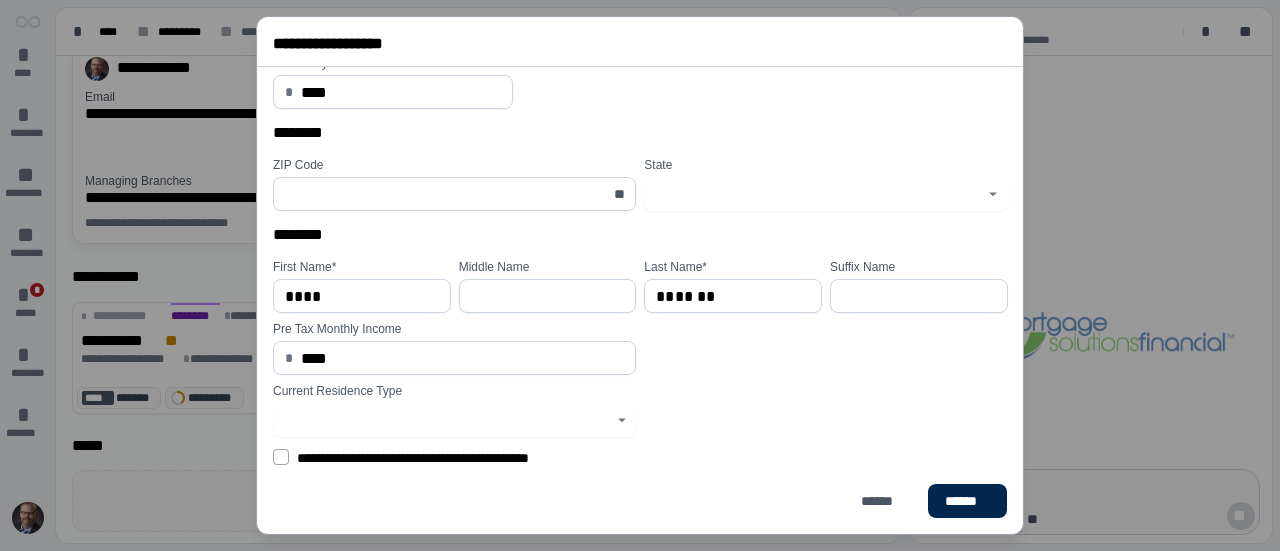 click on "******" at bounding box center (967, 501) 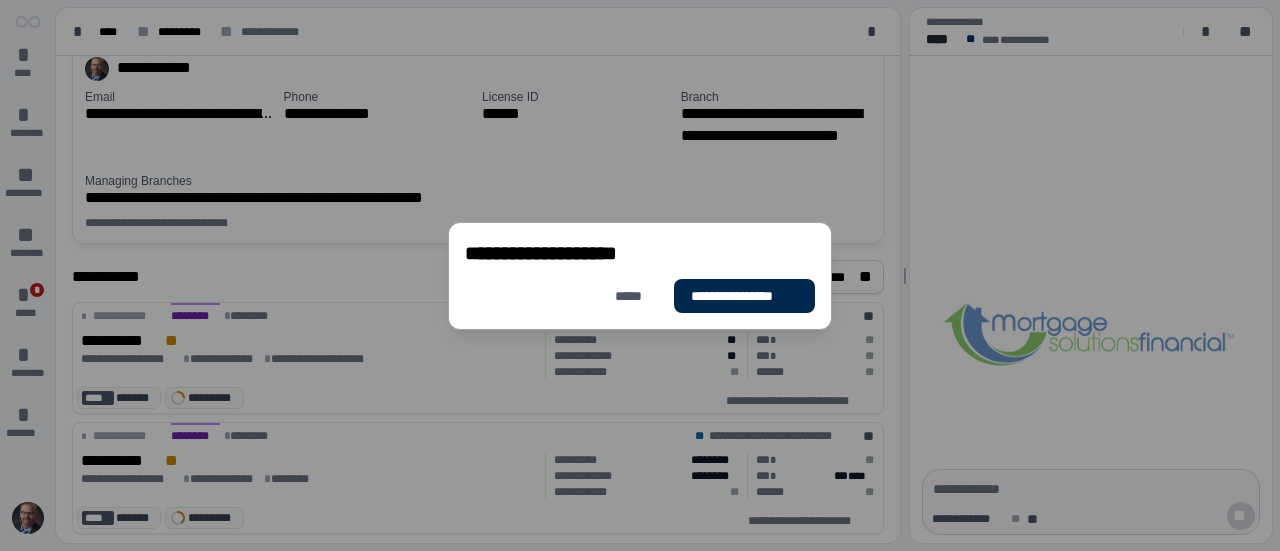 click on "**********" at bounding box center (744, 296) 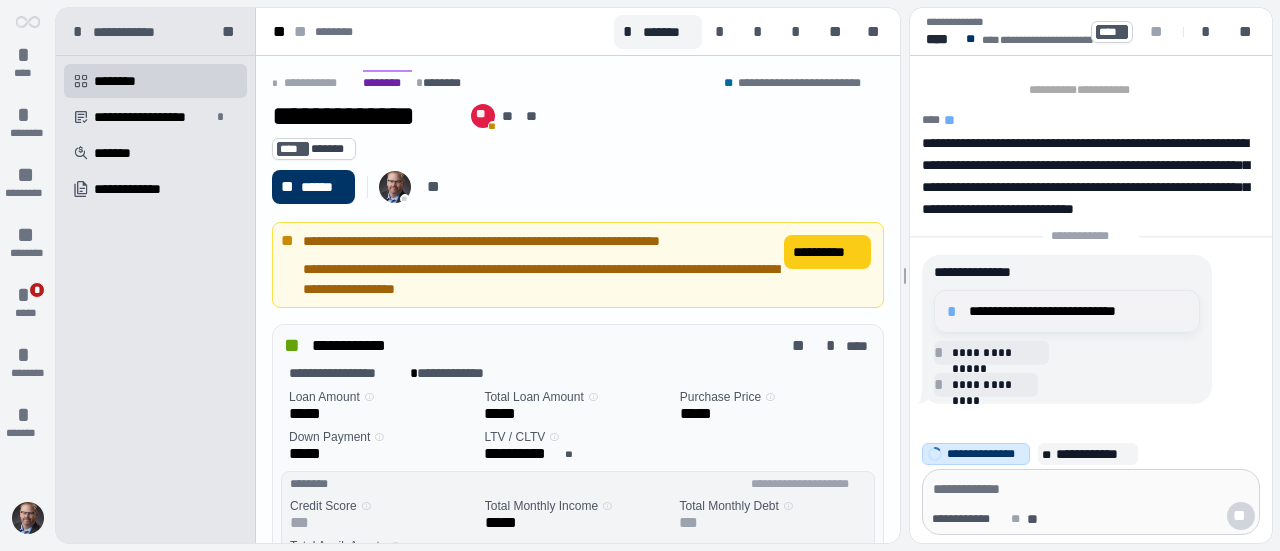 click on "**********" at bounding box center [1078, 311] 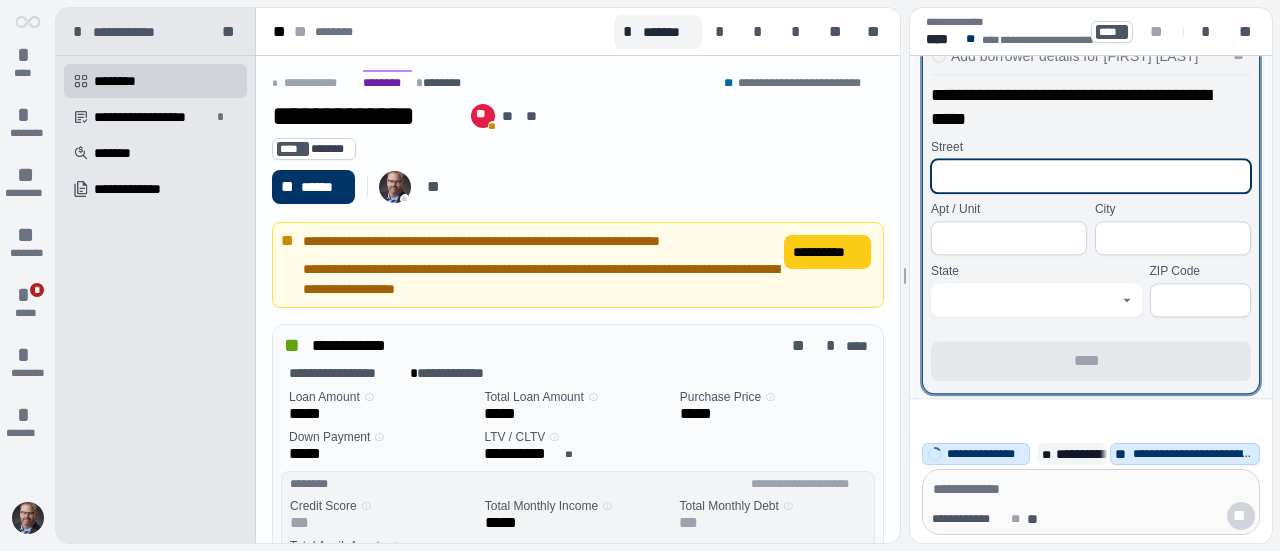 click at bounding box center (1091, 176) 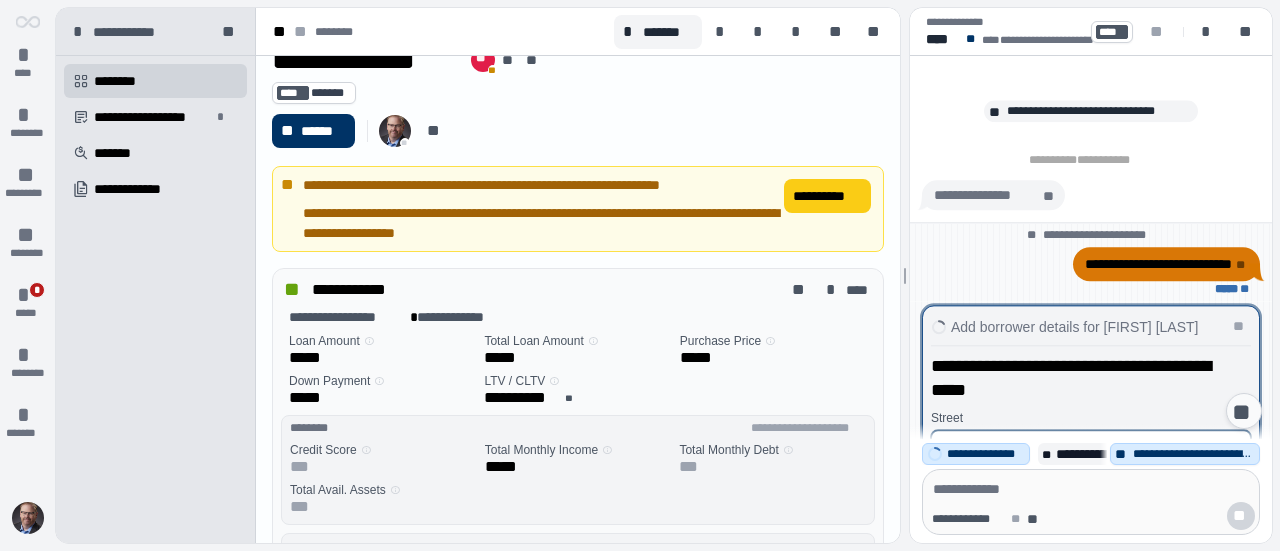 scroll, scrollTop: 100, scrollLeft: 0, axis: vertical 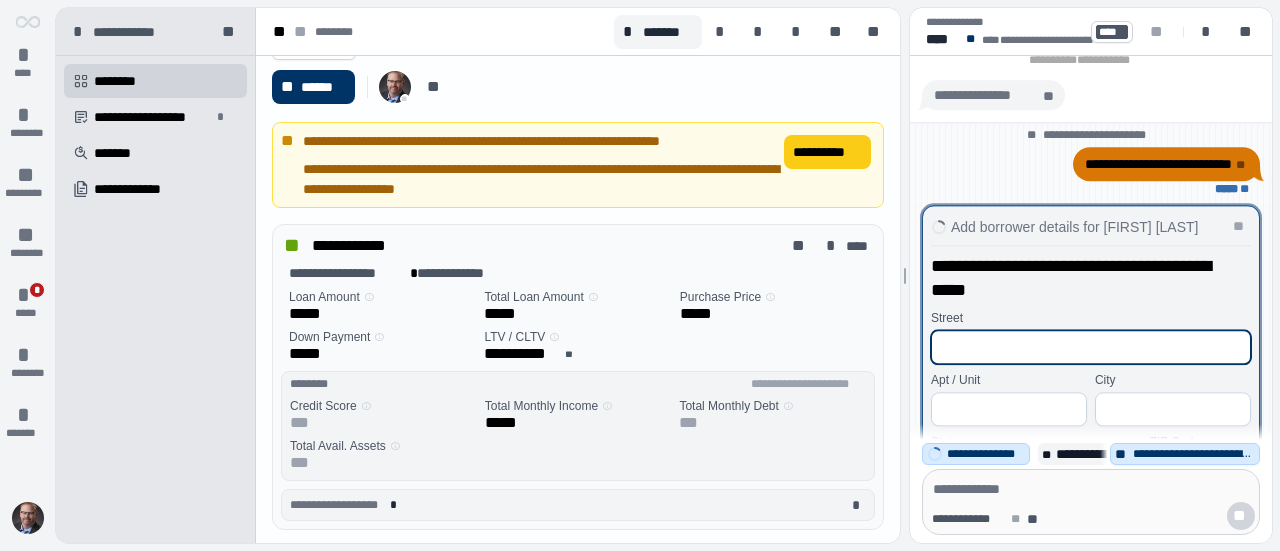 click at bounding box center [1091, 347] 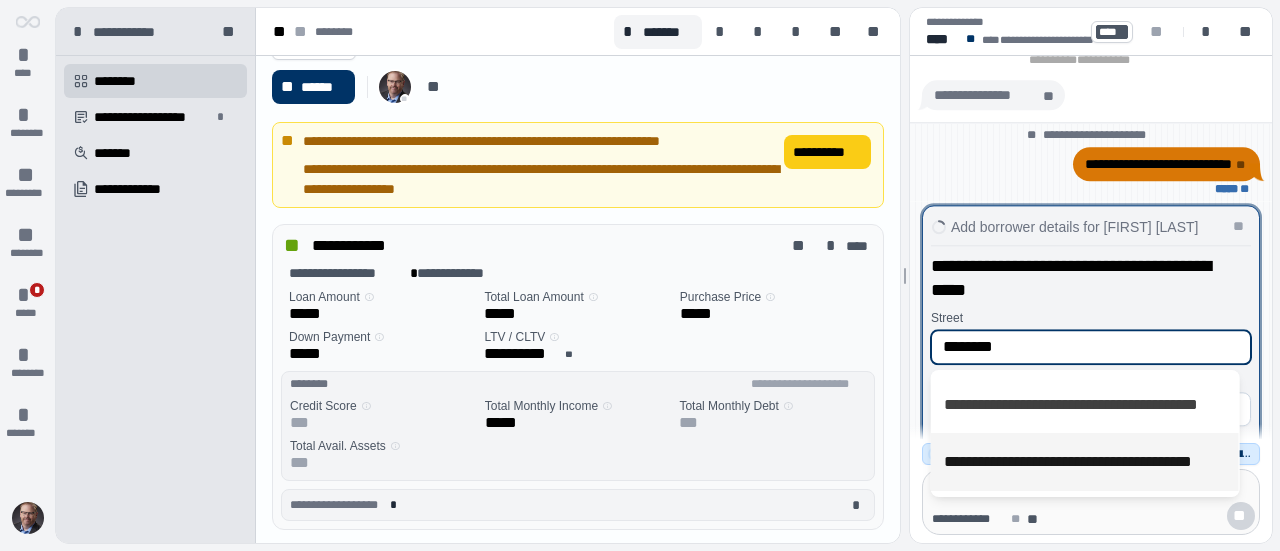 click on "**********" at bounding box center [1085, 461] 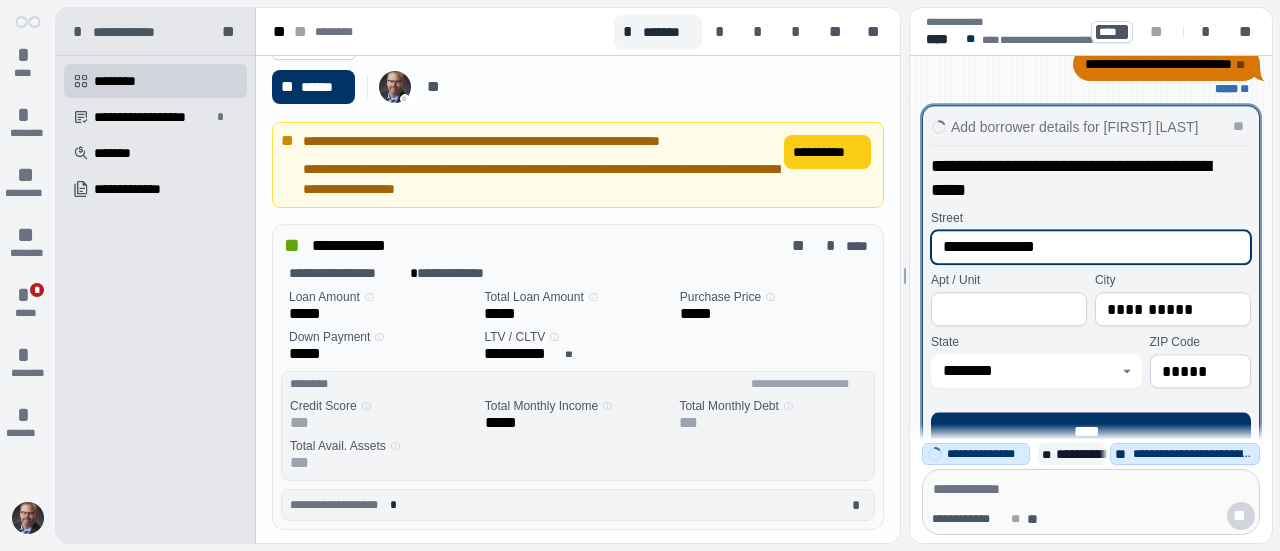 scroll, scrollTop: 0, scrollLeft: 0, axis: both 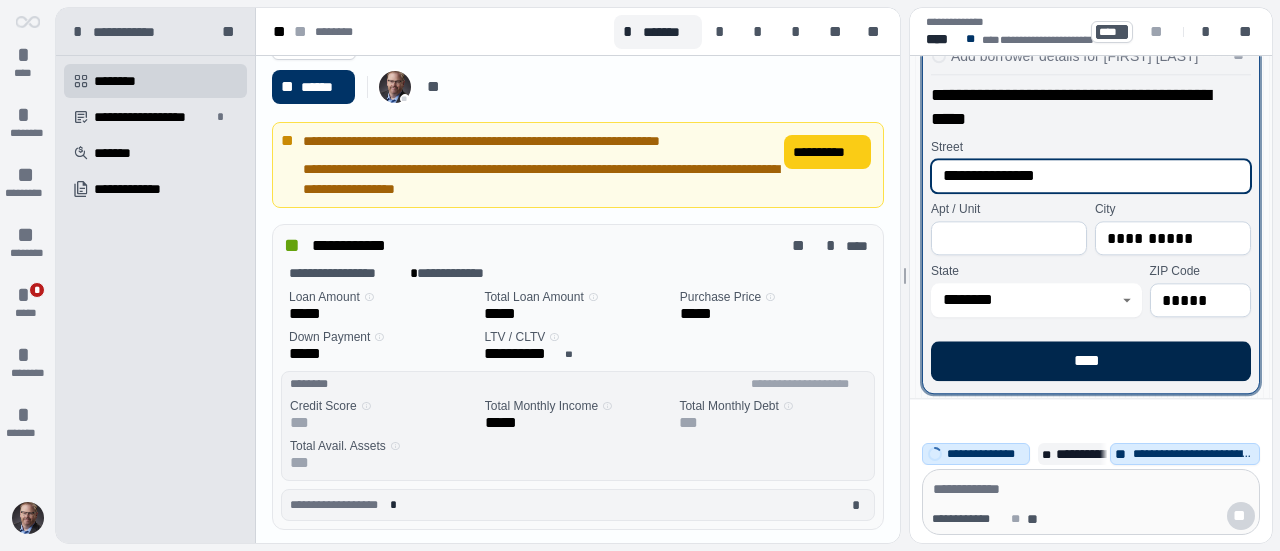 type on "**********" 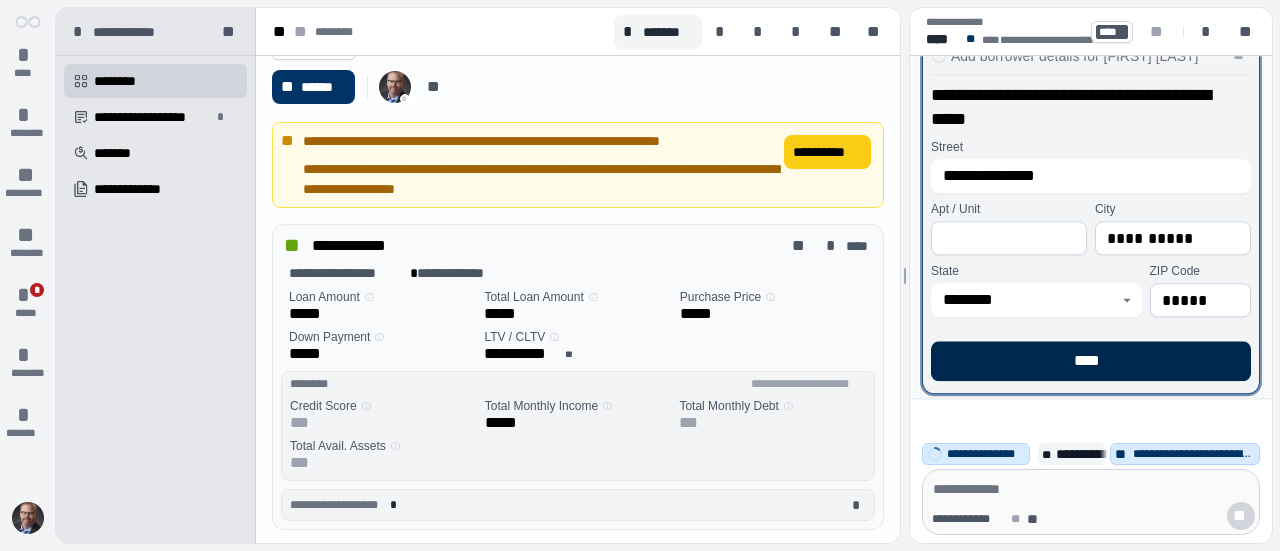 click on "****" at bounding box center (1091, 361) 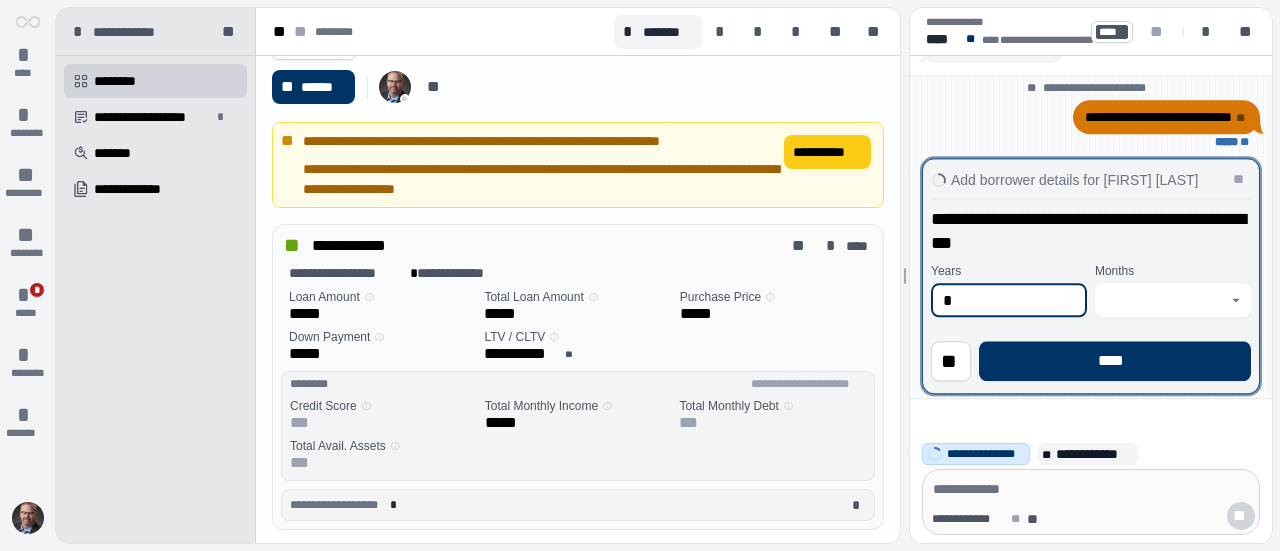 type on "*" 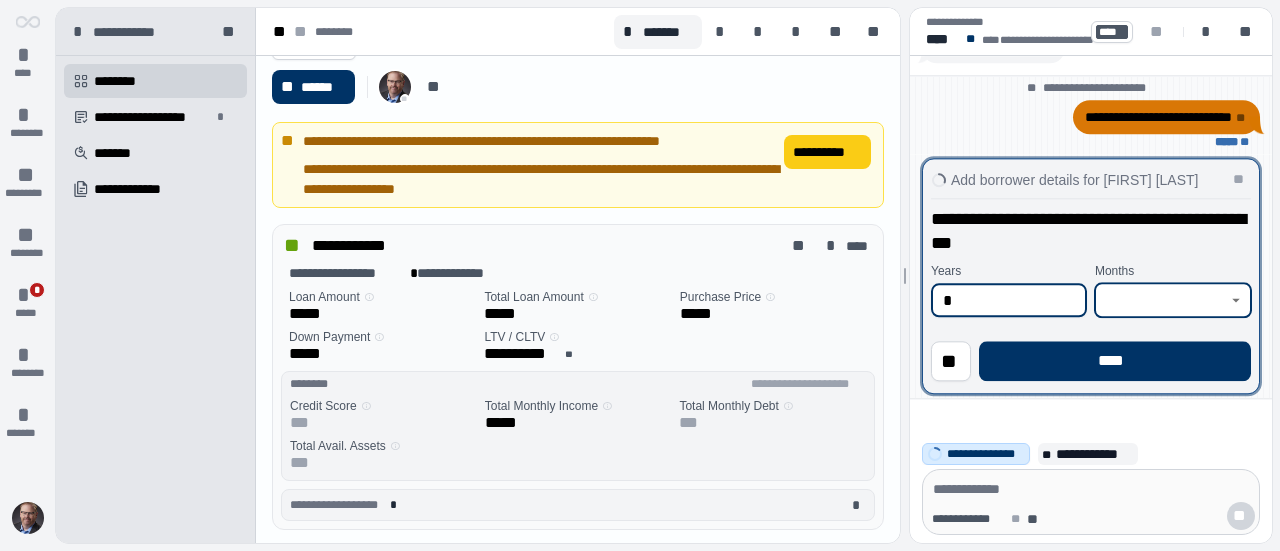 click at bounding box center (1161, 300) 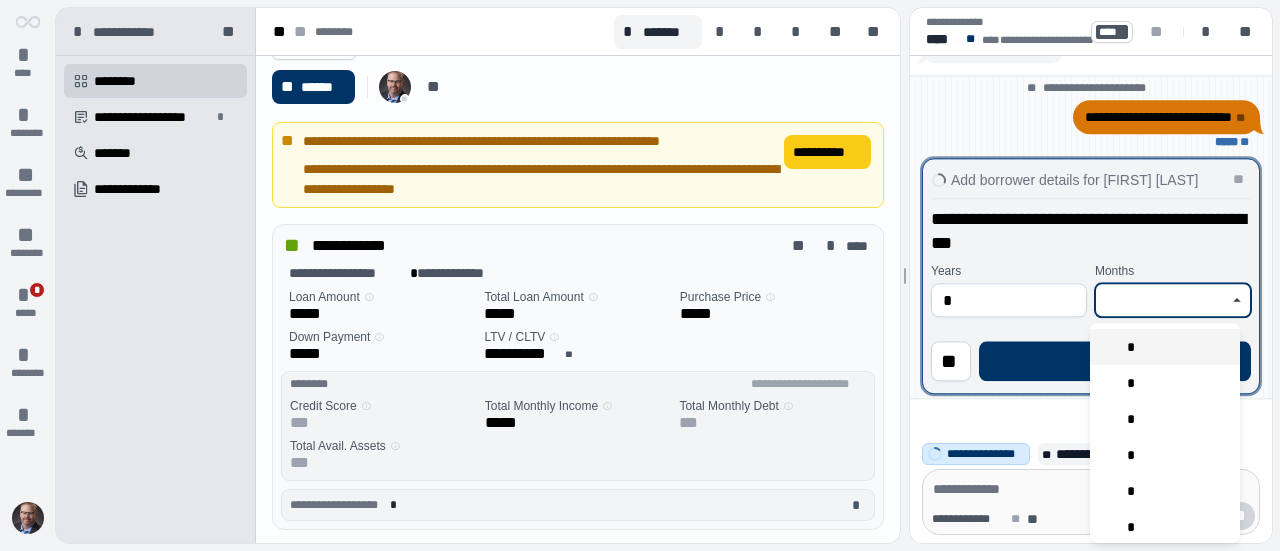 click on "*" at bounding box center [1165, 347] 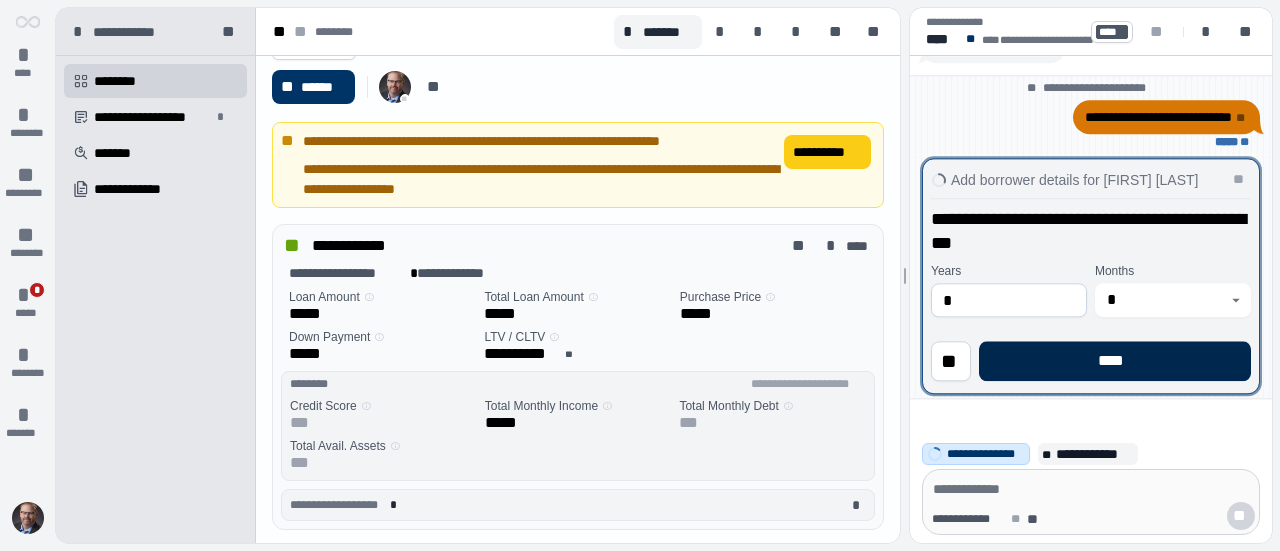 click on "****" at bounding box center [1115, 361] 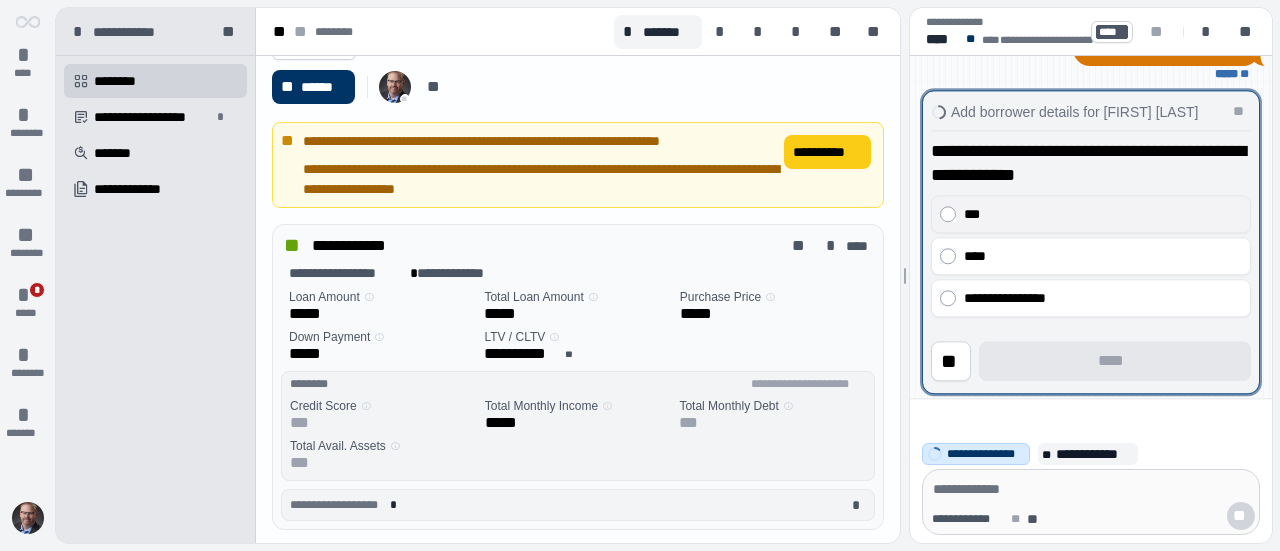 click on "***" at bounding box center [1091, 214] 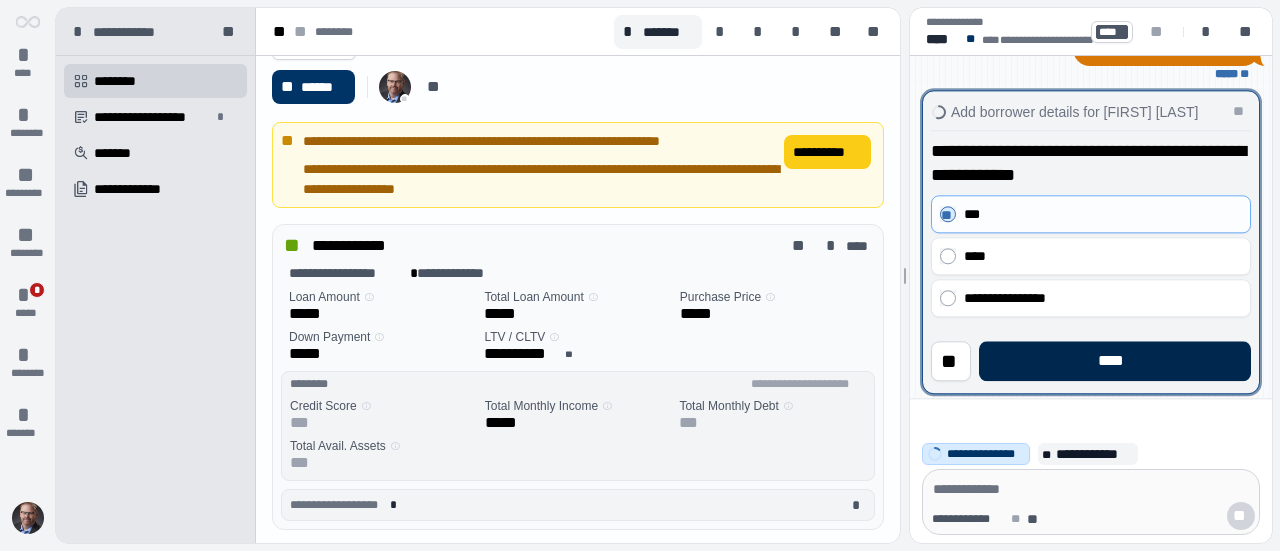 click on "****" at bounding box center [1115, 361] 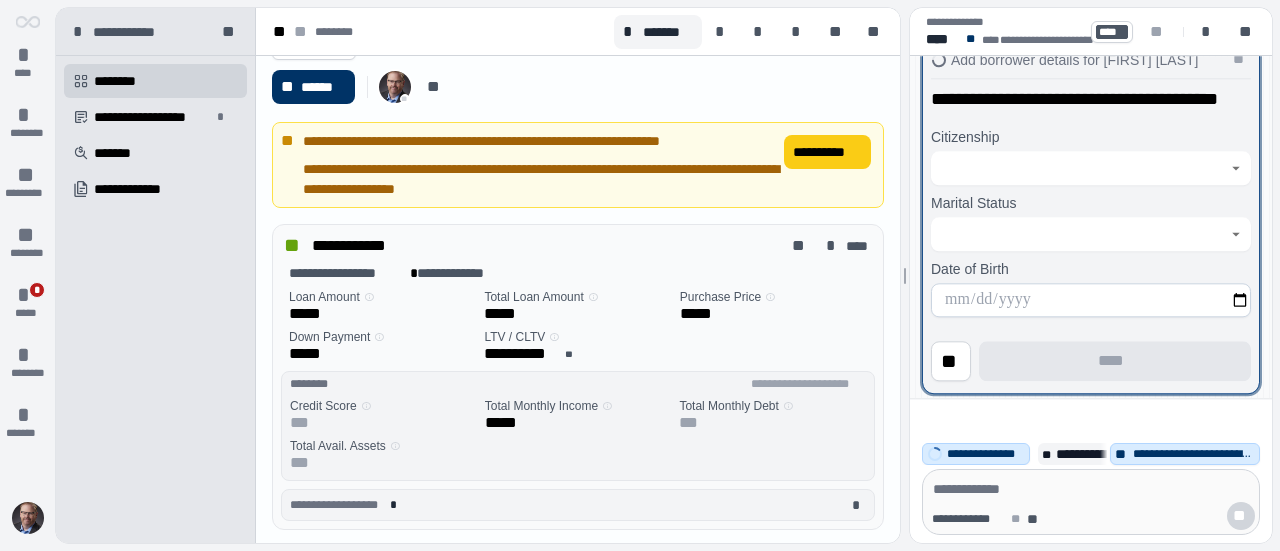 click at bounding box center (1079, 168) 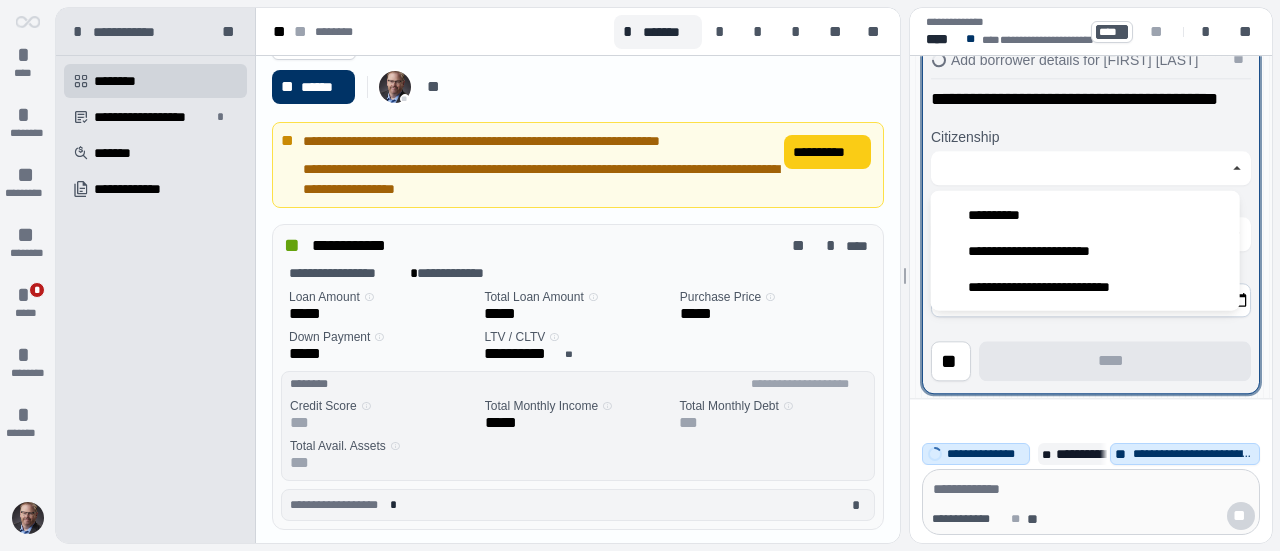 click on "**********" at bounding box center (999, 215) 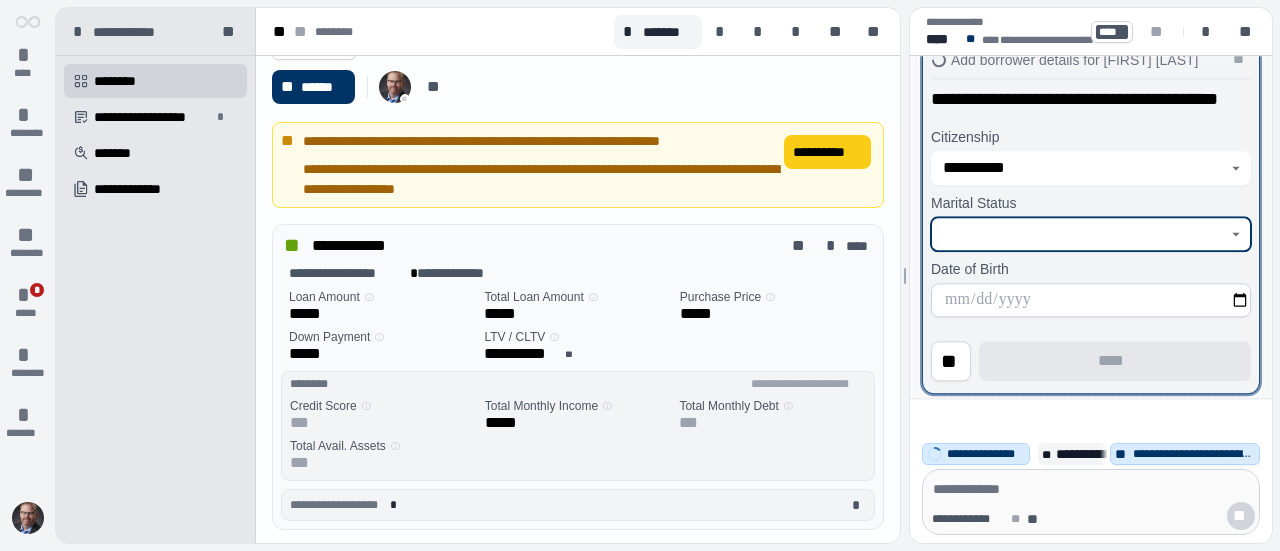 click at bounding box center (1079, 234) 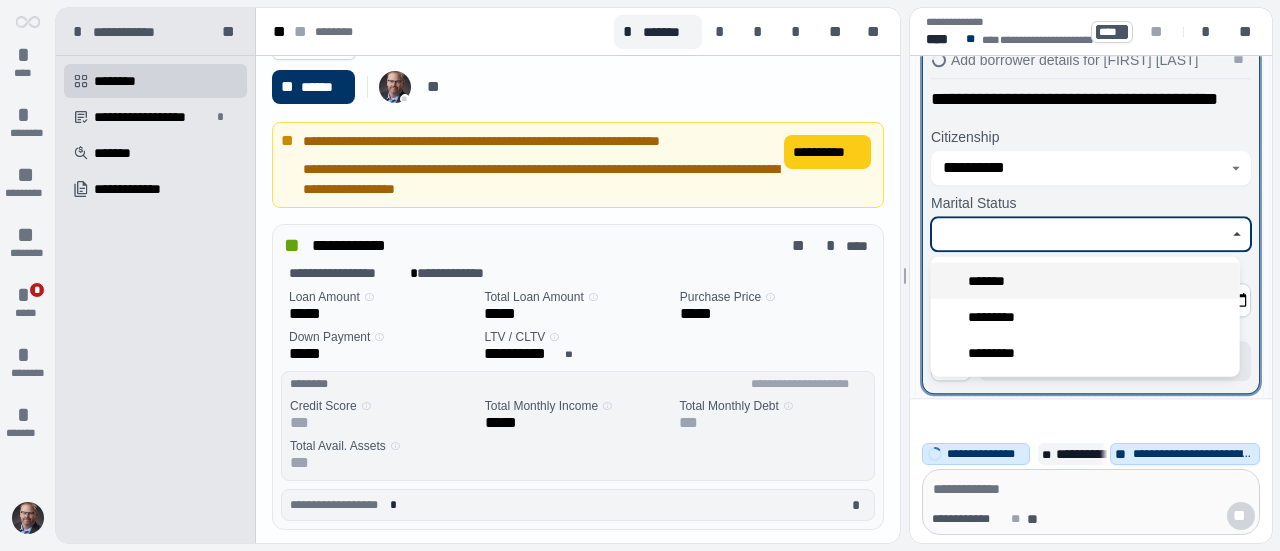 click on "*******" at bounding box center (992, 281) 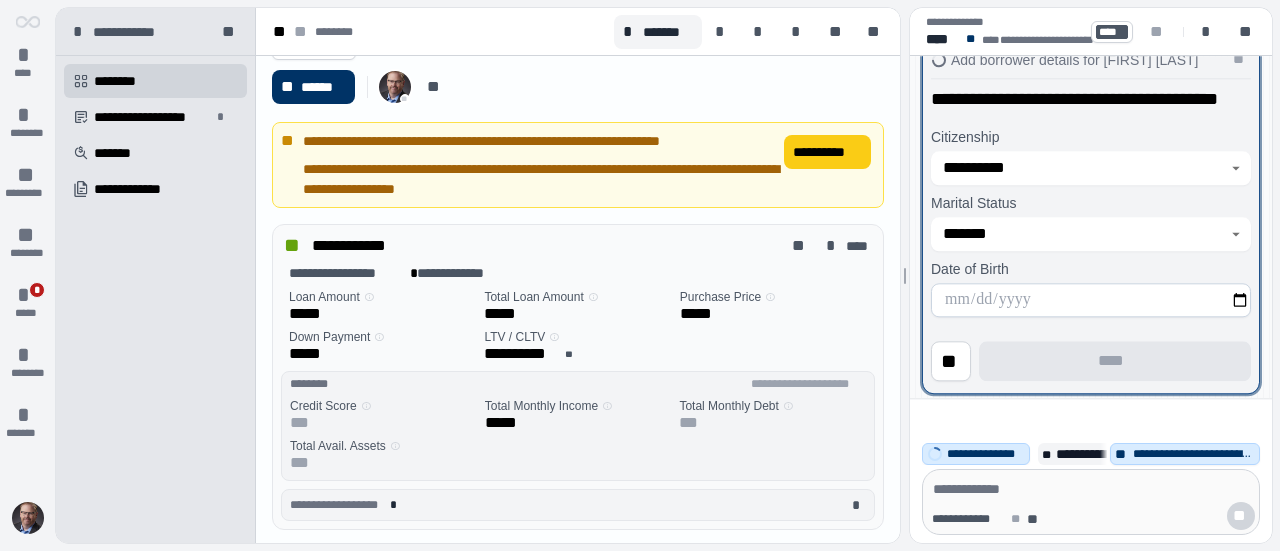click at bounding box center (1091, 300) 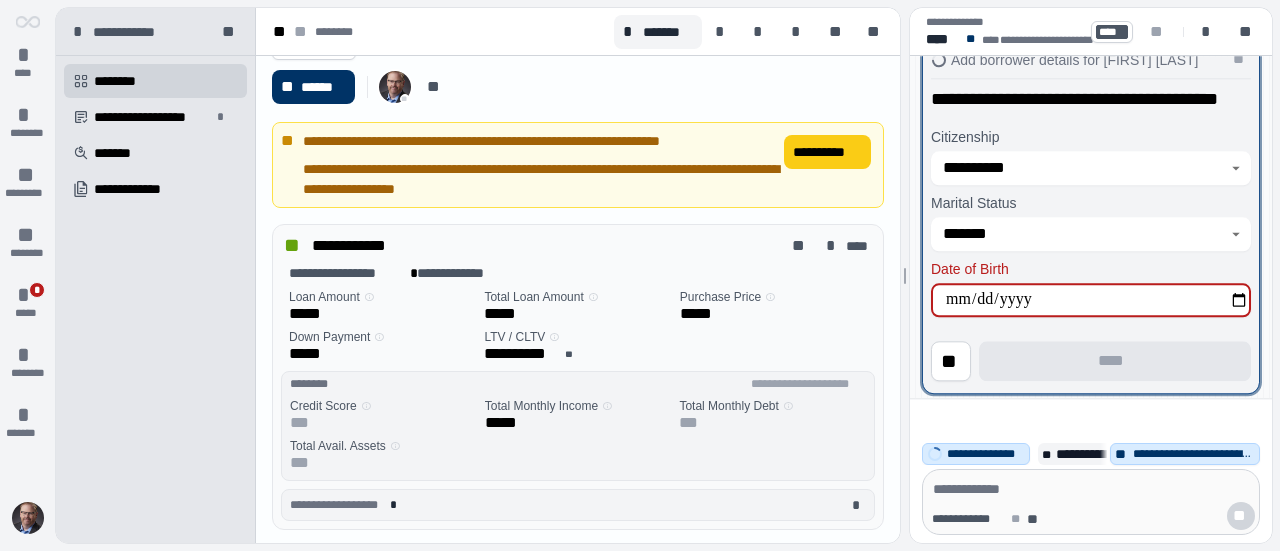 type on "**********" 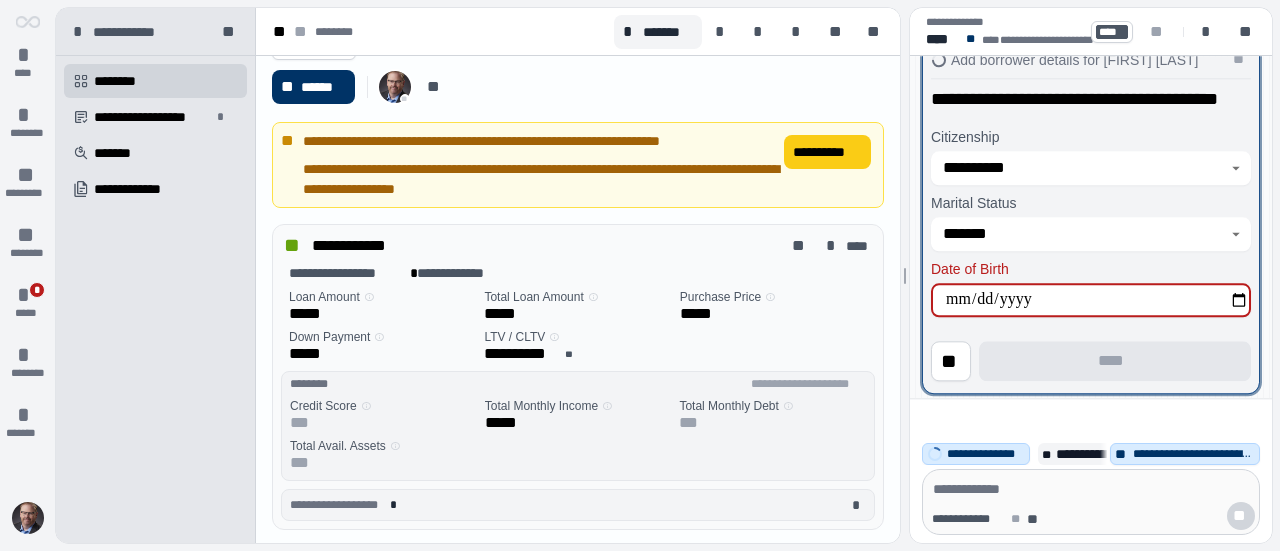 type on "**********" 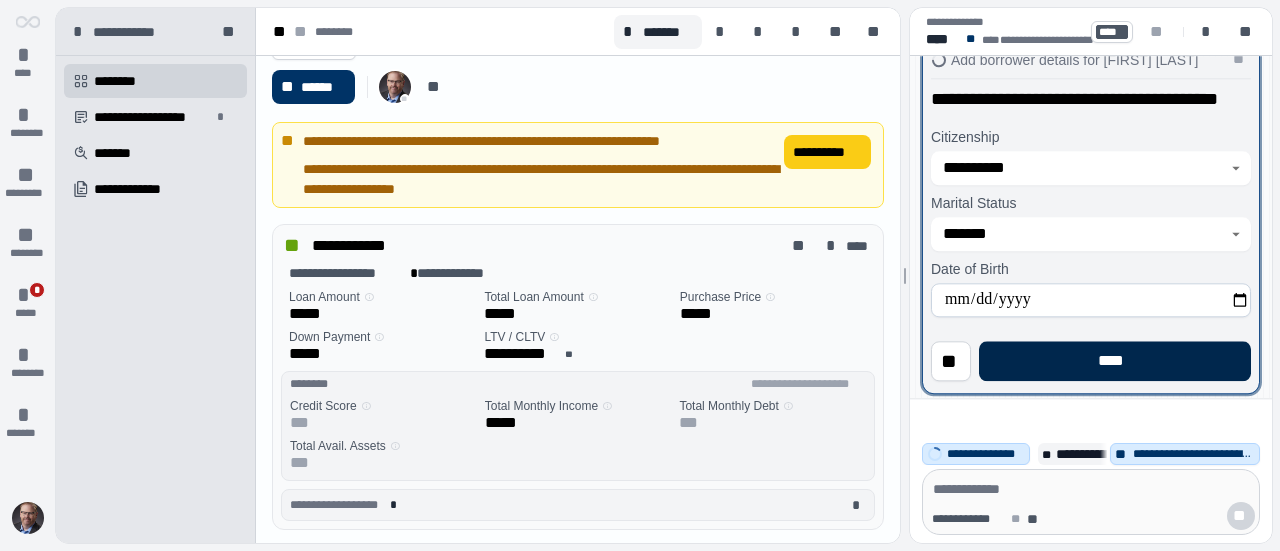 click on "****" at bounding box center (1115, 361) 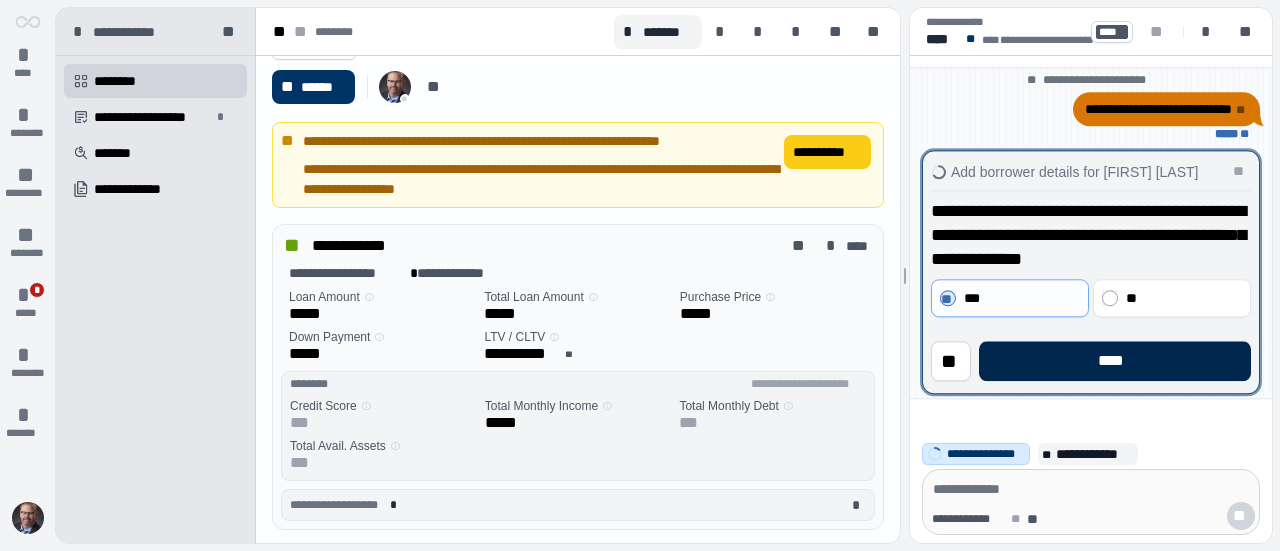 click on "****" at bounding box center (1115, 361) 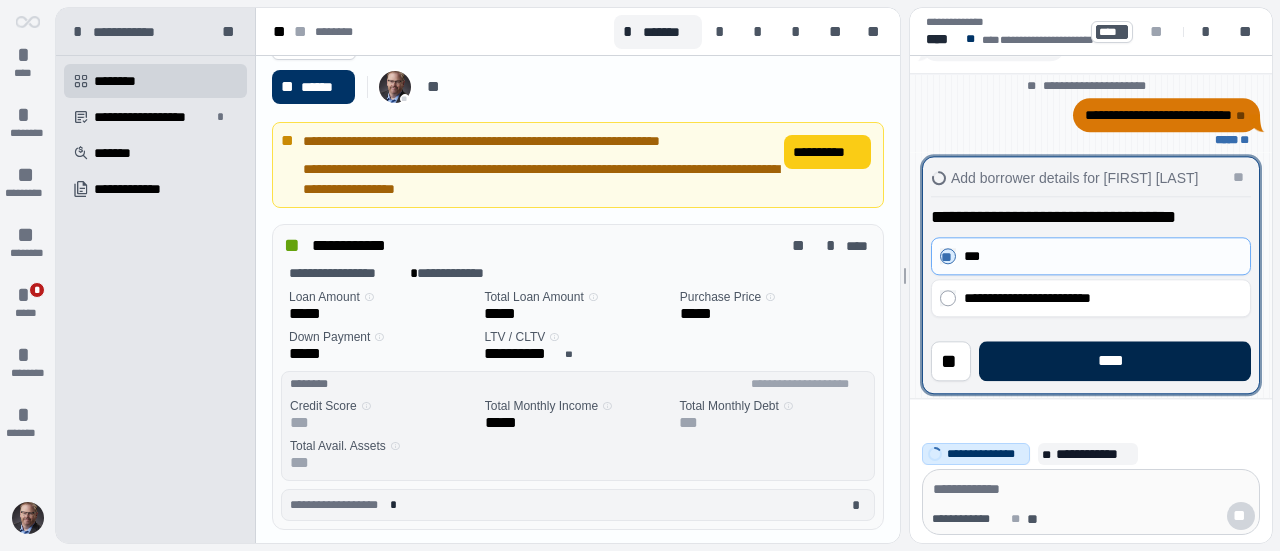 click on "****" at bounding box center [1115, 361] 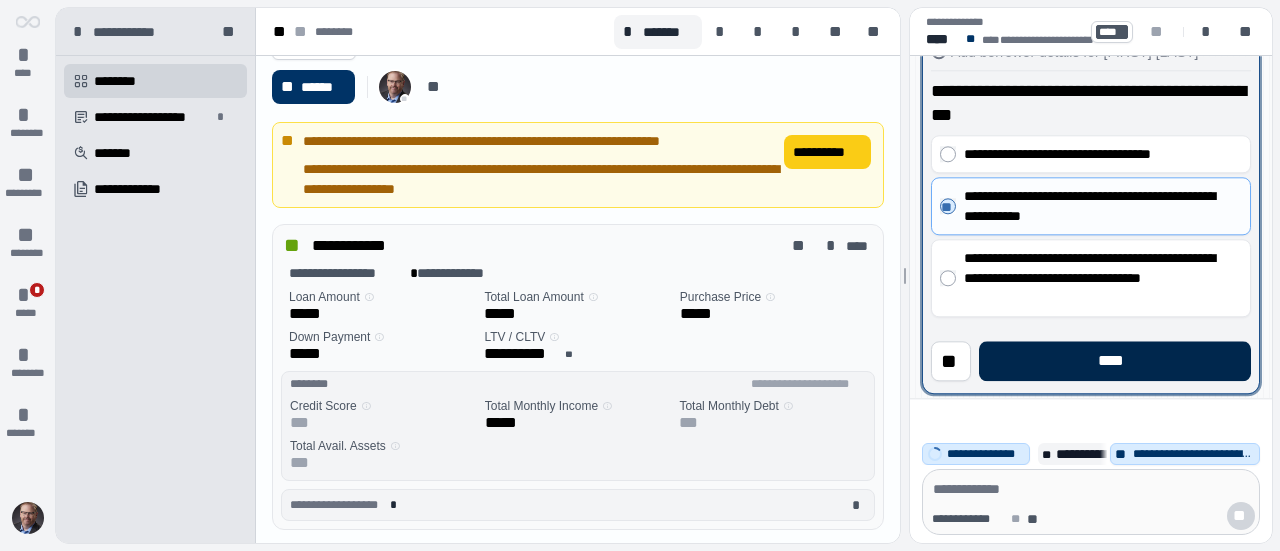 click on "****" at bounding box center [1115, 361] 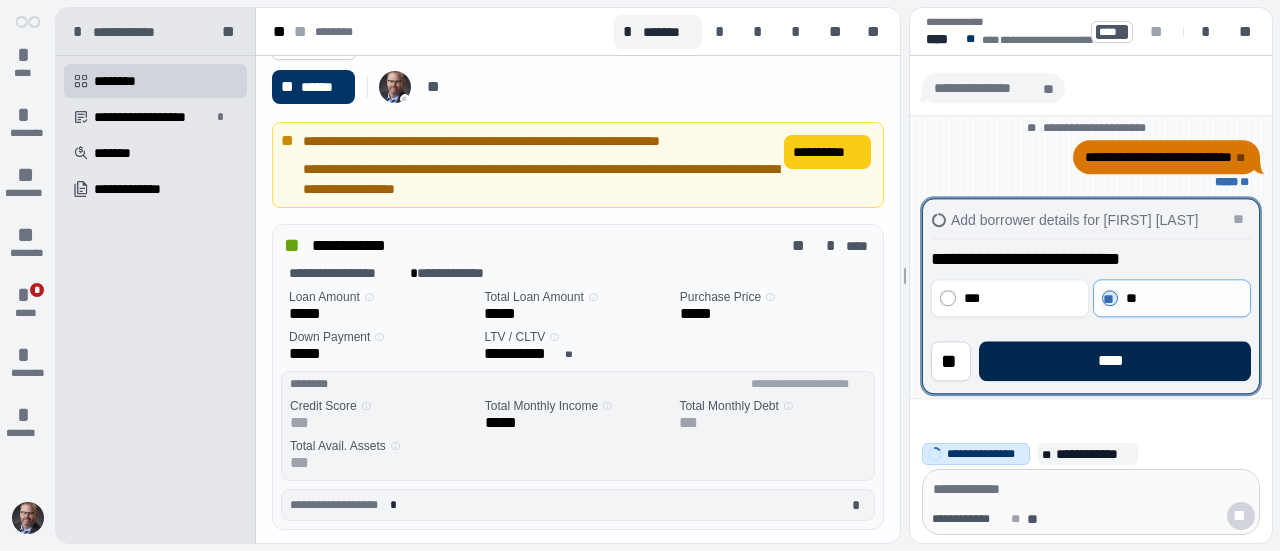 click on "****" at bounding box center [1115, 361] 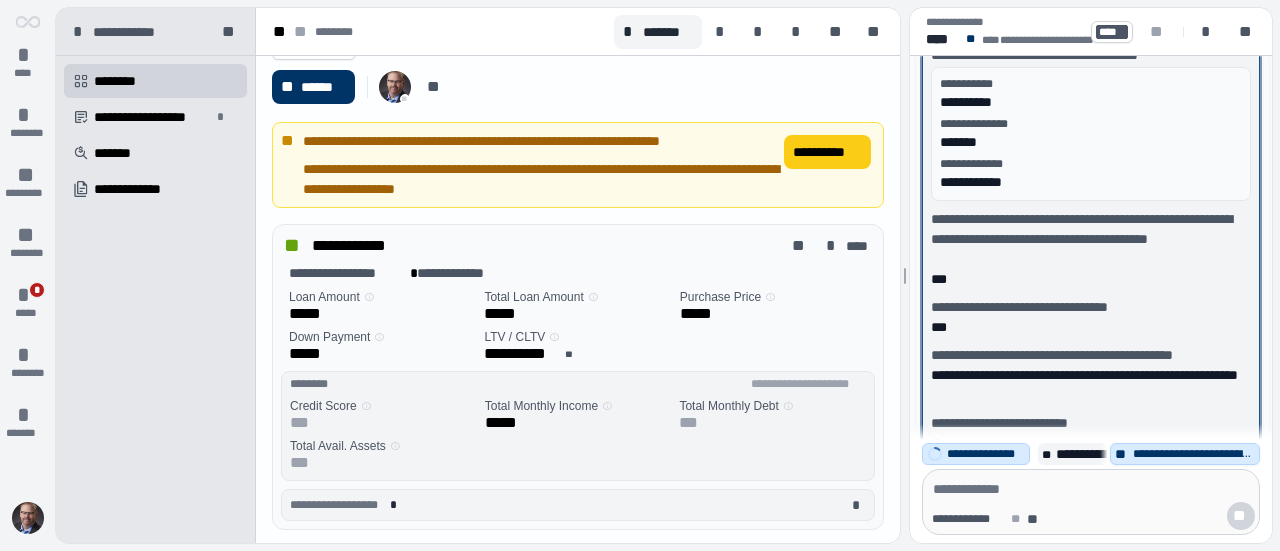 scroll, scrollTop: 0, scrollLeft: 0, axis: both 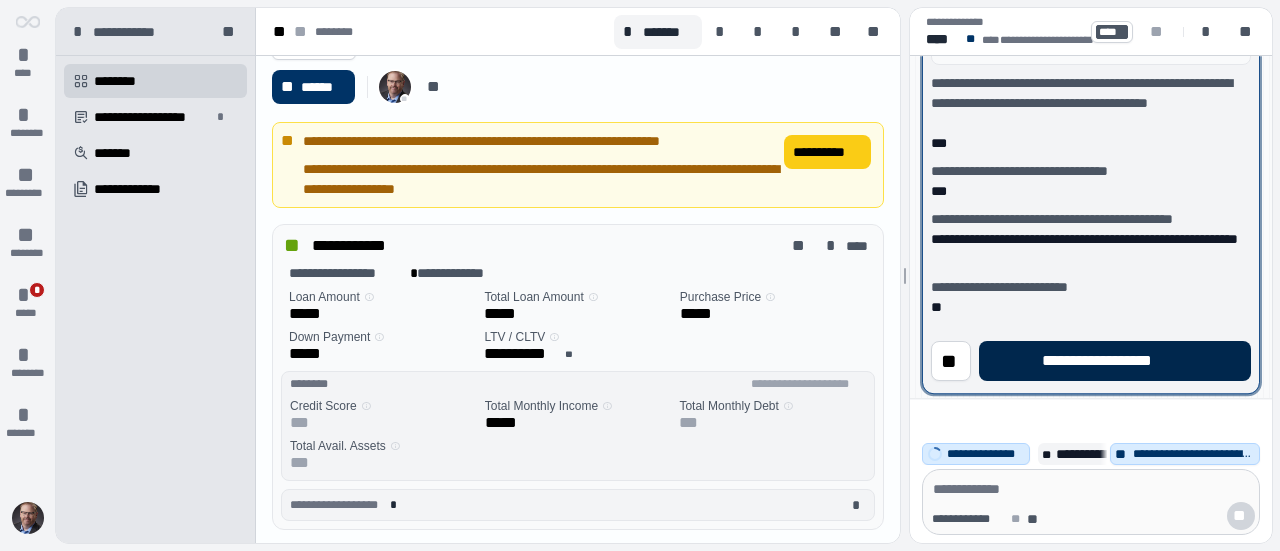 click on "**********" at bounding box center [1115, 361] 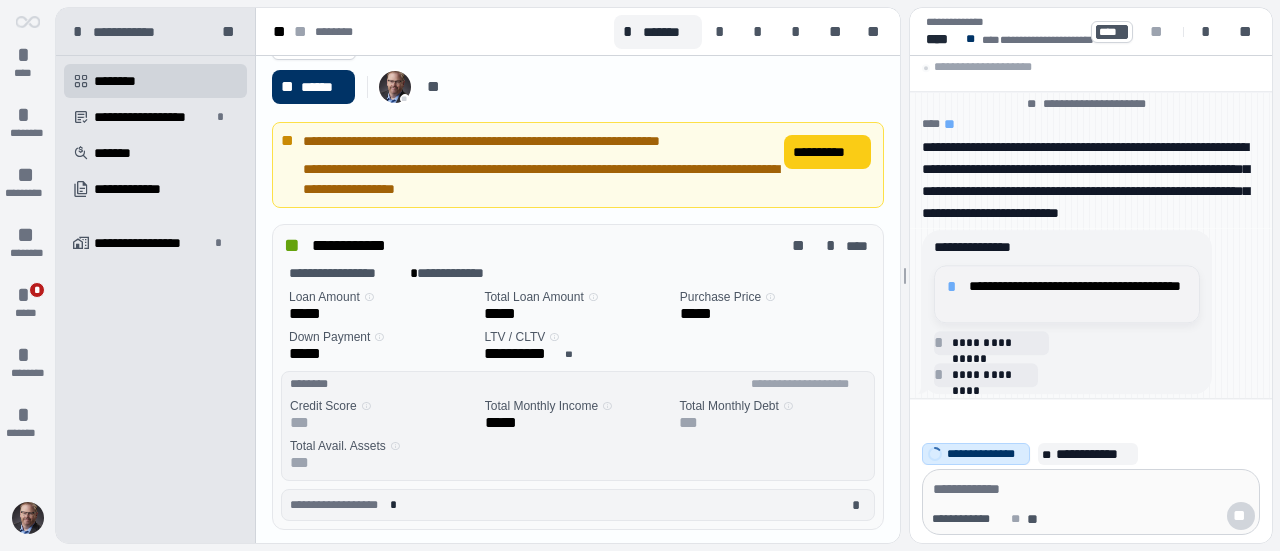 click on "**********" at bounding box center (1078, 294) 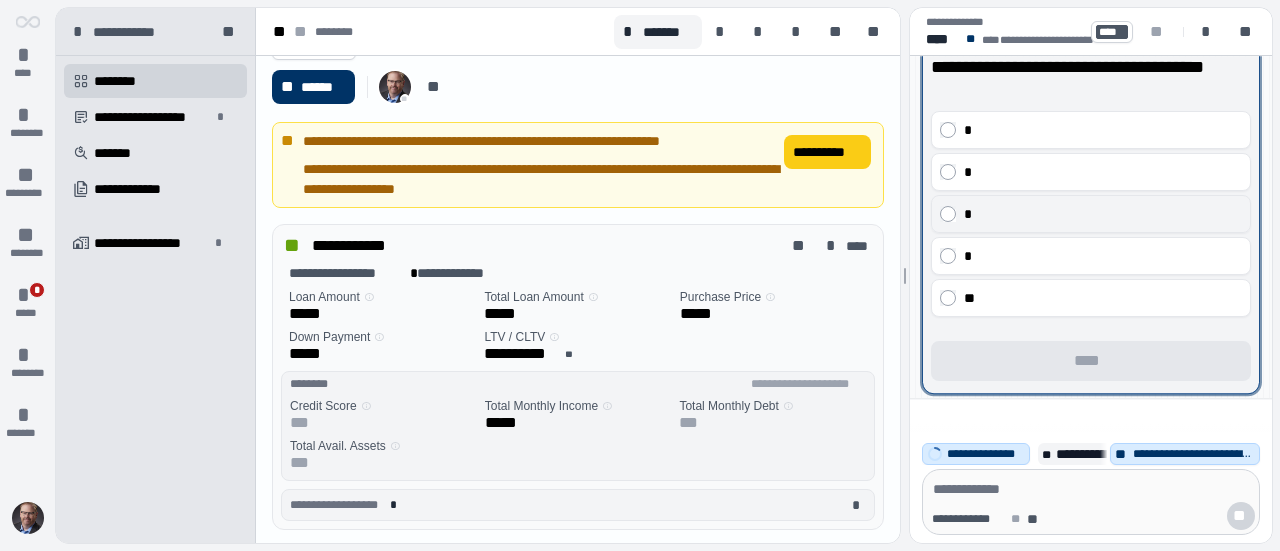 scroll, scrollTop: 100, scrollLeft: 0, axis: vertical 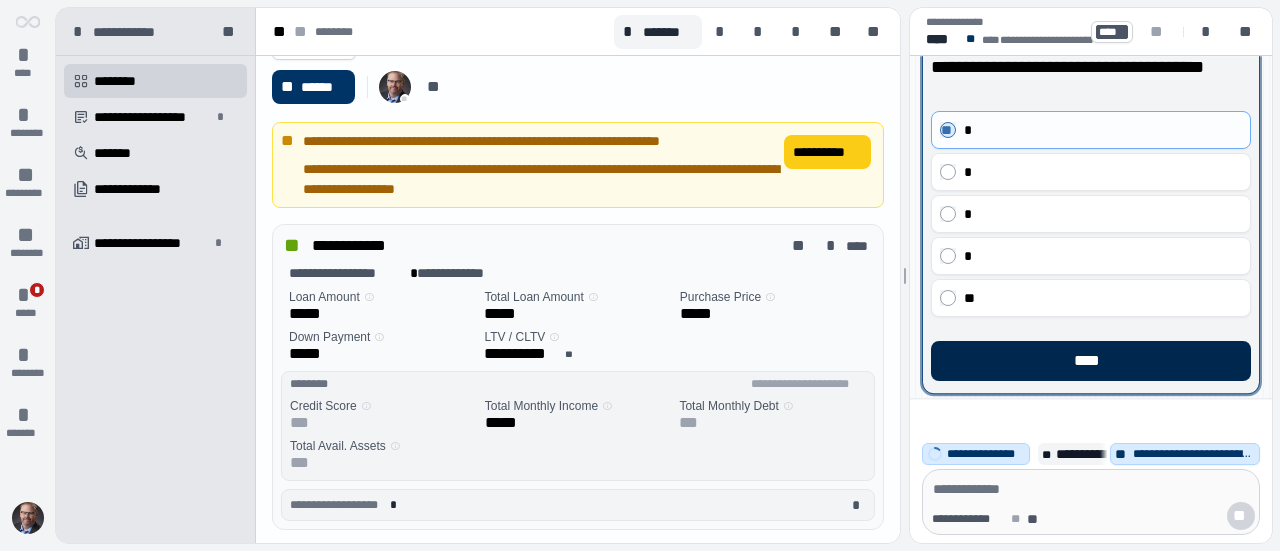 click on "****" at bounding box center [1091, 361] 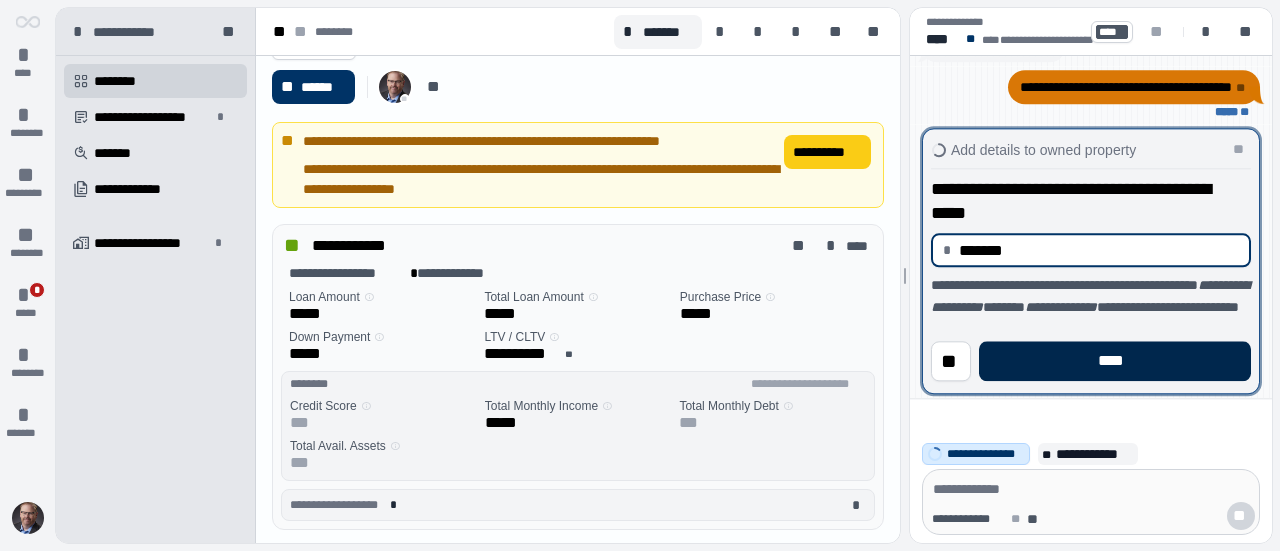 type on "**********" 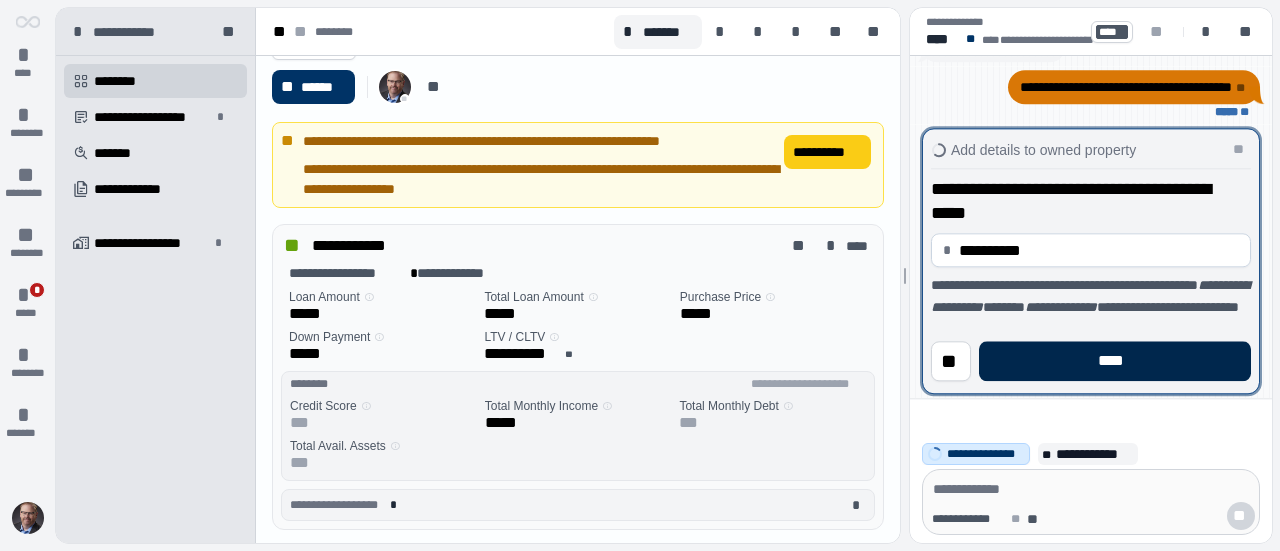 click on "****" at bounding box center (1115, 361) 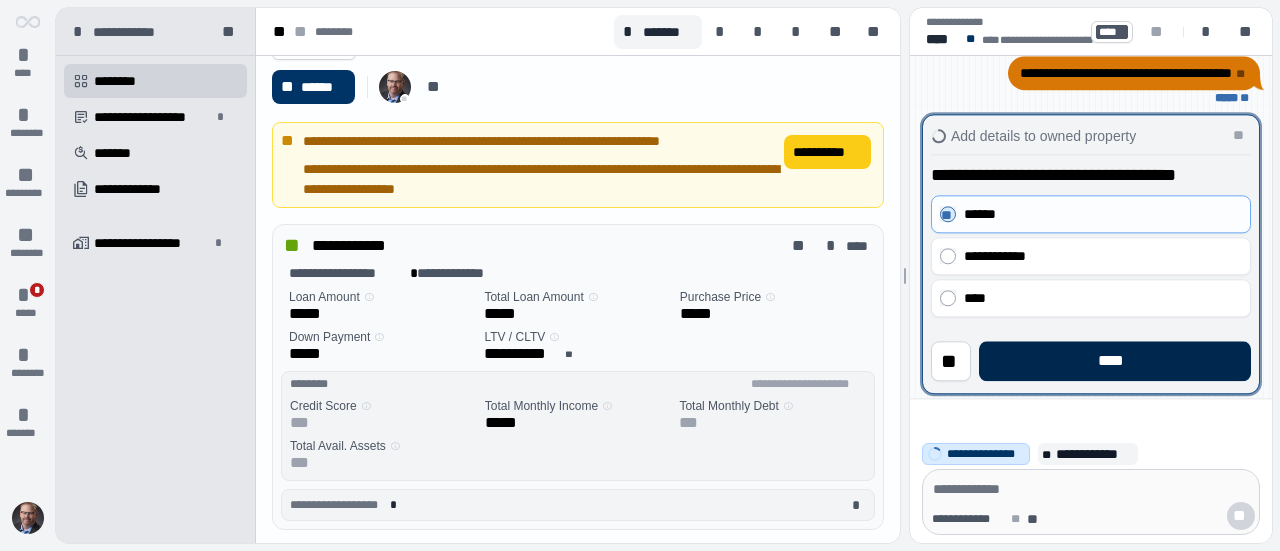 click on "****" at bounding box center [1115, 361] 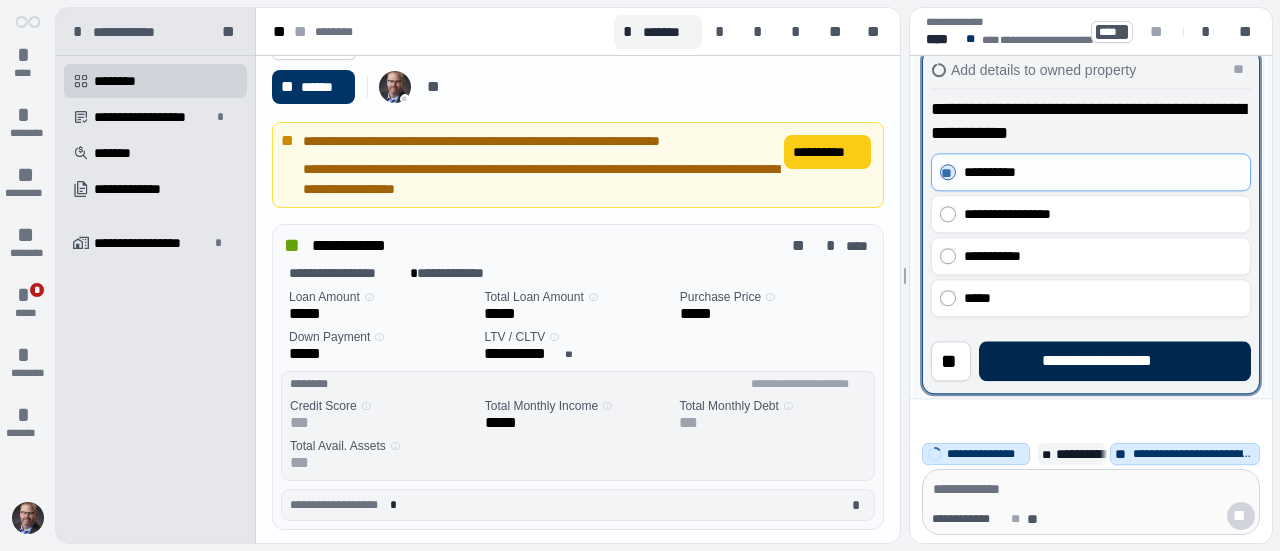 click on "**********" at bounding box center (1115, 361) 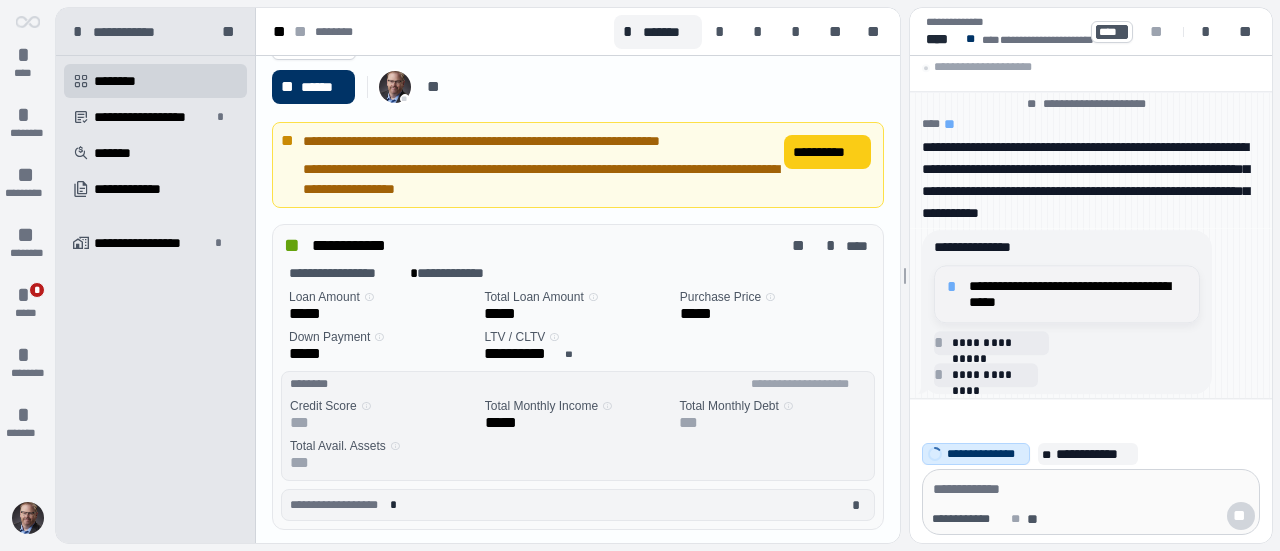 click on "**********" at bounding box center [1078, 294] 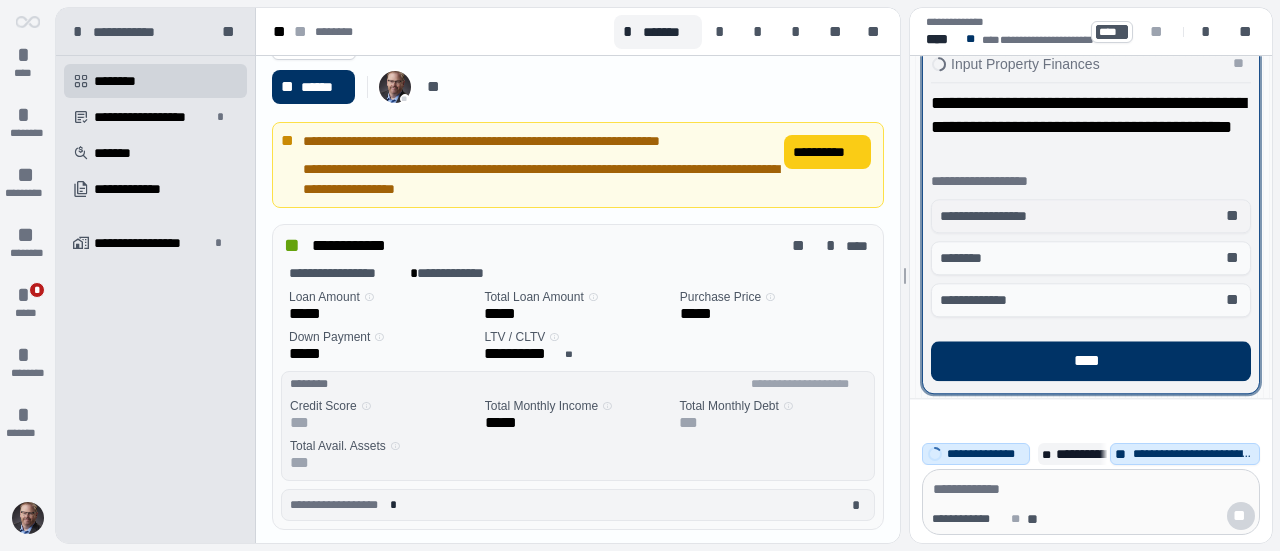 click on "**********" at bounding box center (996, 216) 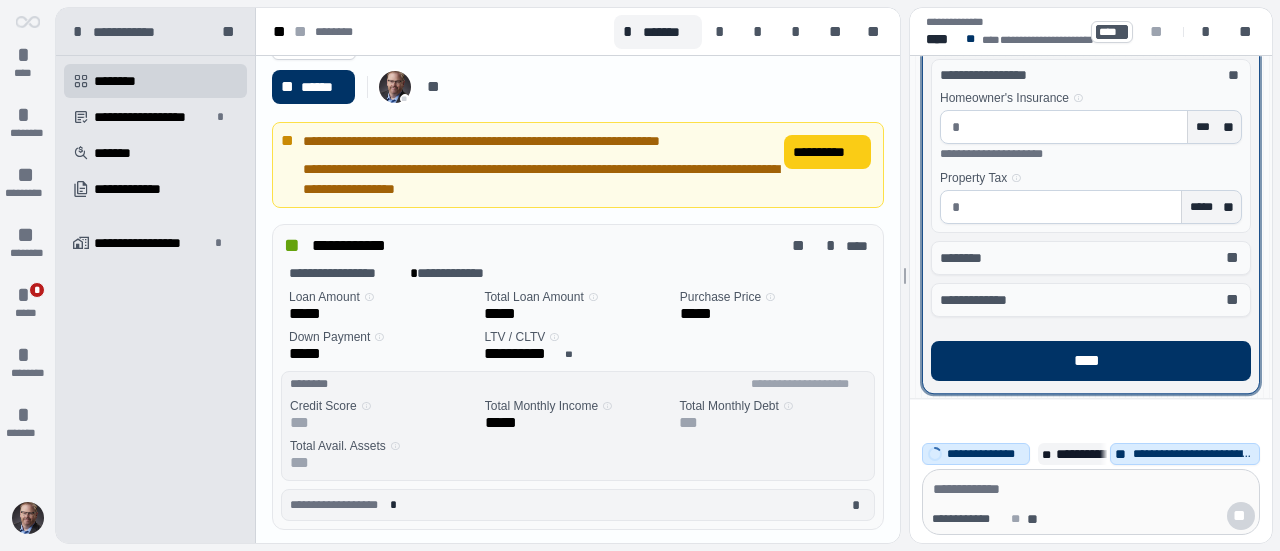 scroll, scrollTop: 200, scrollLeft: 0, axis: vertical 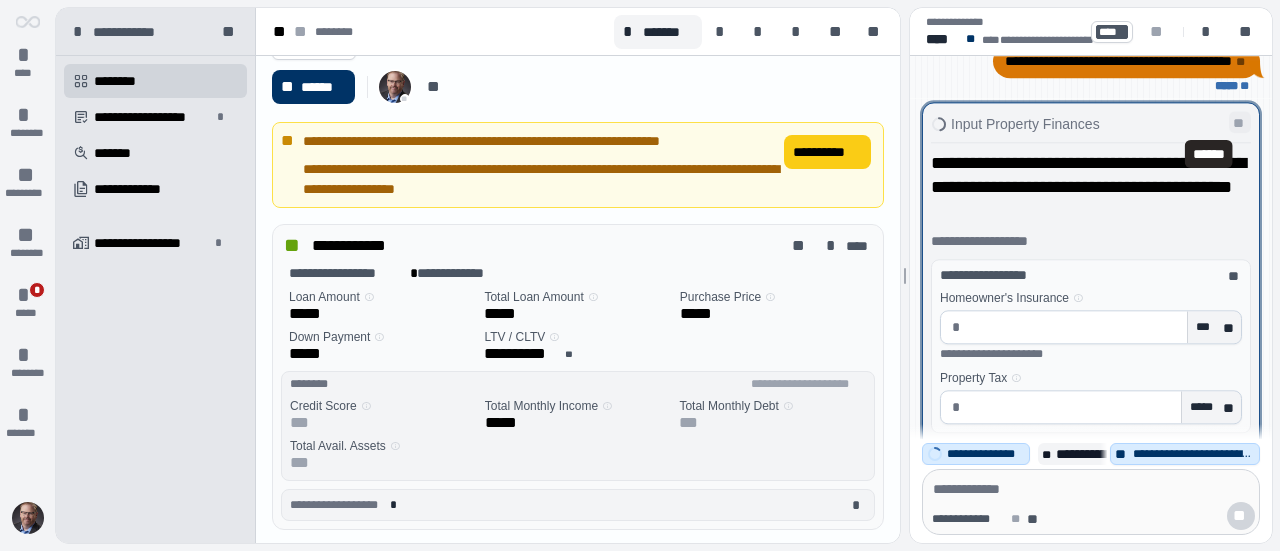 click on "**" at bounding box center [1240, 123] 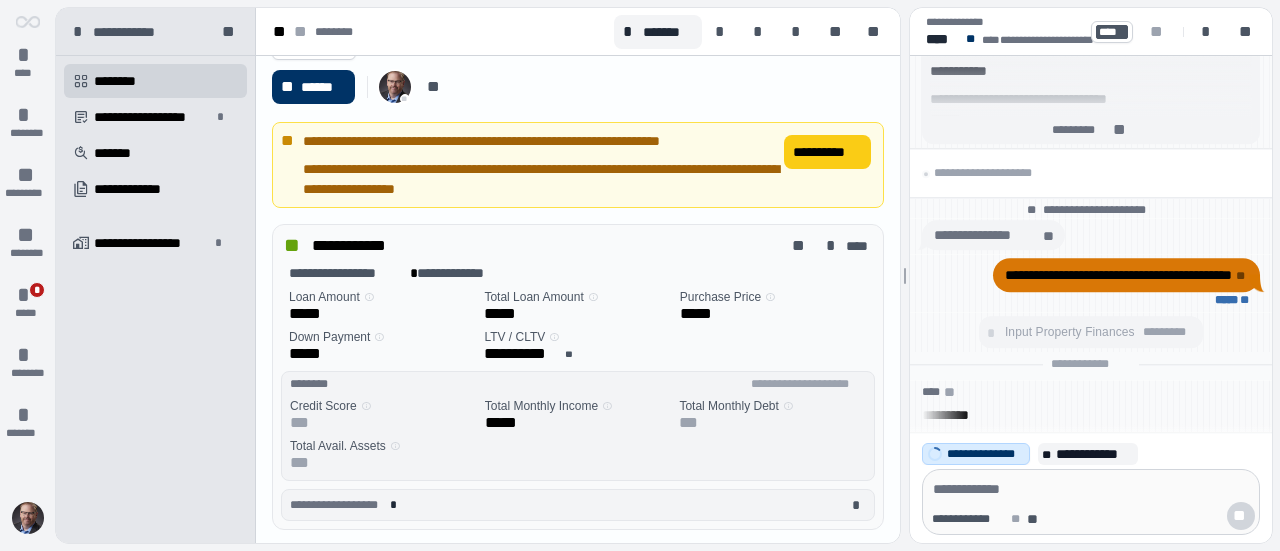 scroll, scrollTop: 0, scrollLeft: 0, axis: both 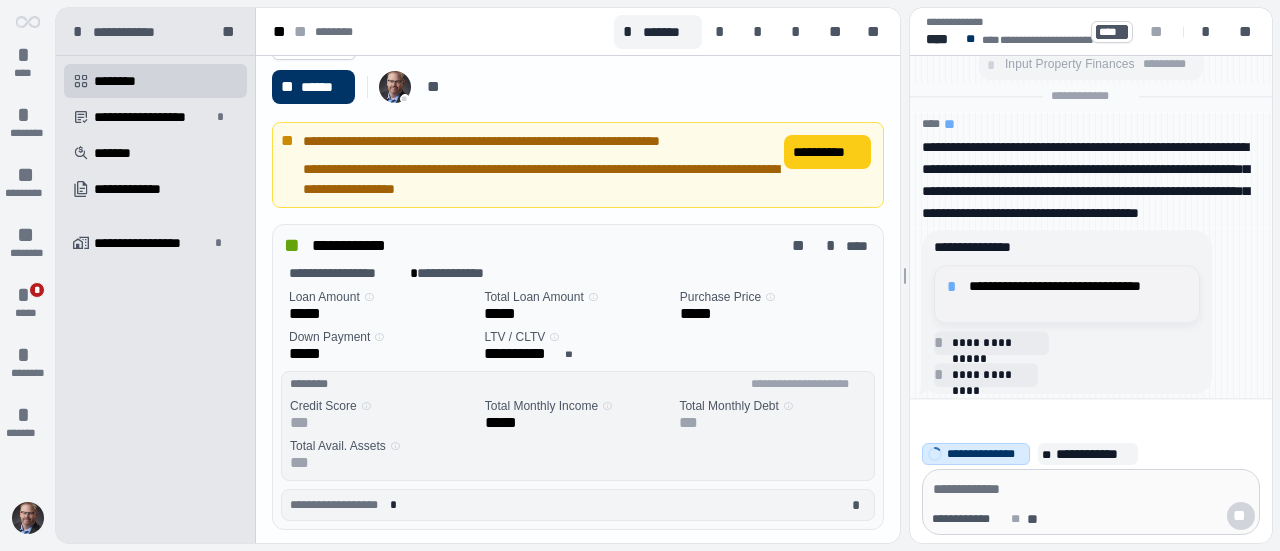 click on "**********" at bounding box center [1078, 294] 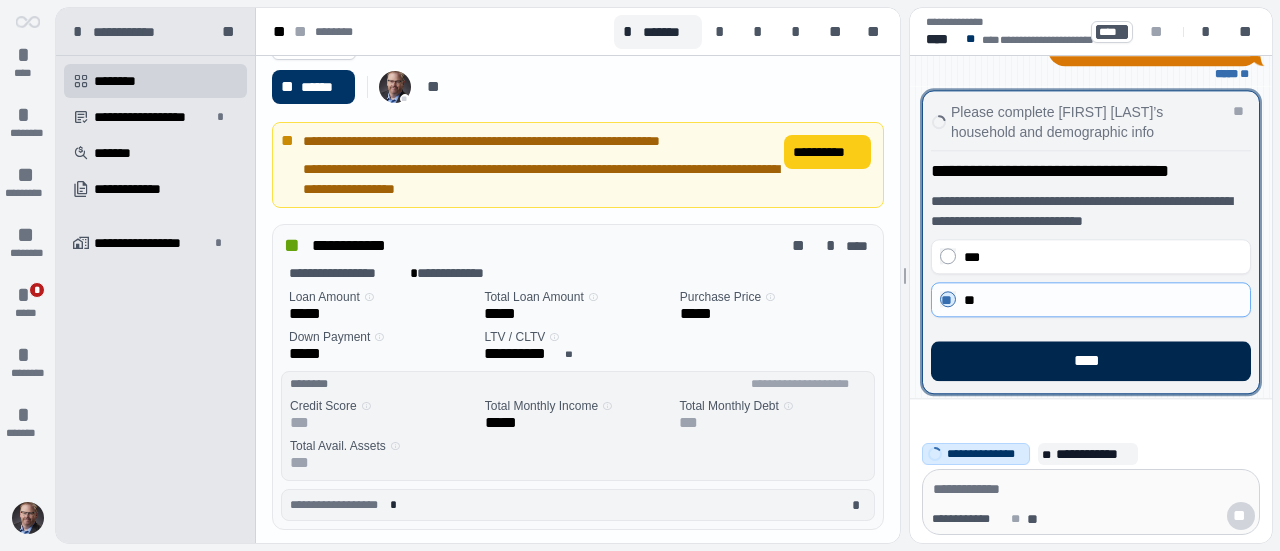 click on "****" at bounding box center (1091, 361) 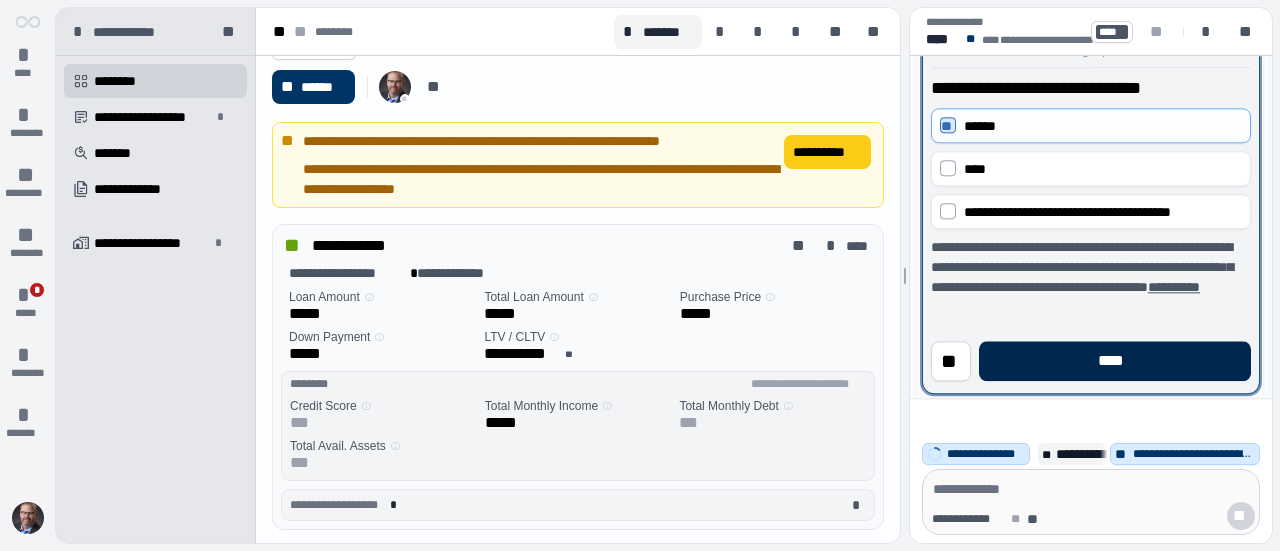 click on "****" at bounding box center (1115, 361) 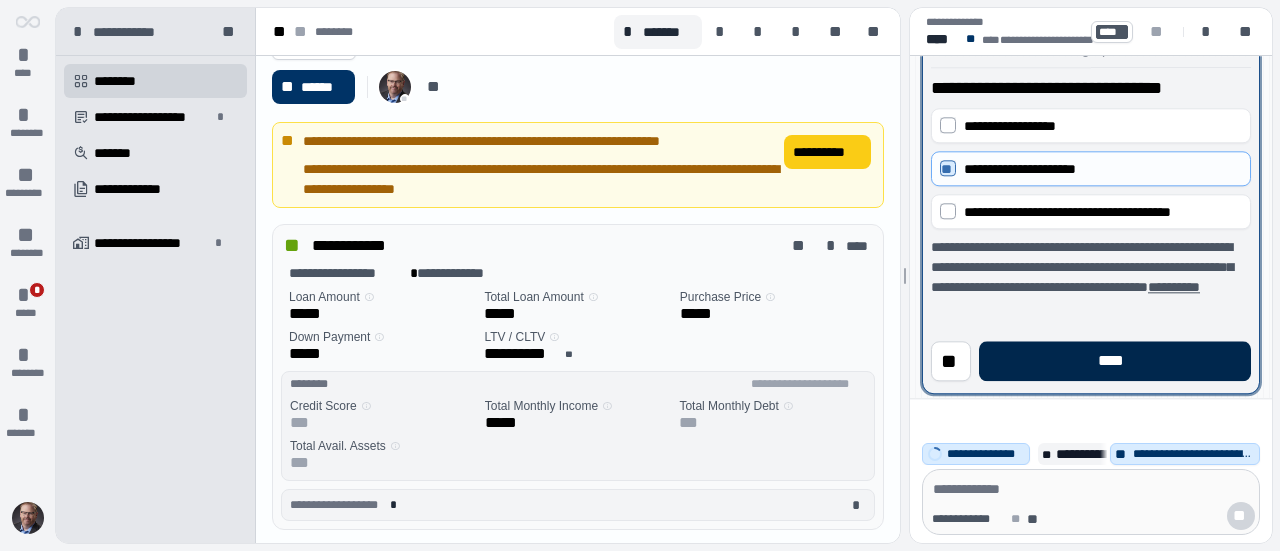 click on "****" at bounding box center [1115, 361] 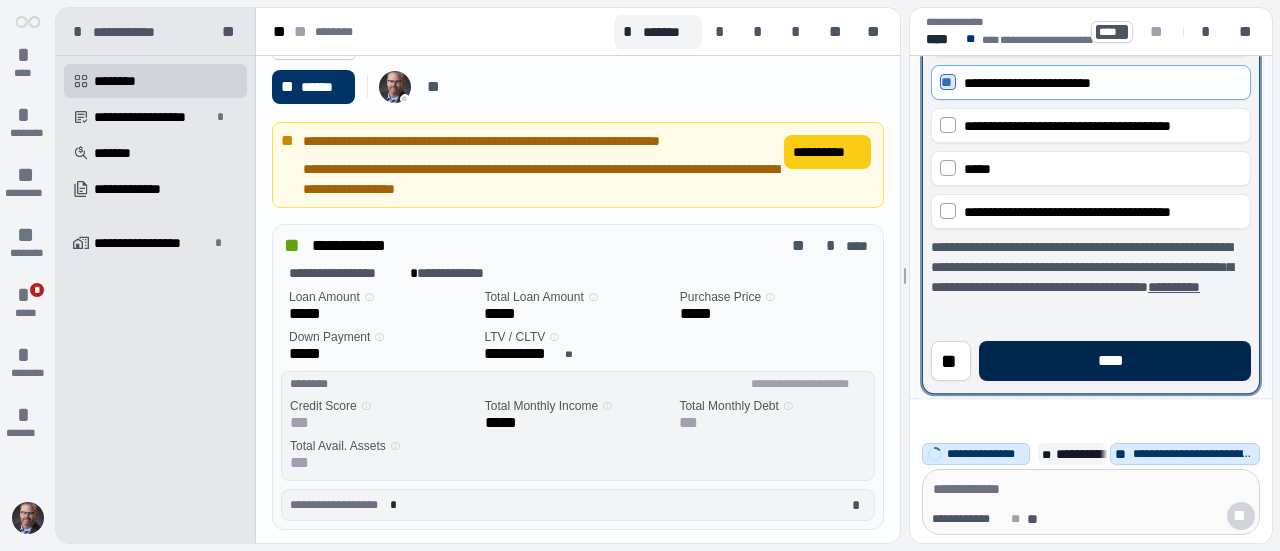 click on "****" at bounding box center (1115, 361) 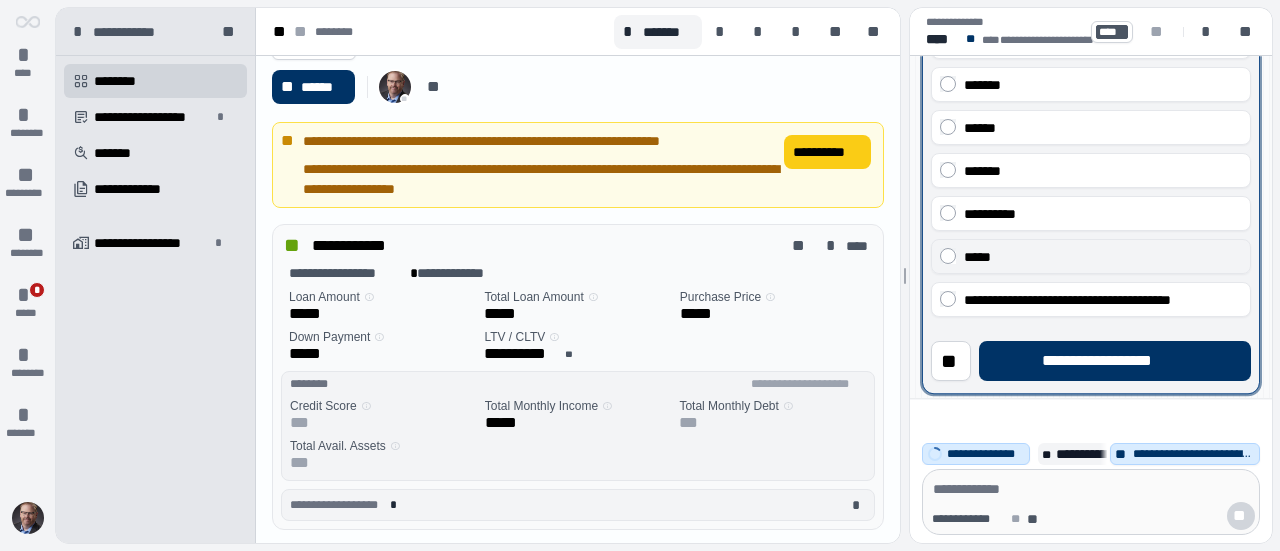 scroll, scrollTop: 200, scrollLeft: 0, axis: vertical 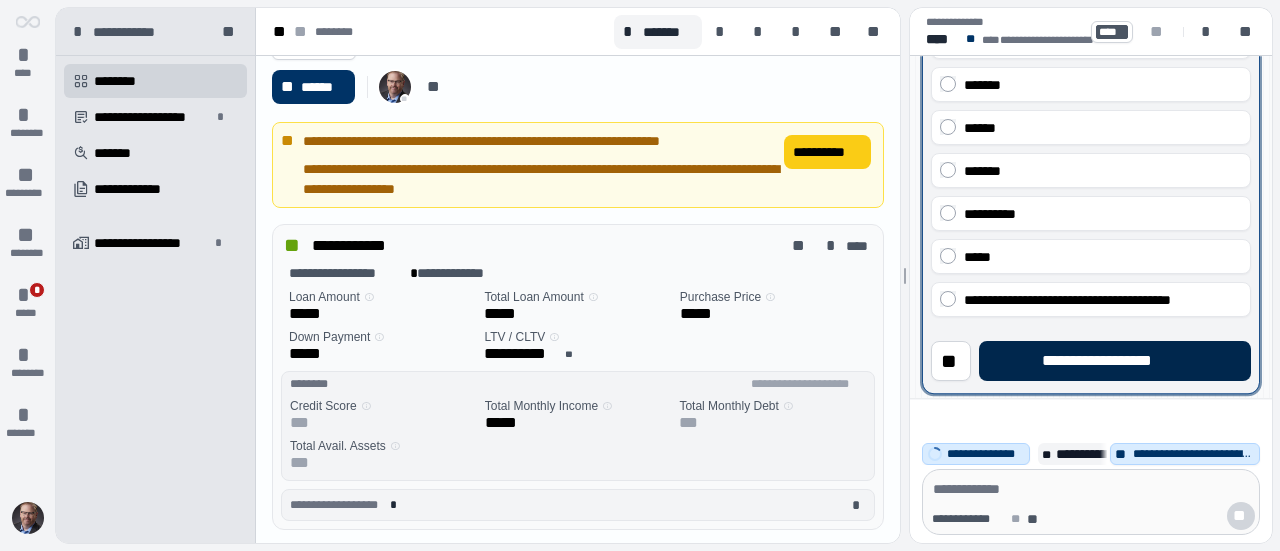 click on "**********" at bounding box center [1115, 361] 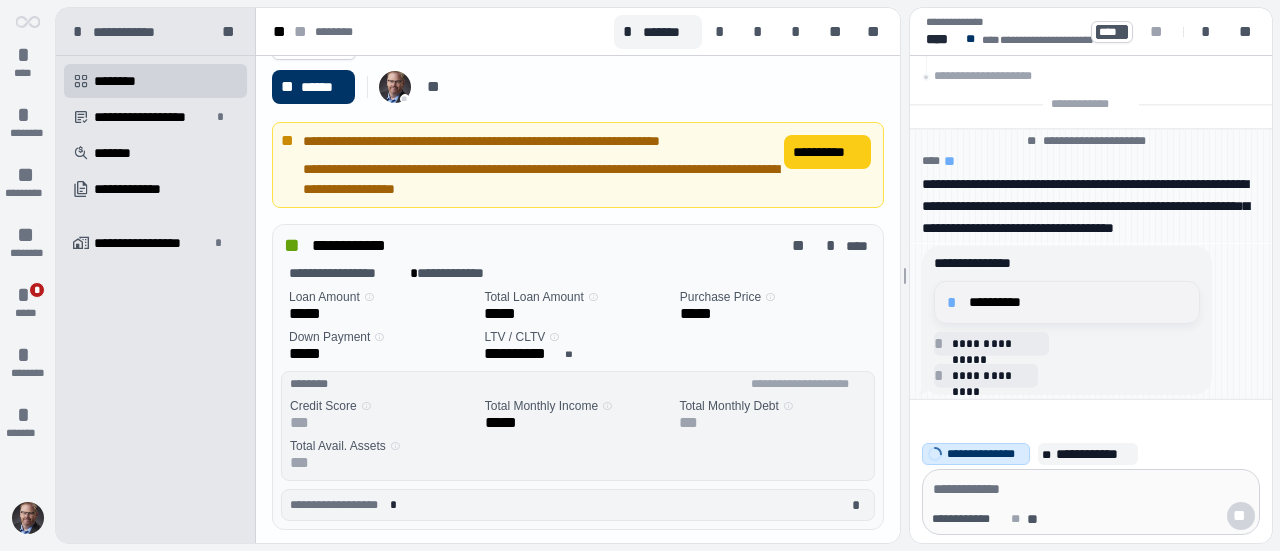 click on "**********" at bounding box center (1078, 302) 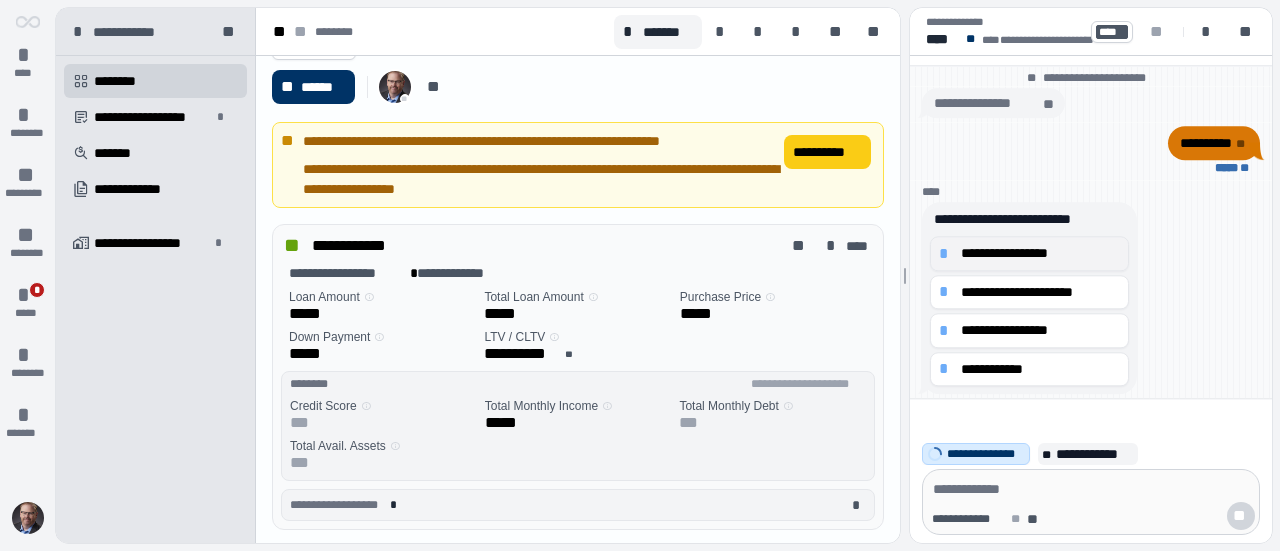 click on "*" at bounding box center [947, 254] 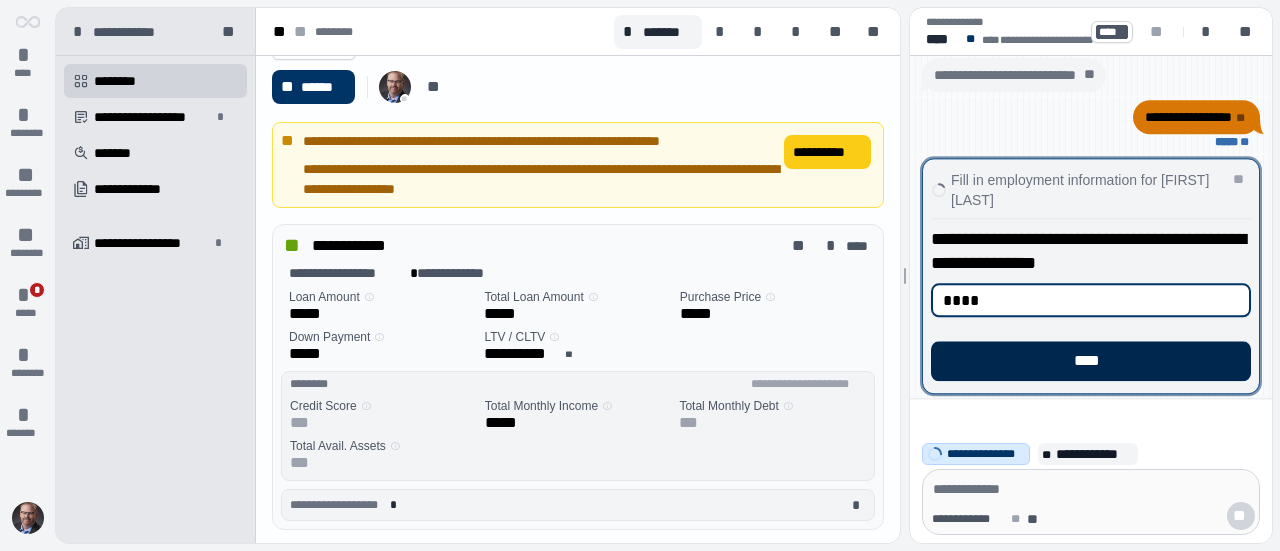 type on "****" 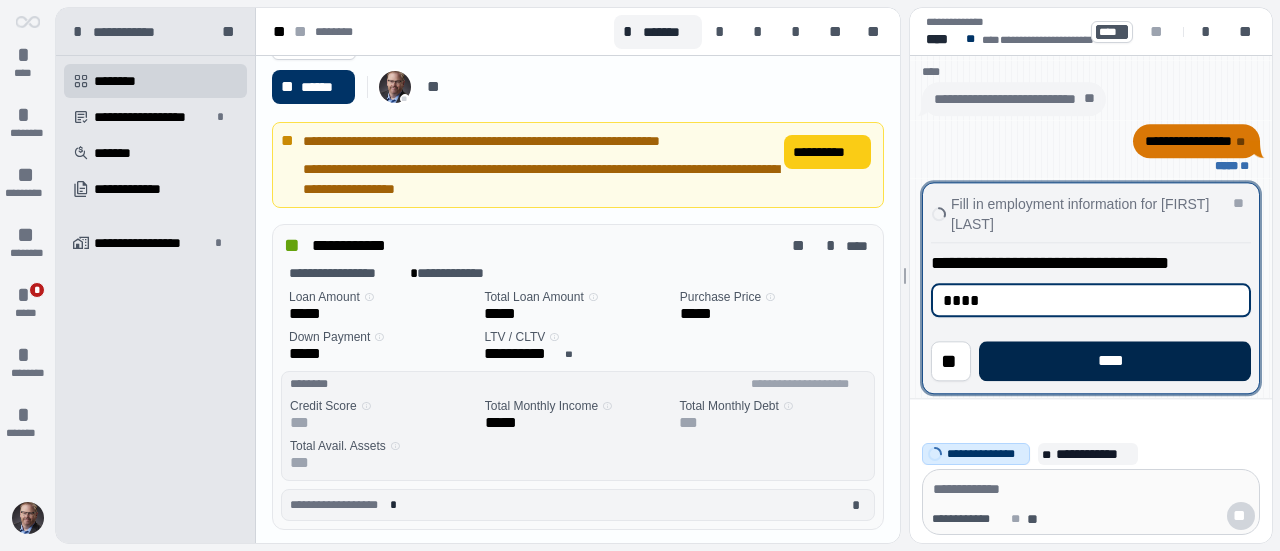 type on "****" 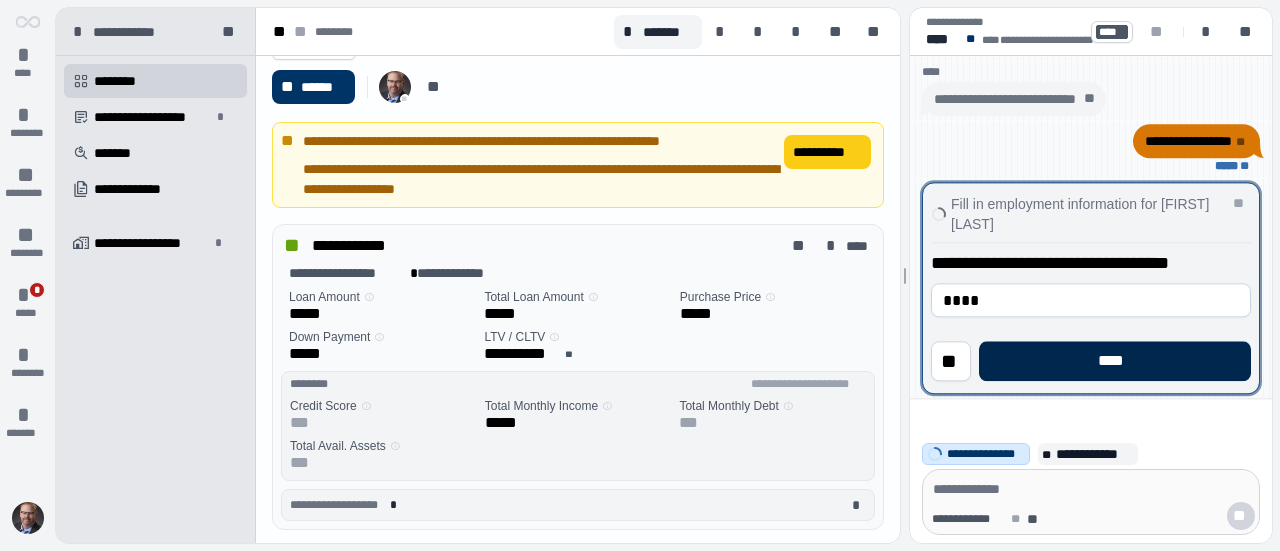click on "****" at bounding box center [1115, 361] 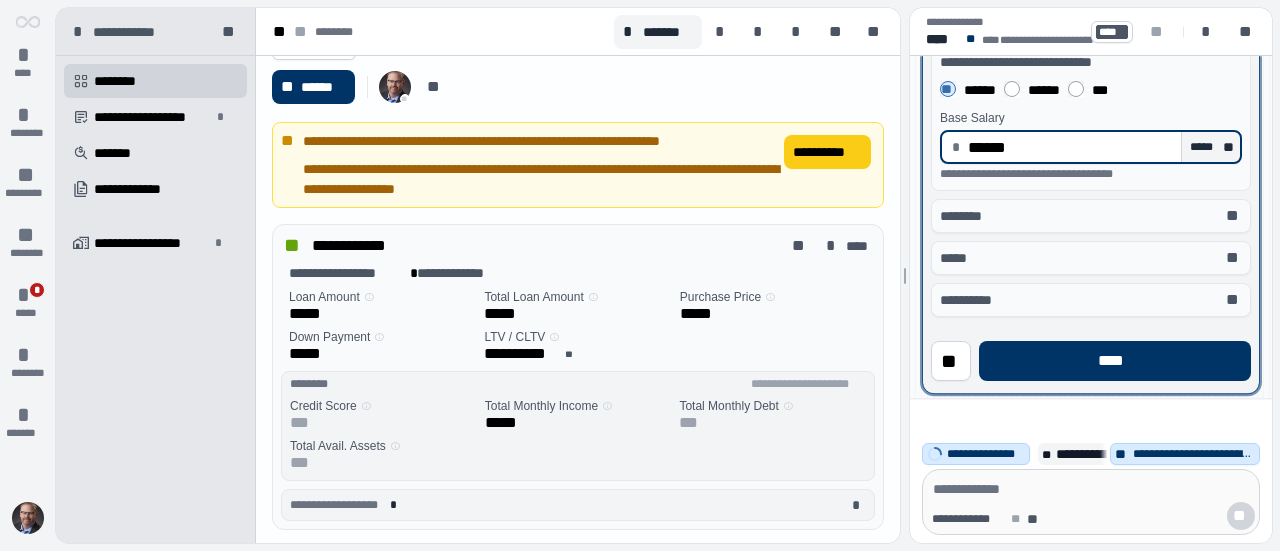 type on "*********" 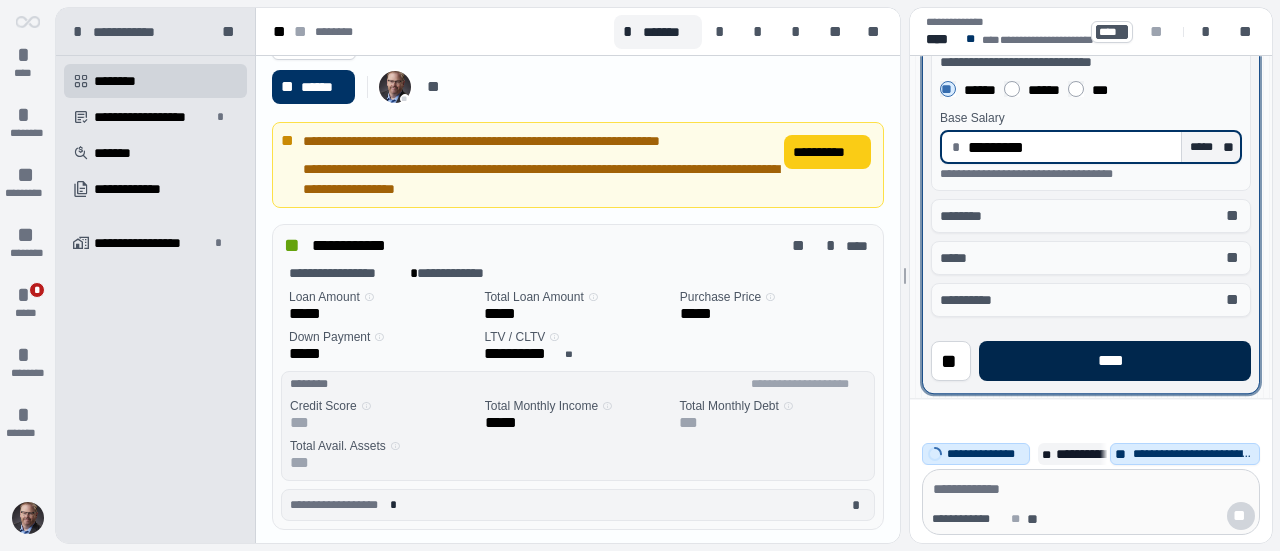 drag, startPoint x: 1118, startPoint y: 387, endPoint x: 1080, endPoint y: 359, distance: 47.201694 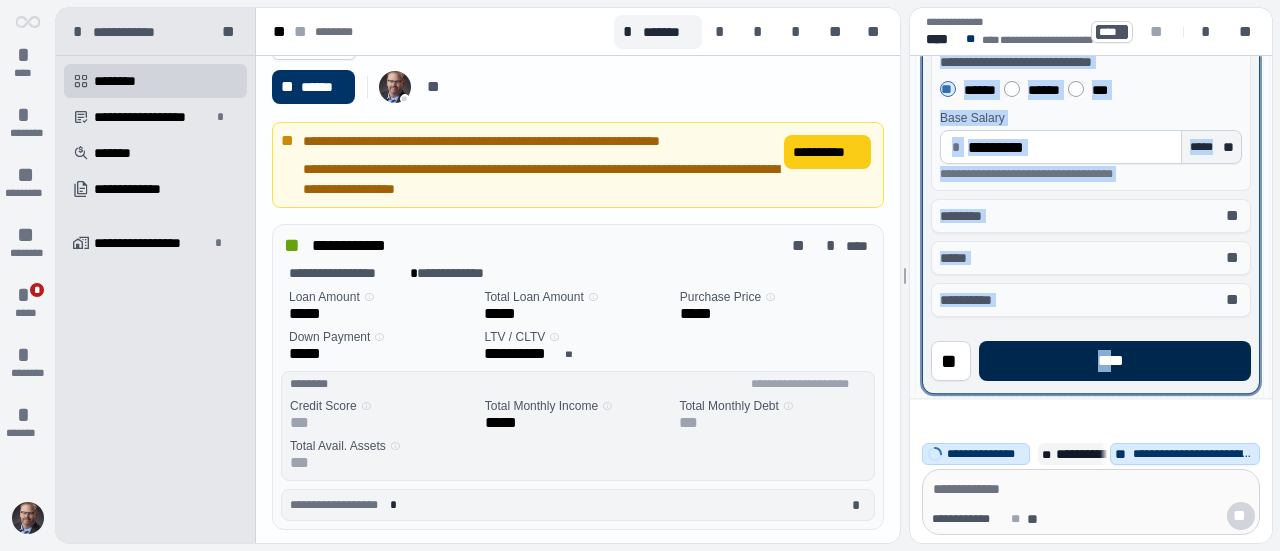 click on "****" at bounding box center [1115, 361] 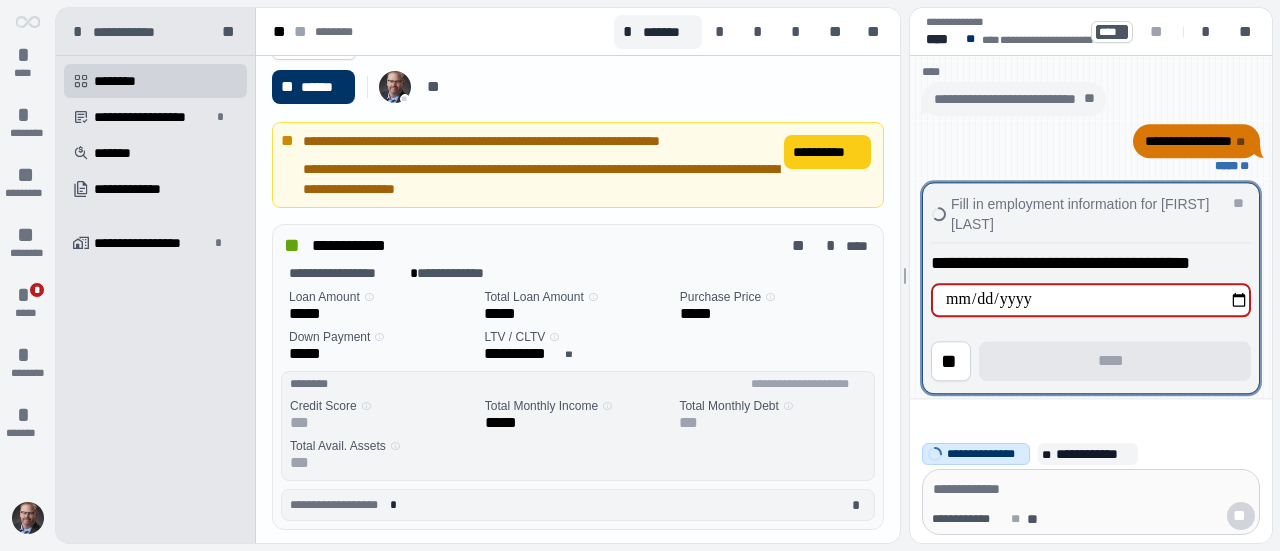 type on "**********" 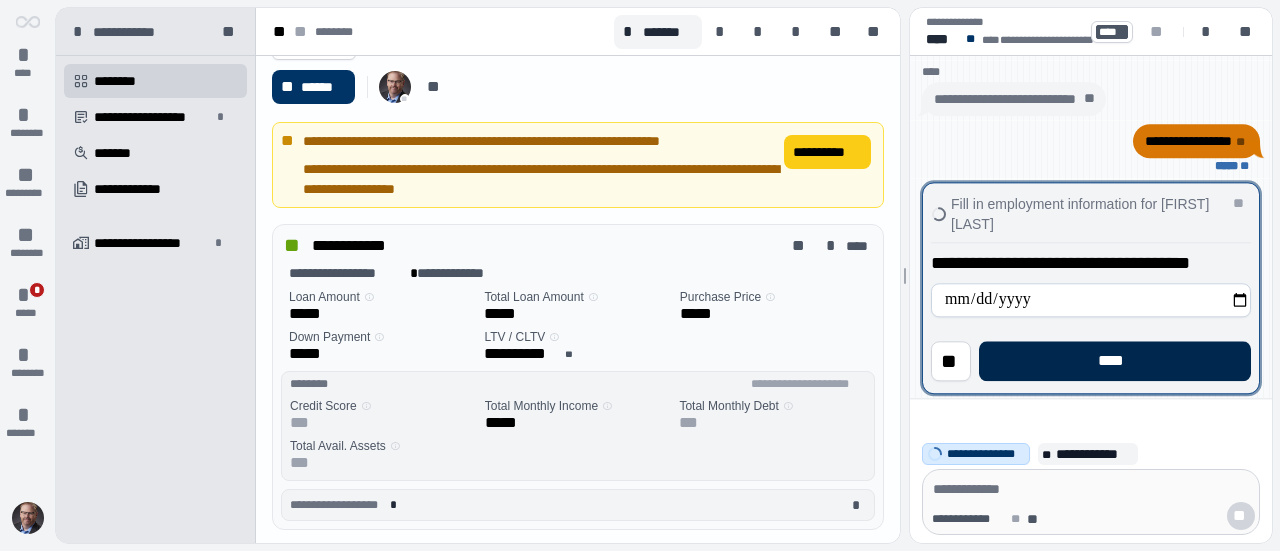 click on "****" at bounding box center [1115, 361] 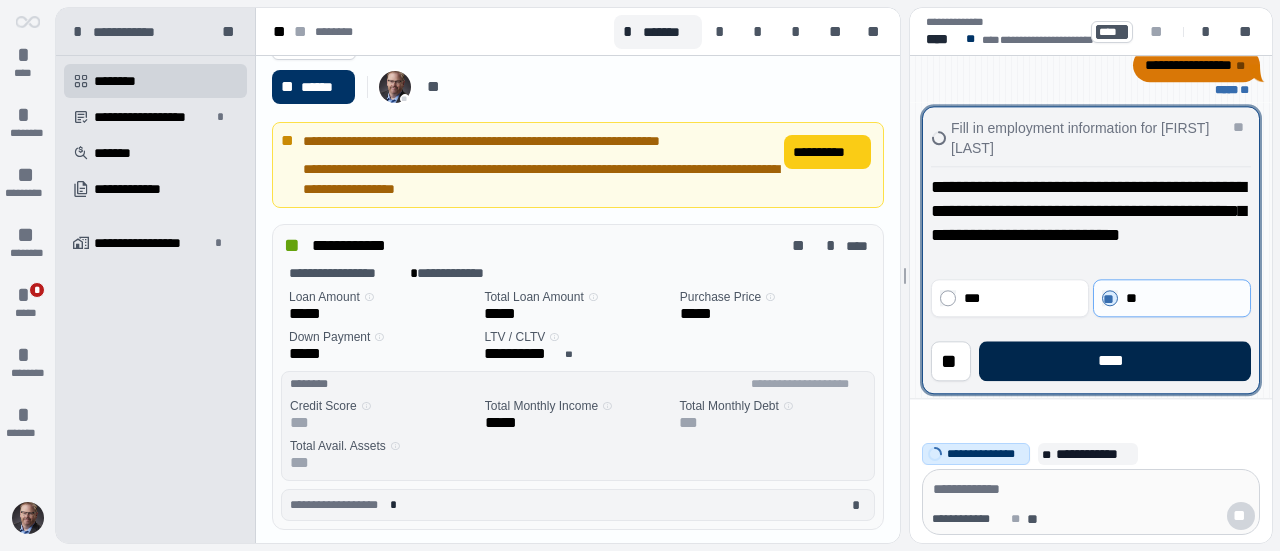 click on "****" at bounding box center [1115, 361] 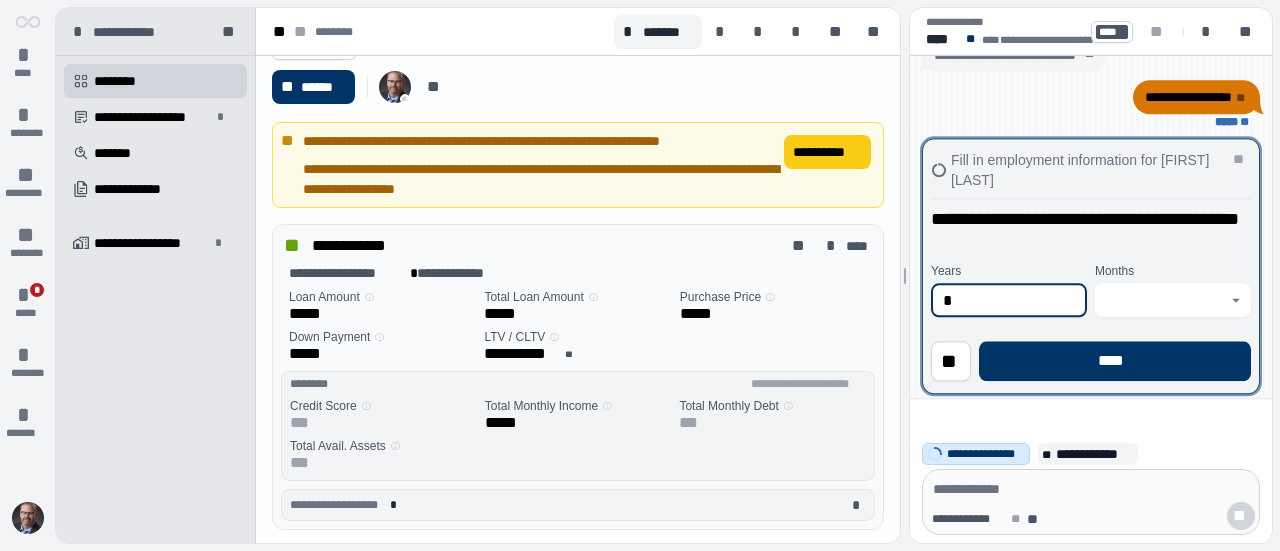 type on "*" 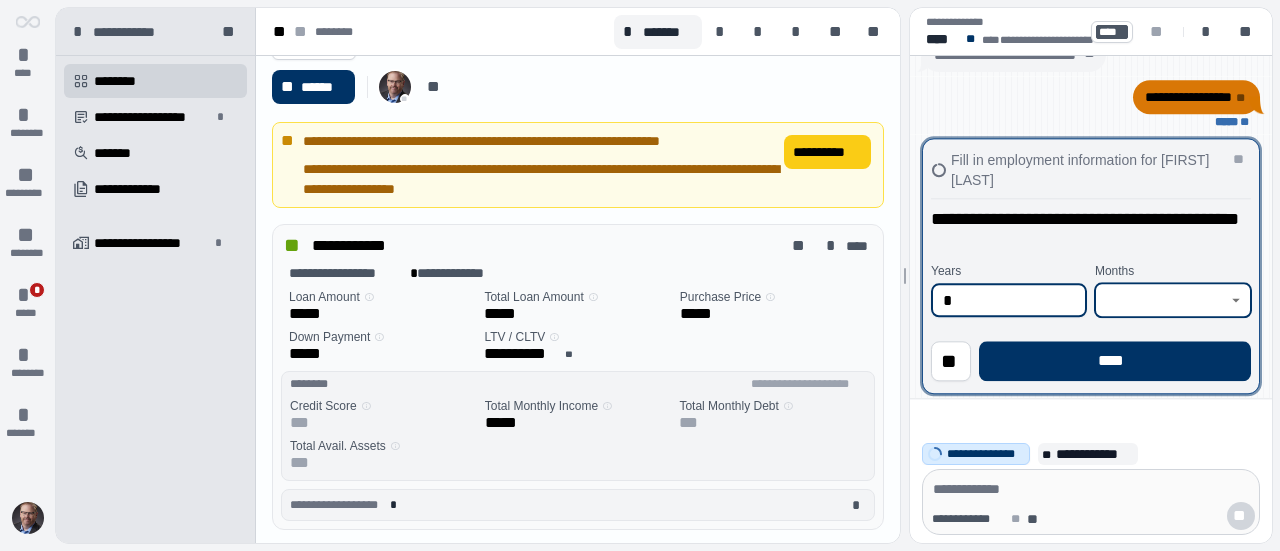 click at bounding box center (1161, 300) 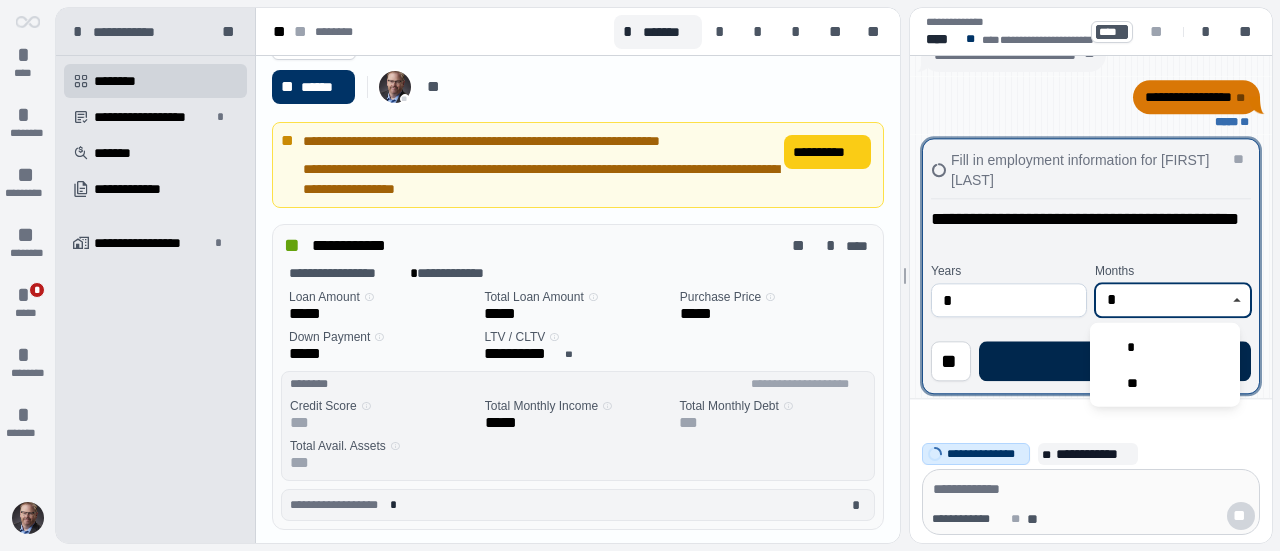 type on "*" 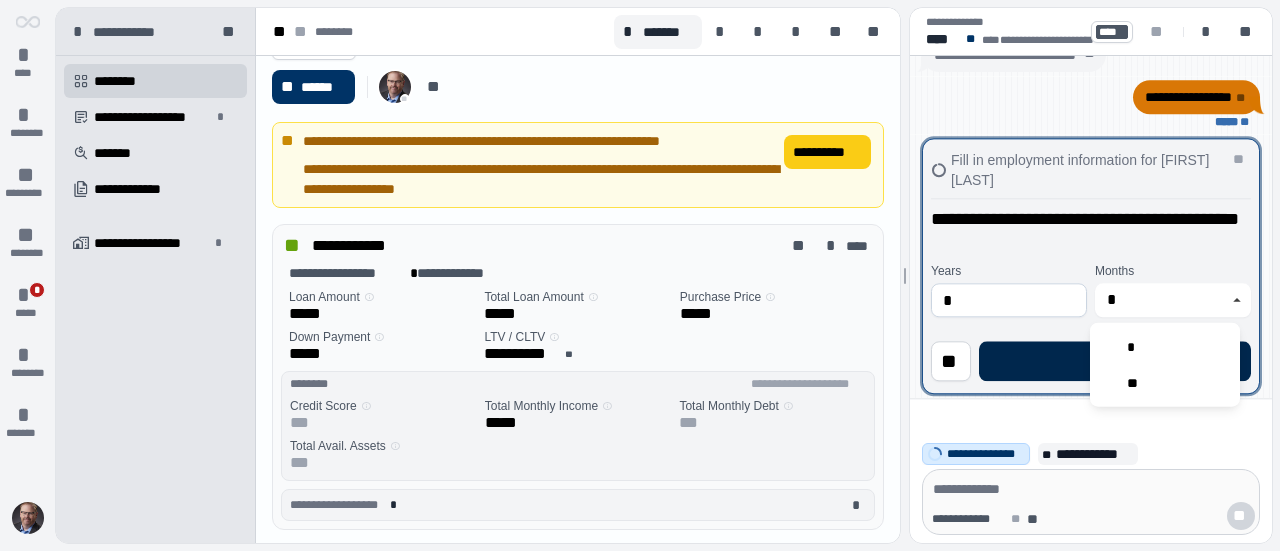 click on "****" at bounding box center (1115, 361) 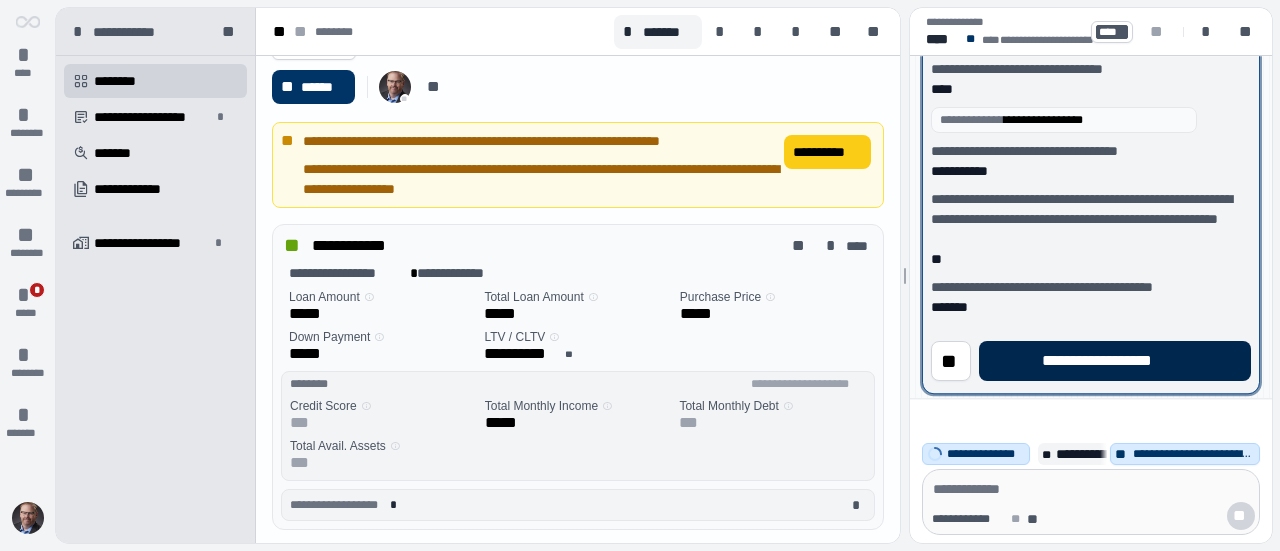 click on "**********" at bounding box center (1115, 361) 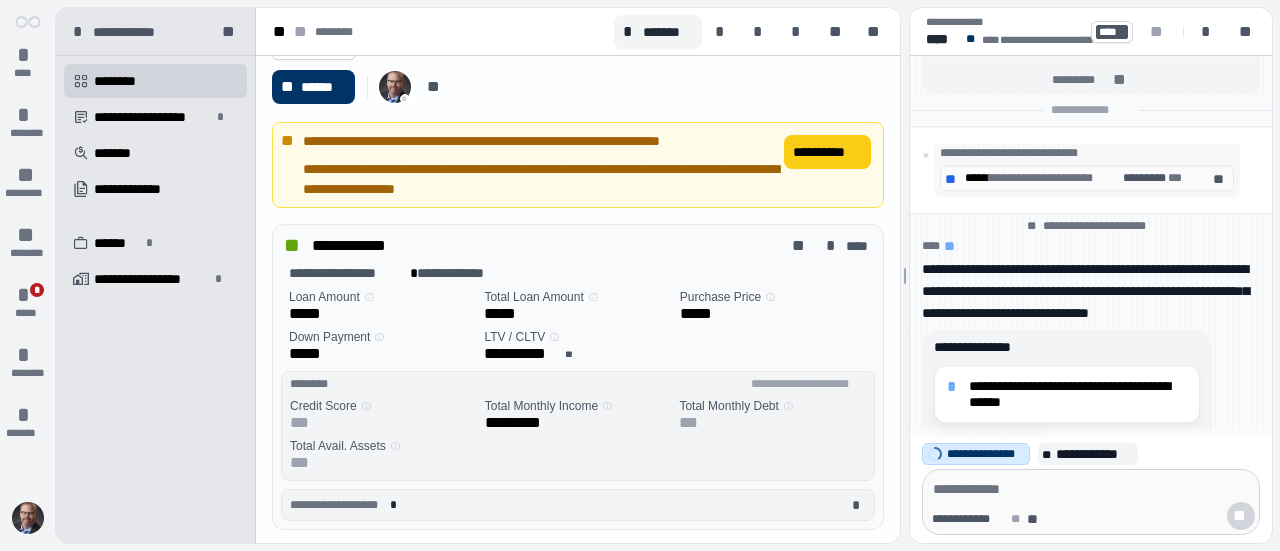 scroll, scrollTop: 1, scrollLeft: 0, axis: vertical 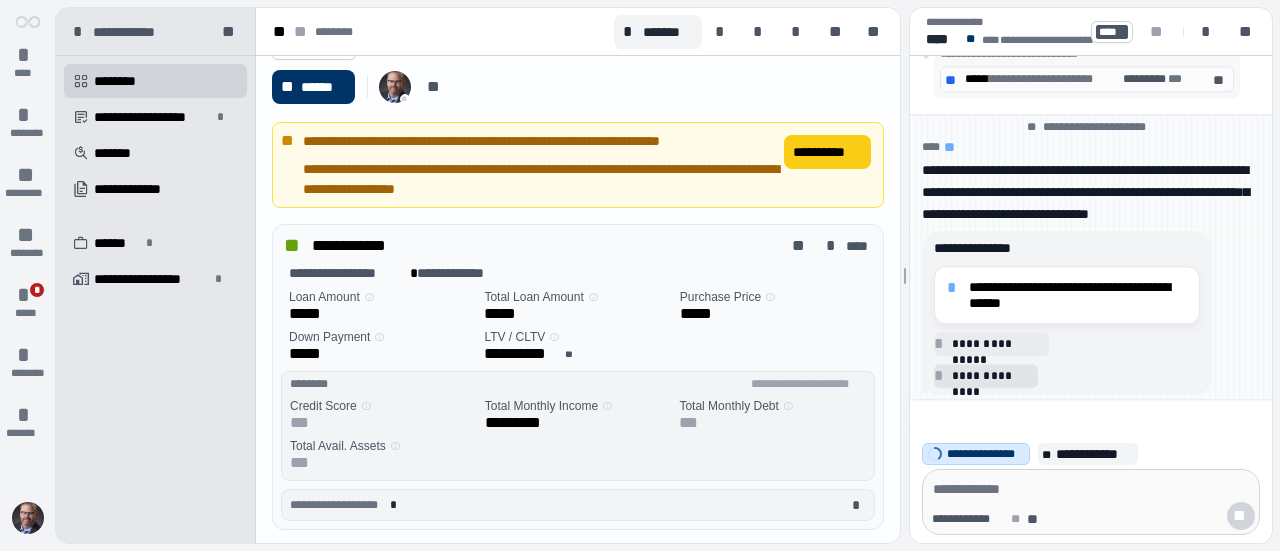 click on "**********" at bounding box center (992, 376) 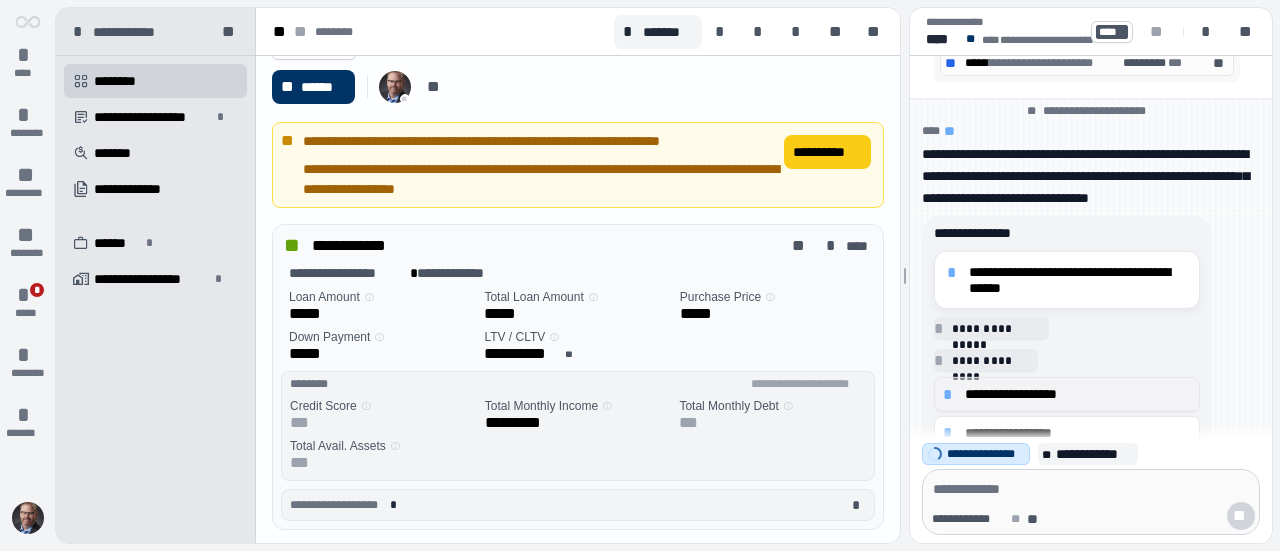 scroll, scrollTop: 0, scrollLeft: 0, axis: both 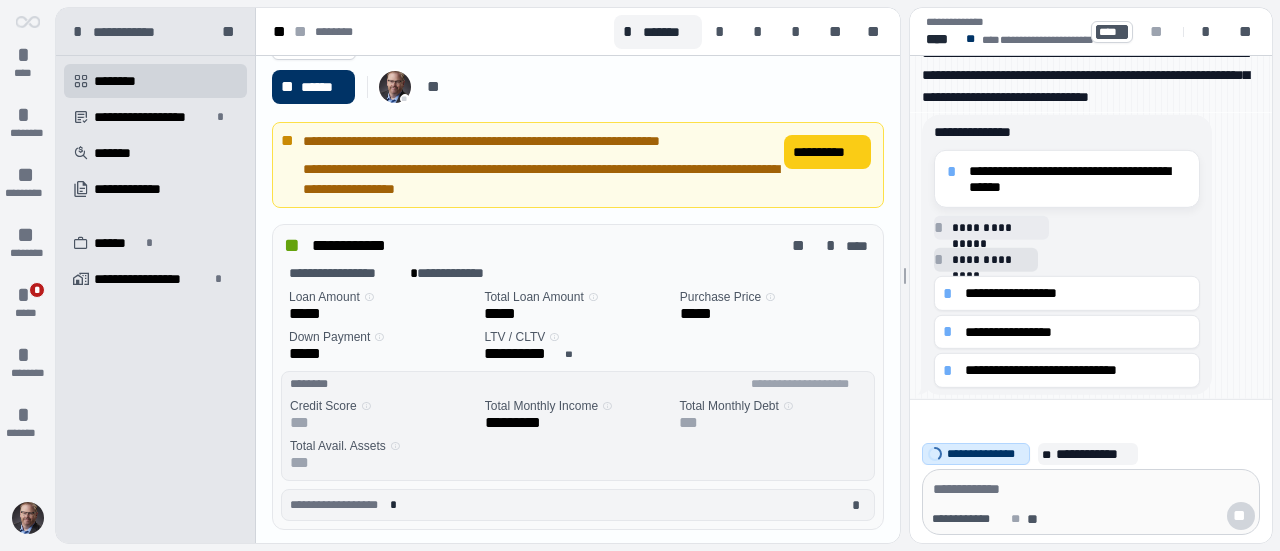 click on "*" at bounding box center [942, 260] 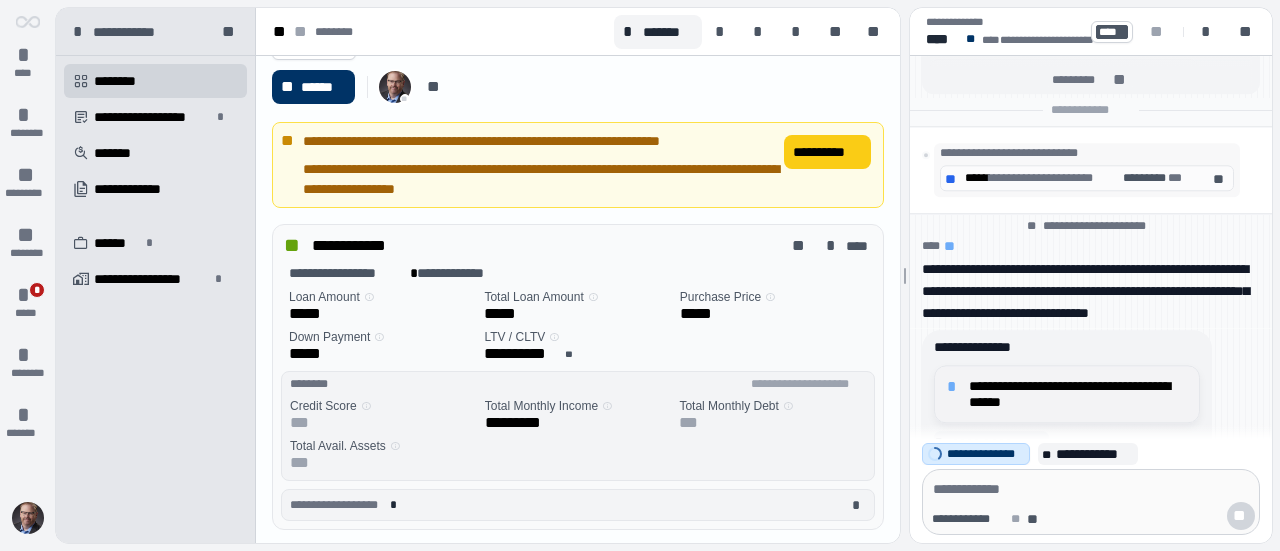 scroll, scrollTop: 0, scrollLeft: 0, axis: both 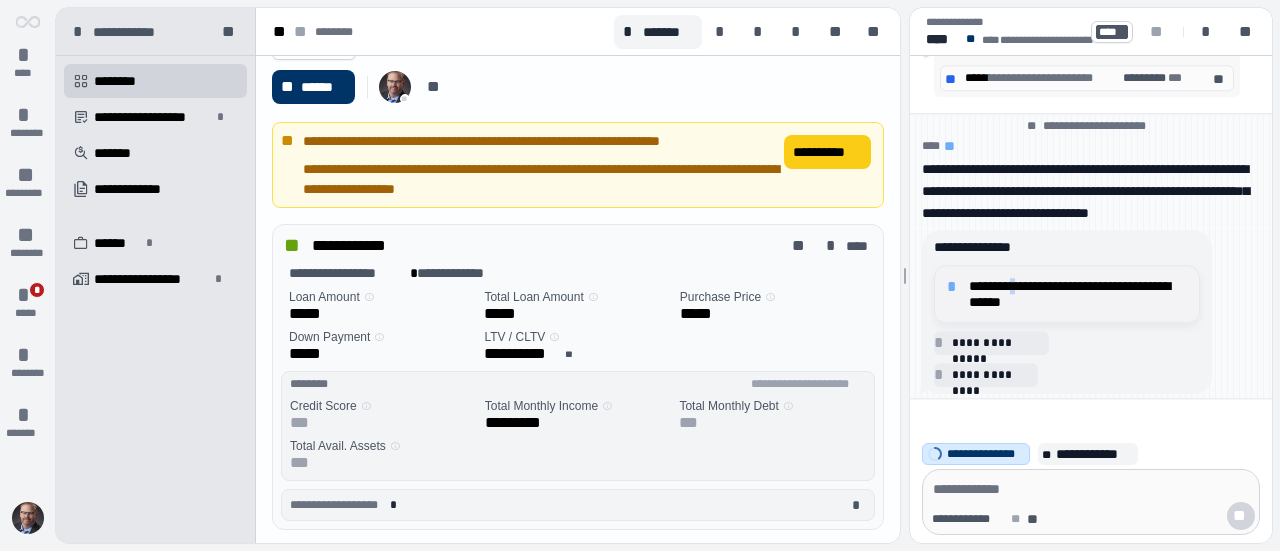 click on "**********" at bounding box center (1078, 294) 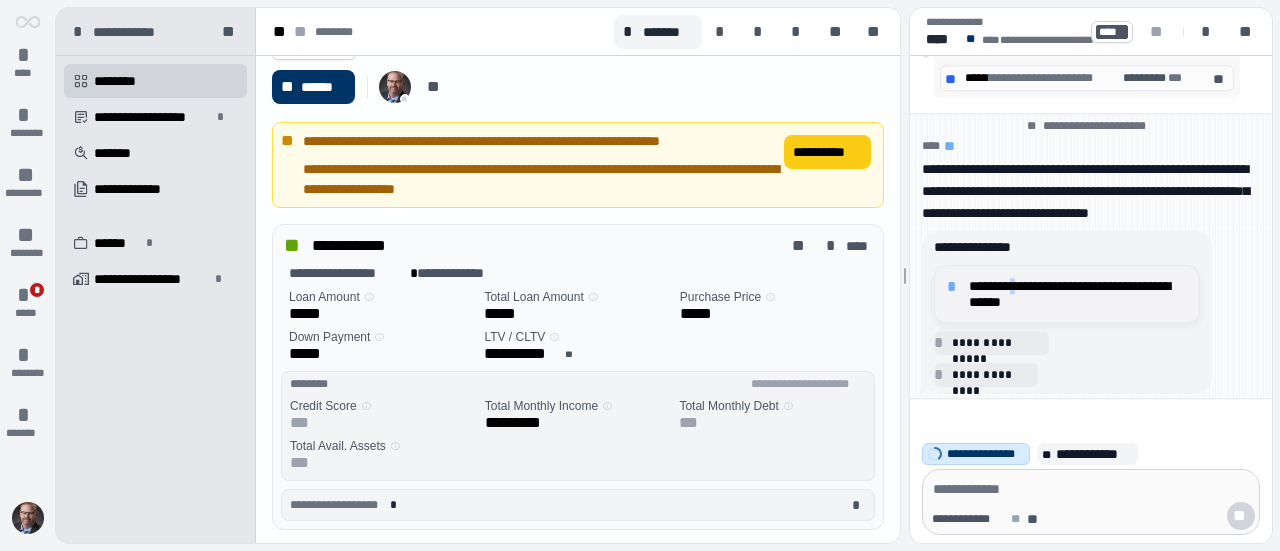 click on "*" at bounding box center [955, 287] 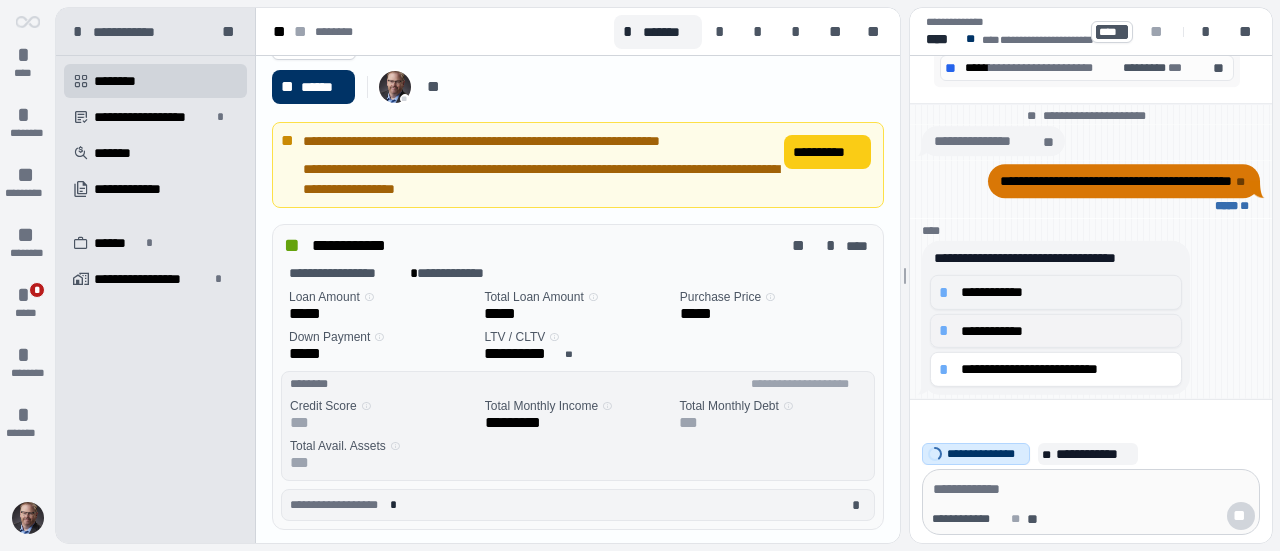 click on "*" at bounding box center (947, 292) 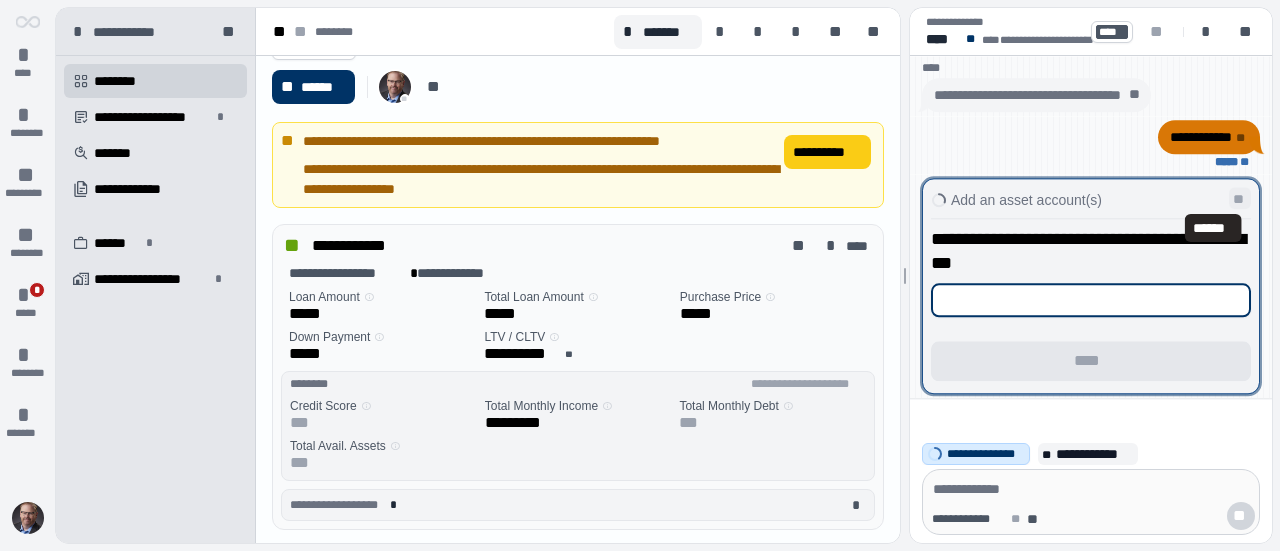 click on "**" at bounding box center [1240, 199] 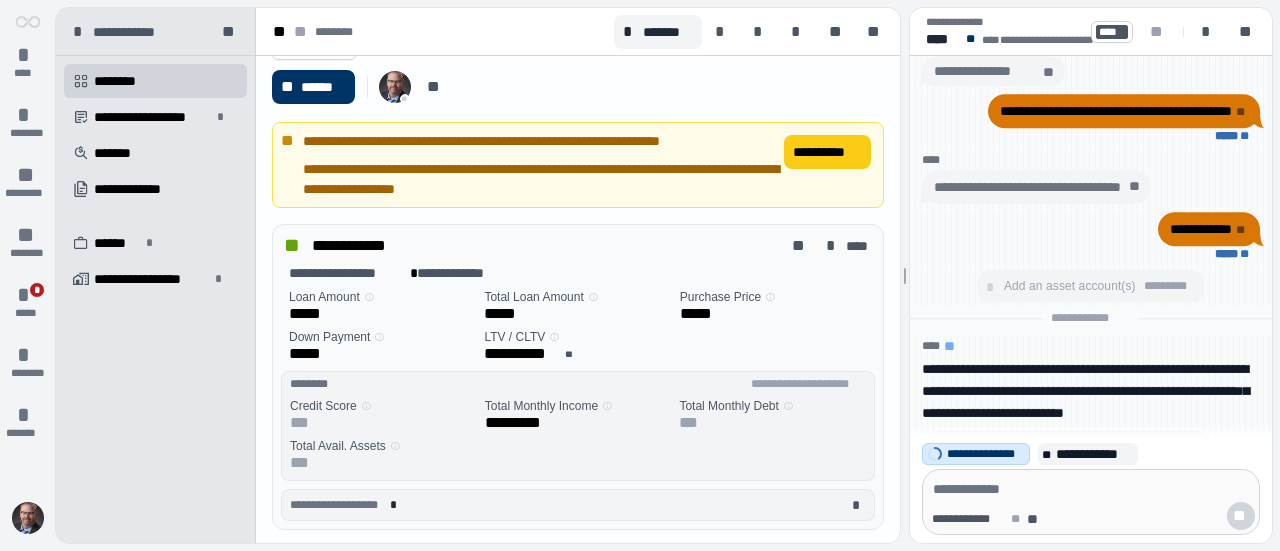 scroll, scrollTop: 1, scrollLeft: 0, axis: vertical 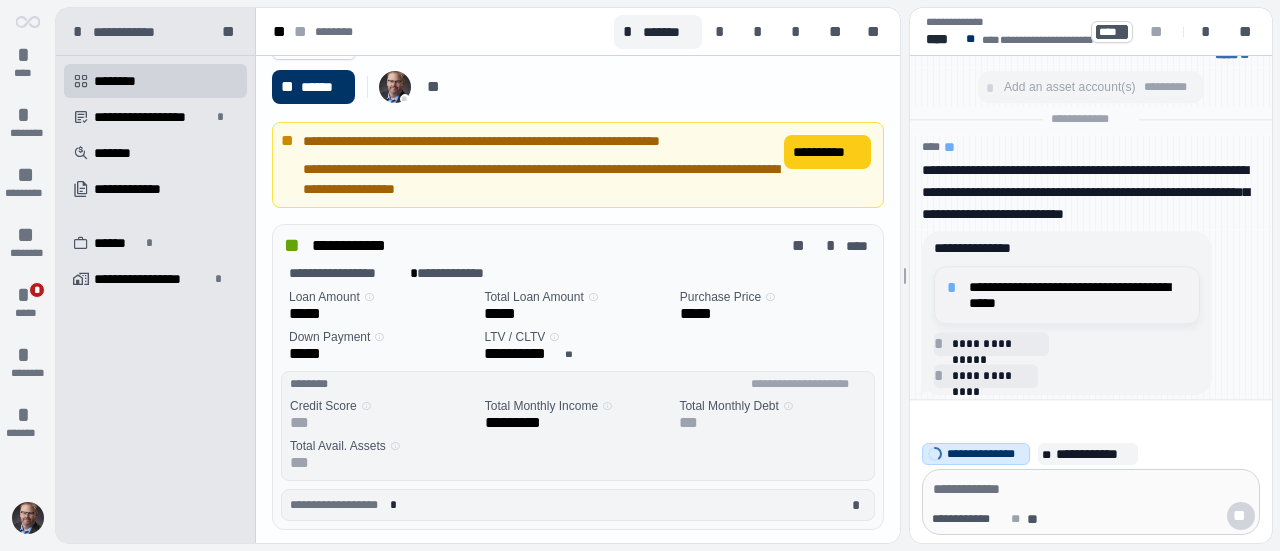 click on "**********" at bounding box center (1078, 295) 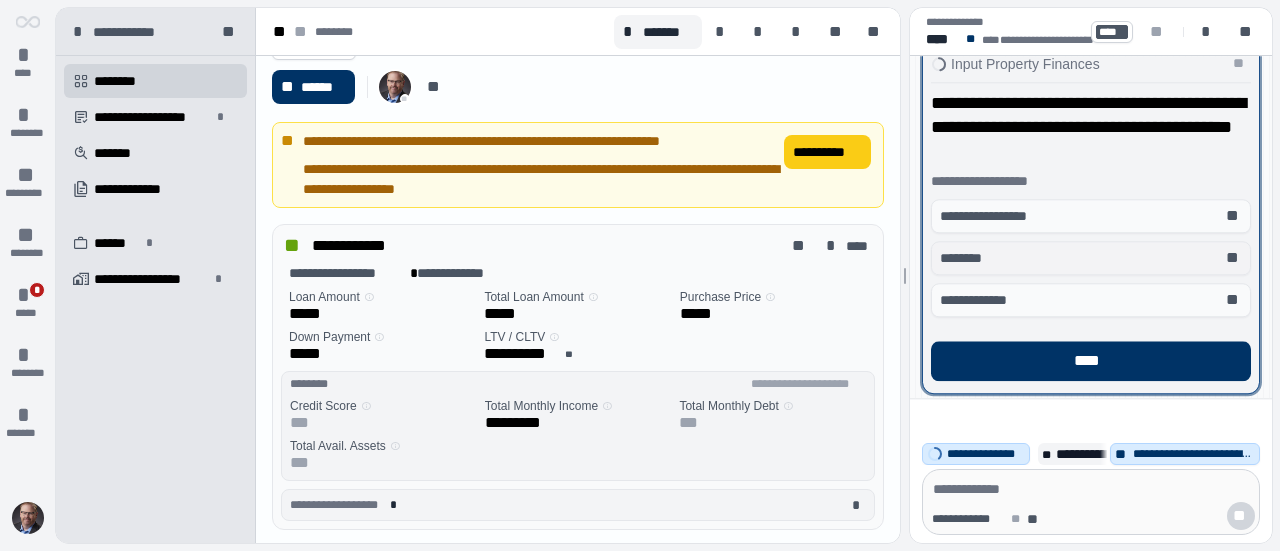 scroll, scrollTop: 100, scrollLeft: 0, axis: vertical 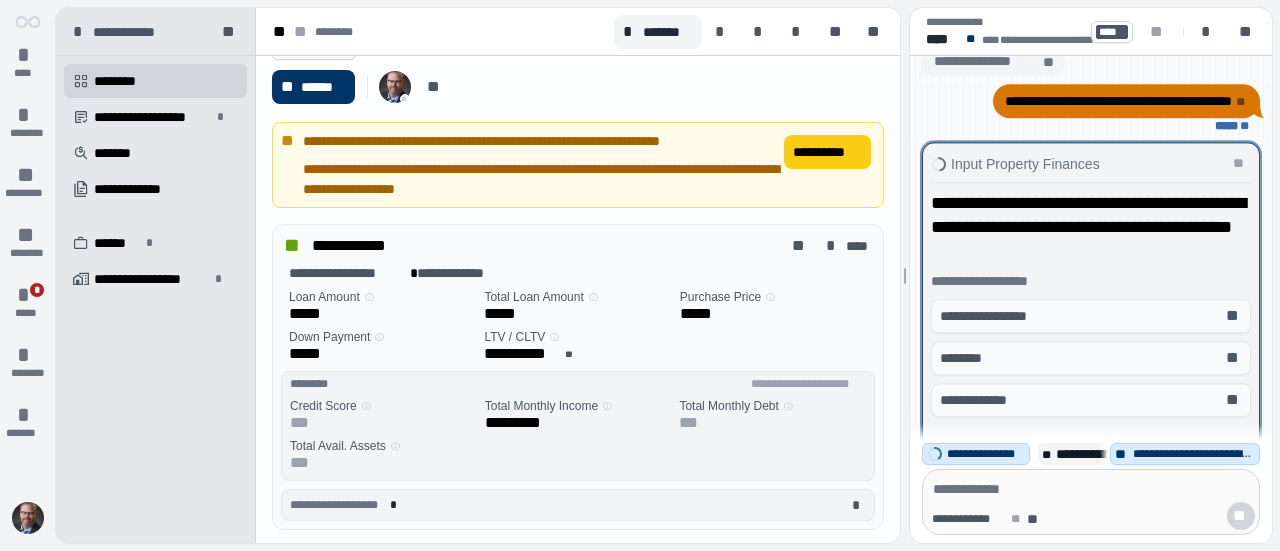 click at bounding box center (1091, 318) 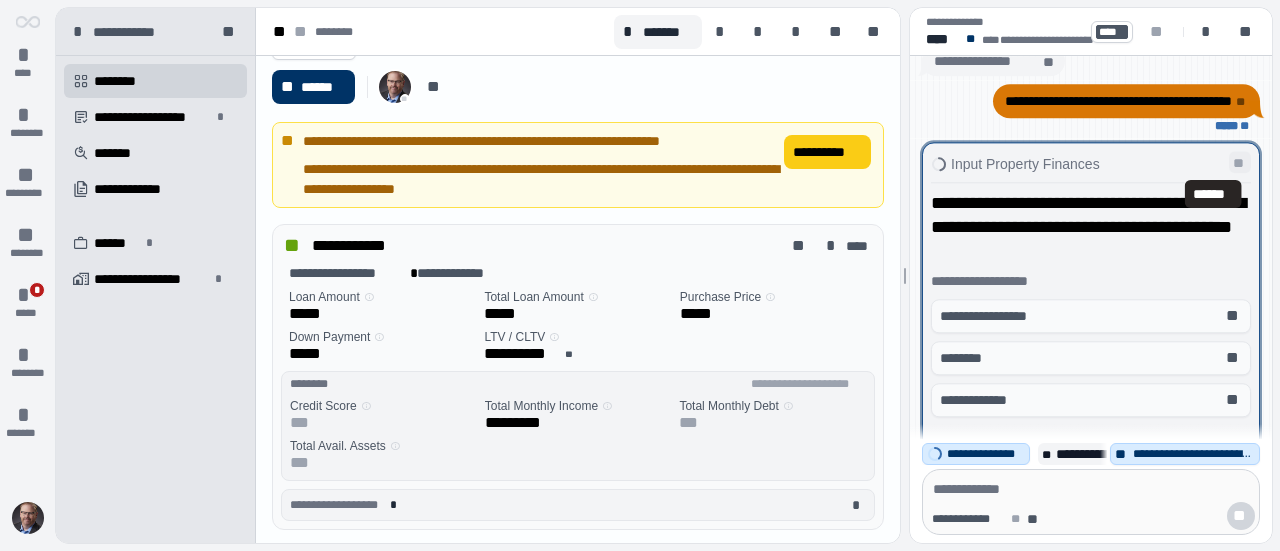 click on "**" at bounding box center (1240, 163) 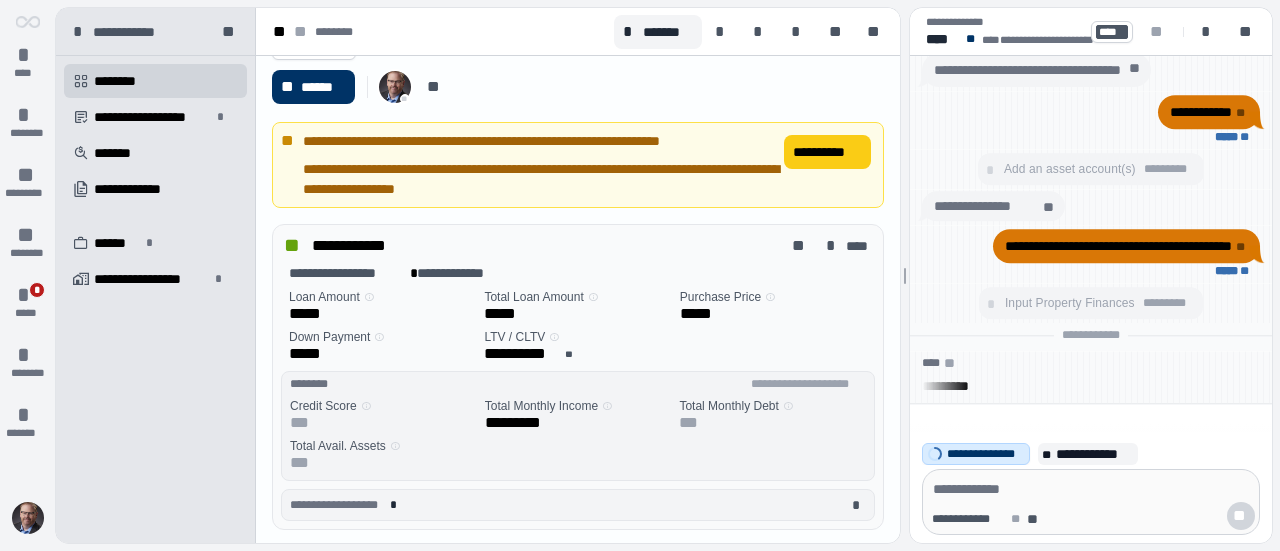 scroll, scrollTop: 0, scrollLeft: 0, axis: both 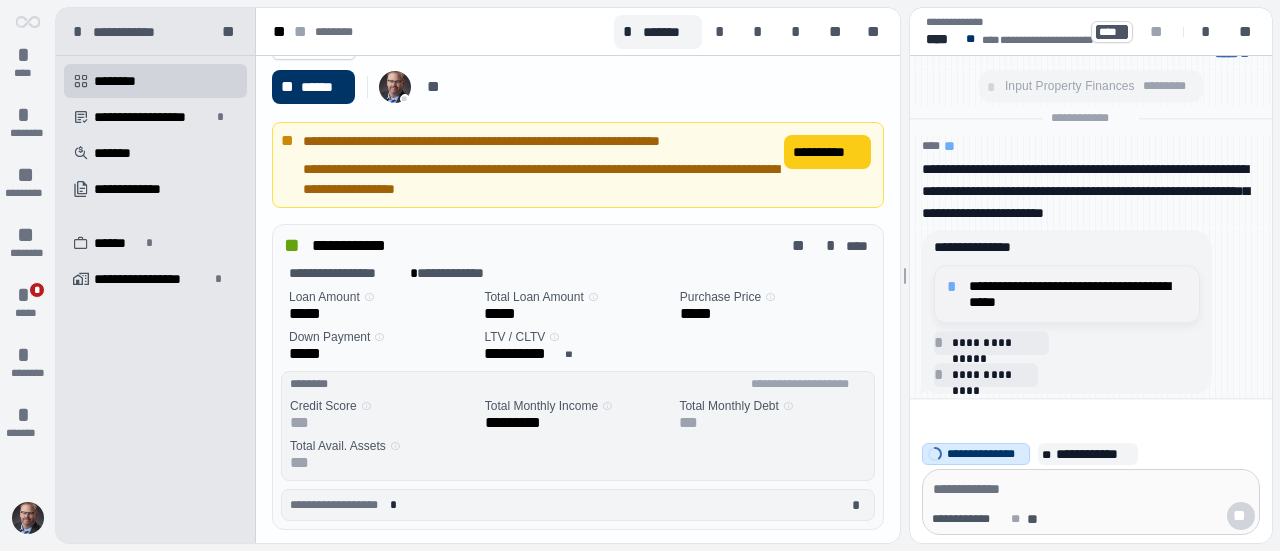 click on "**********" at bounding box center [1078, 294] 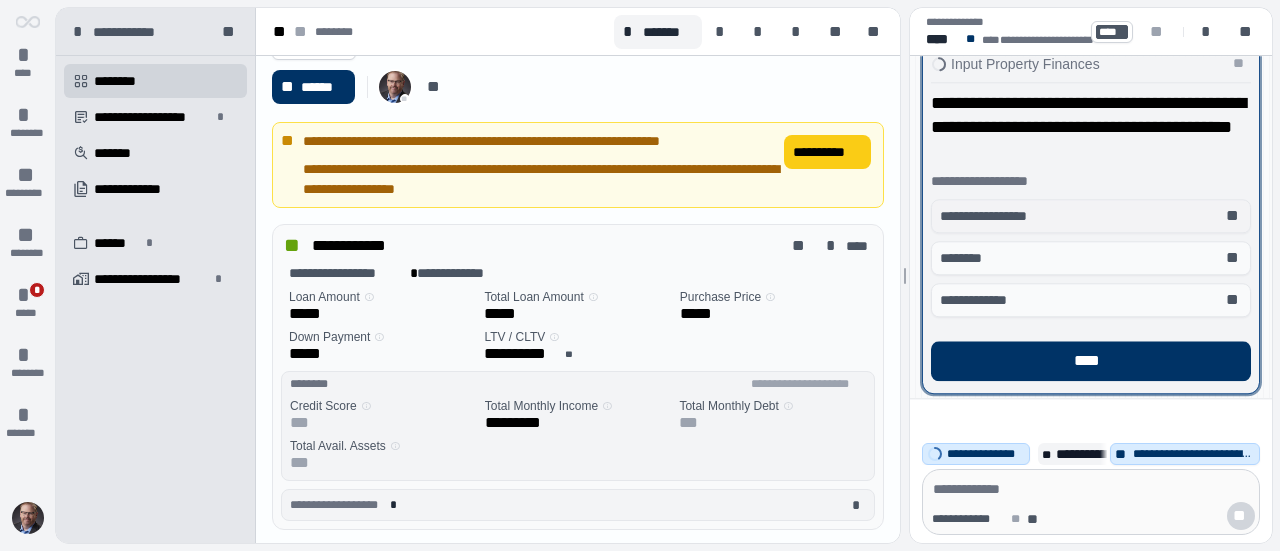 click on "**********" at bounding box center [996, 216] 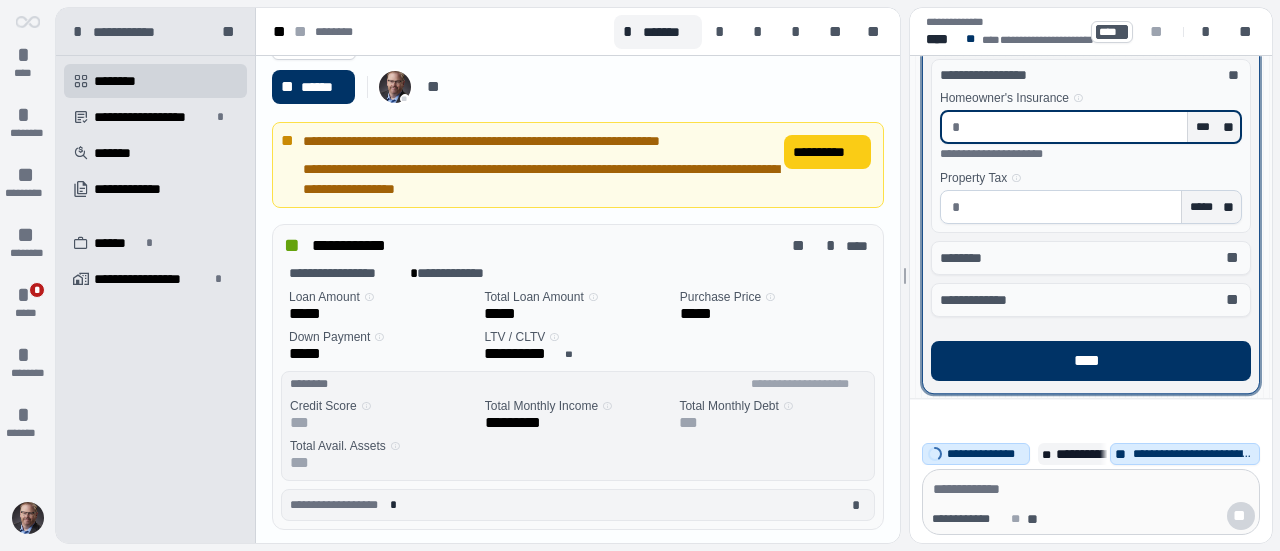 click at bounding box center (1073, 127) 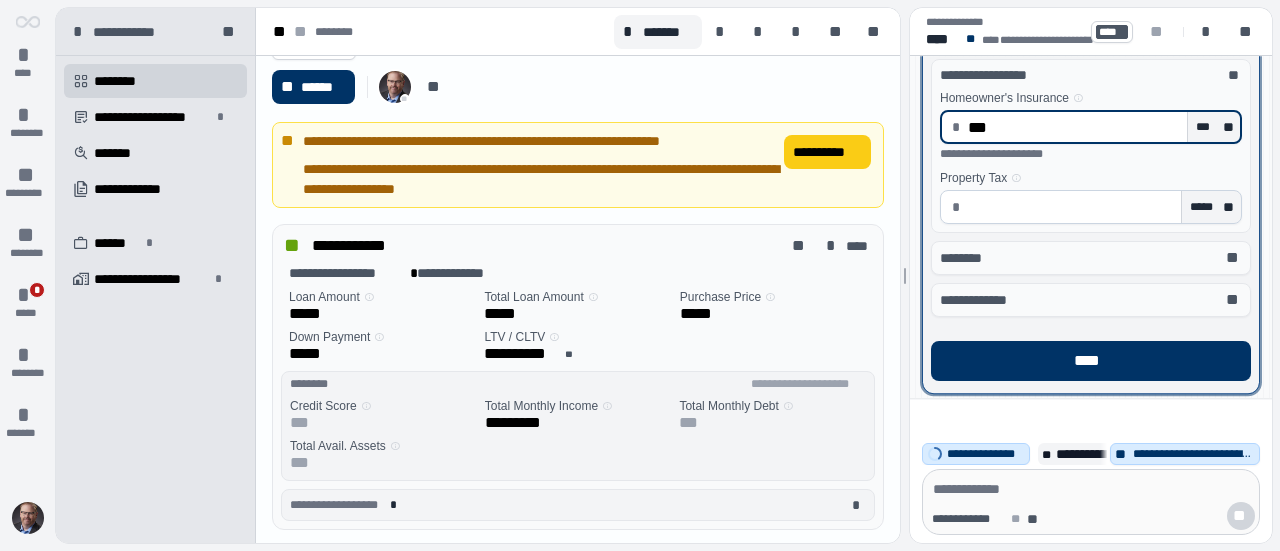 type on "******" 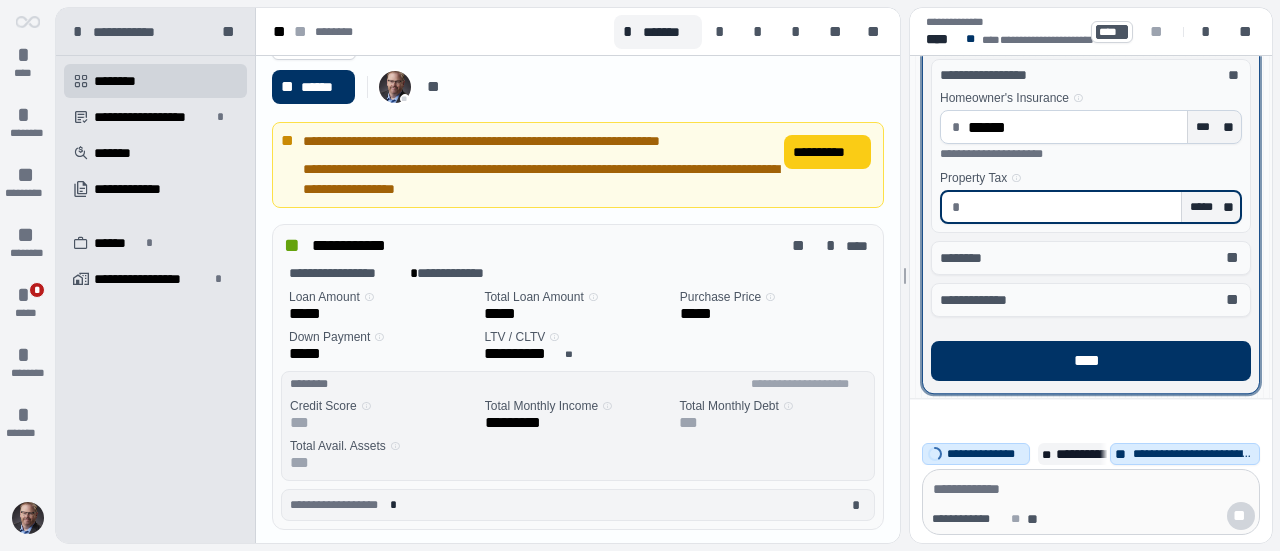 click at bounding box center [1071, 207] 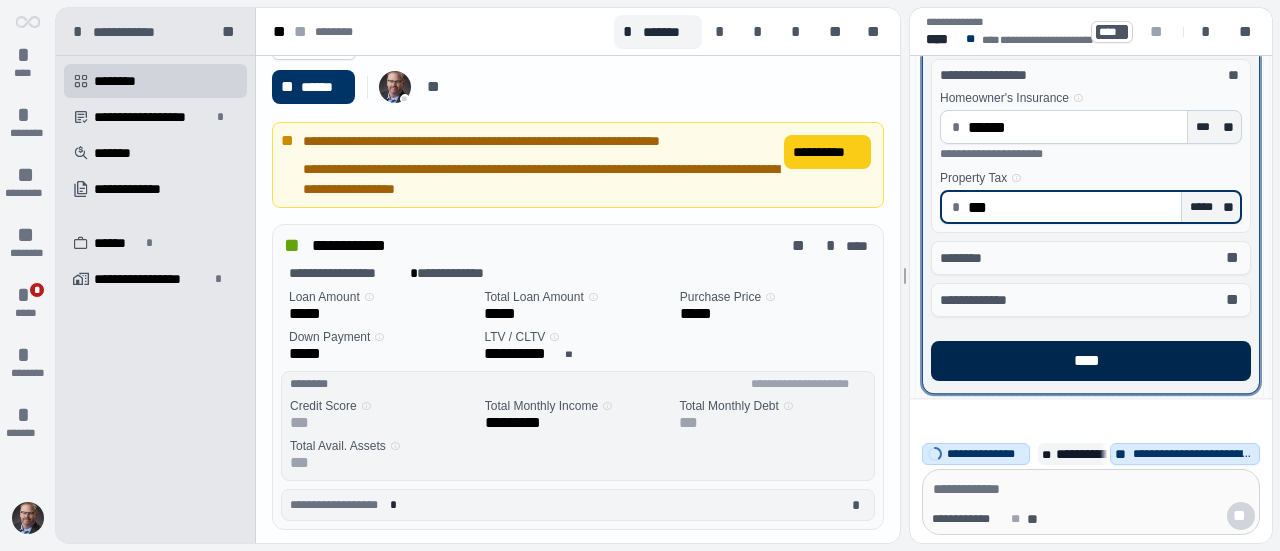 type on "******" 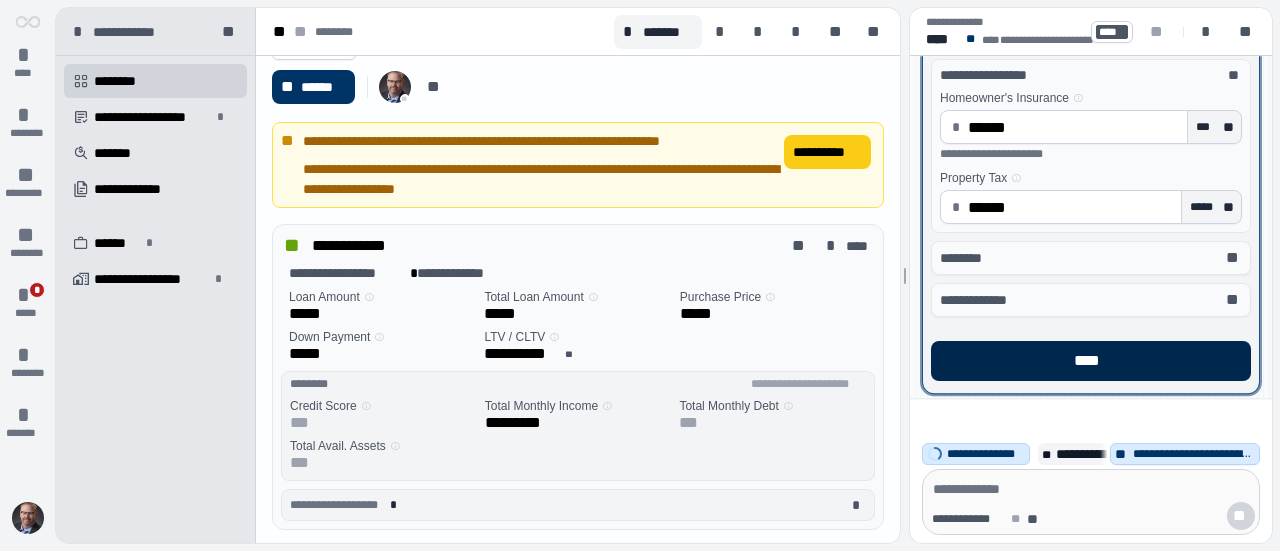 click on "****" at bounding box center (1091, 361) 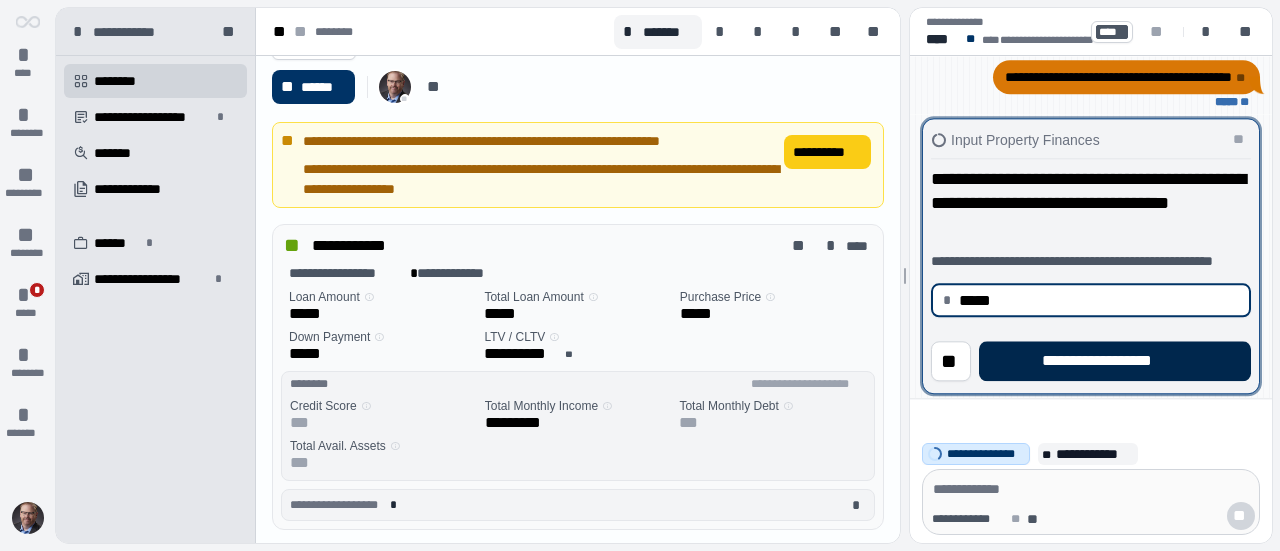 type on "********" 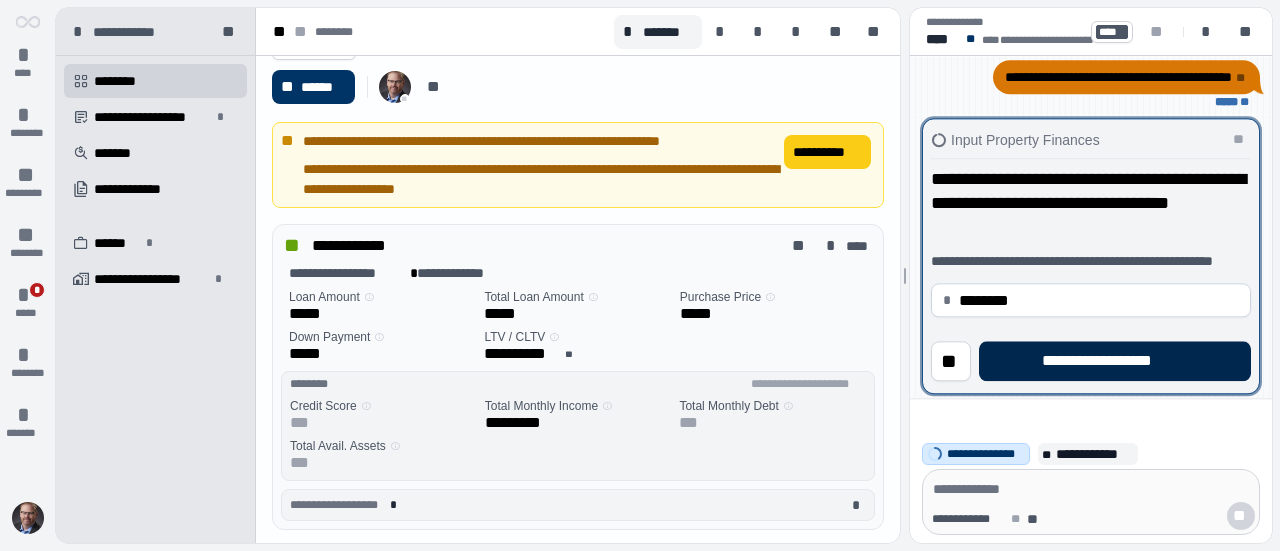click on "**********" at bounding box center [1115, 361] 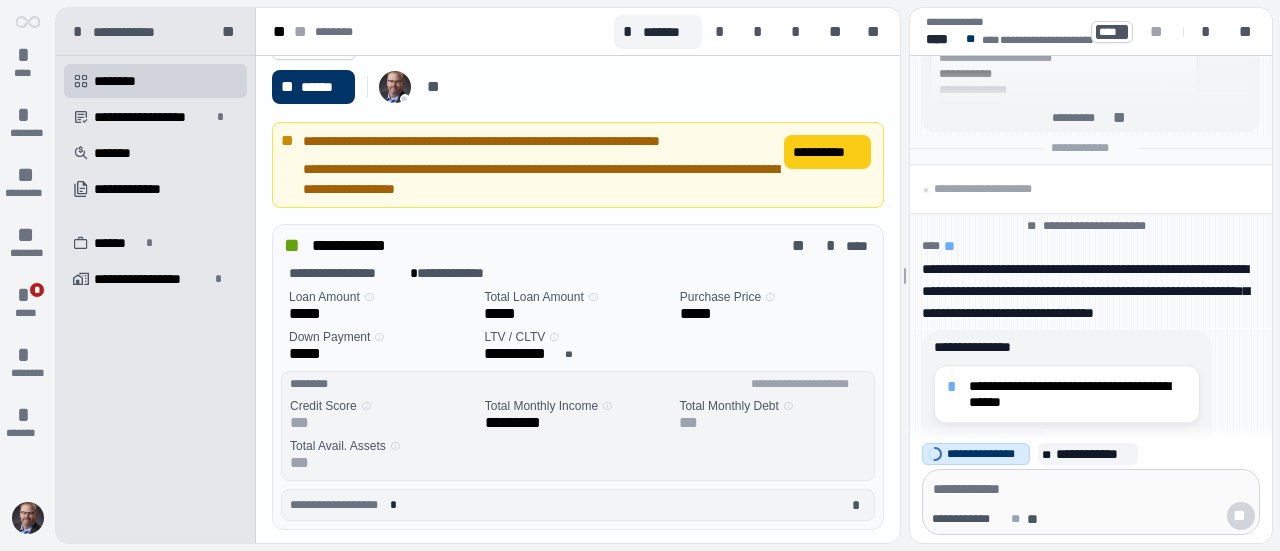 scroll, scrollTop: 0, scrollLeft: 0, axis: both 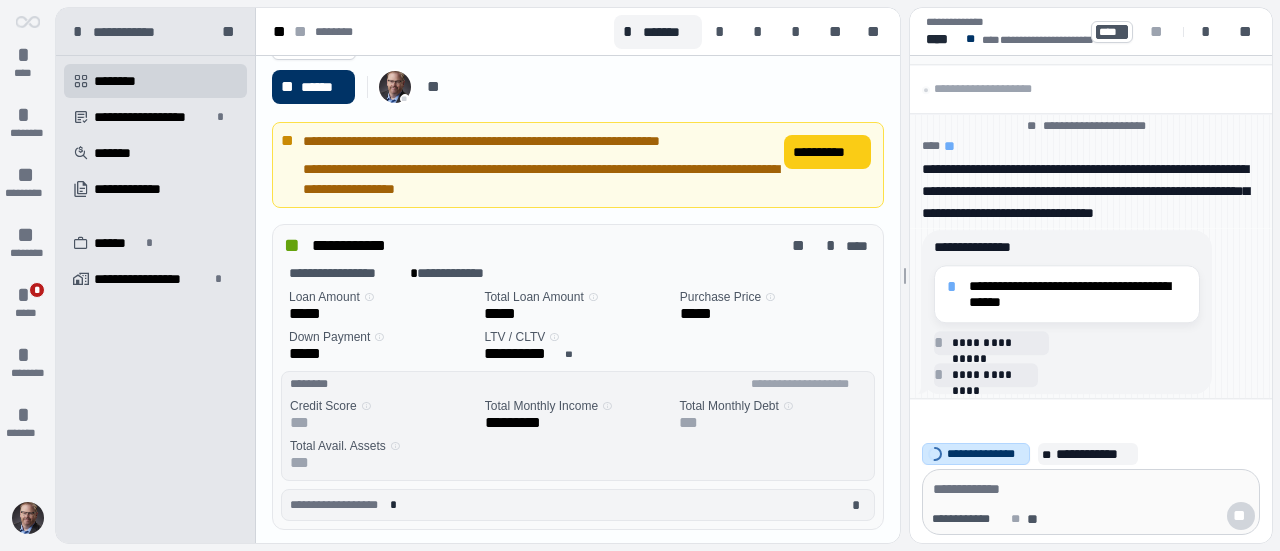 click on "**********" at bounding box center (986, 454) 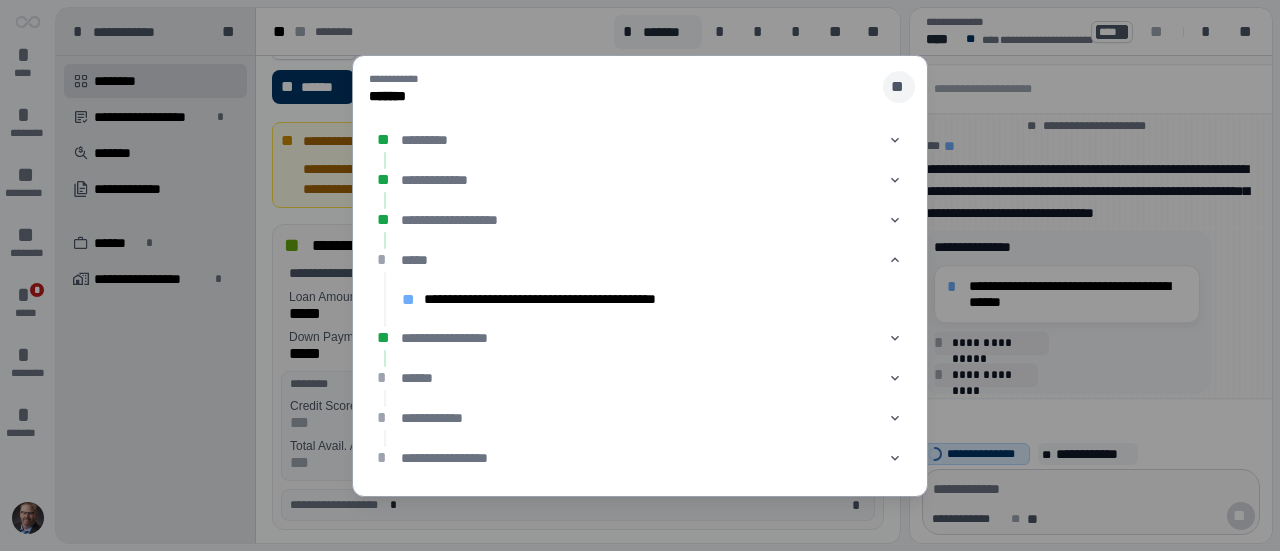 click on "**" at bounding box center (899, 87) 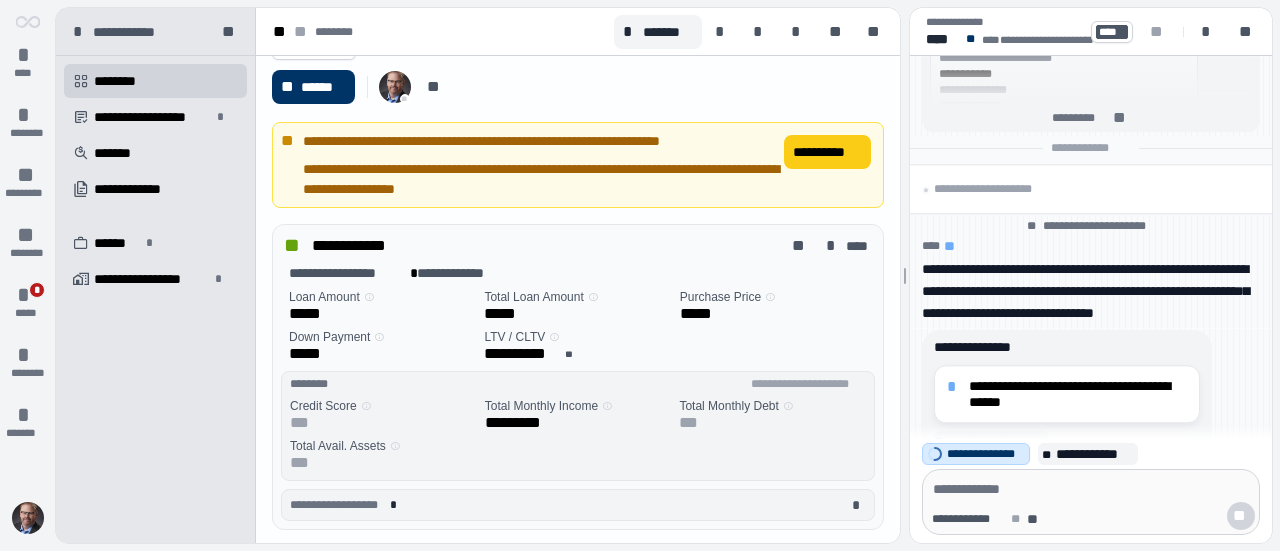 scroll, scrollTop: 0, scrollLeft: 0, axis: both 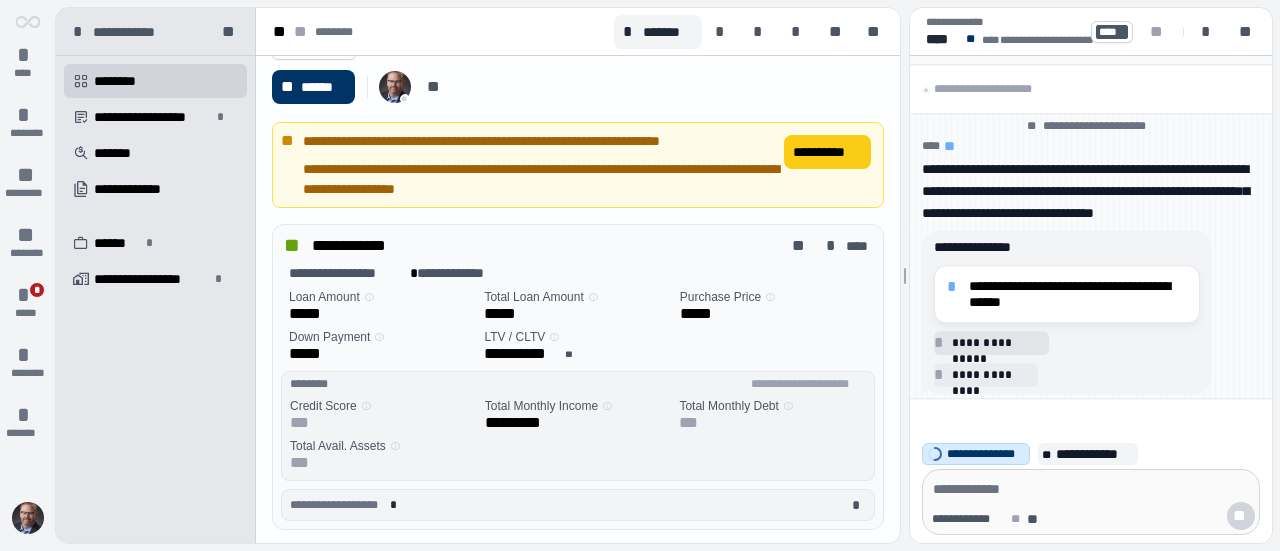 click on "**********" at bounding box center [997, 343] 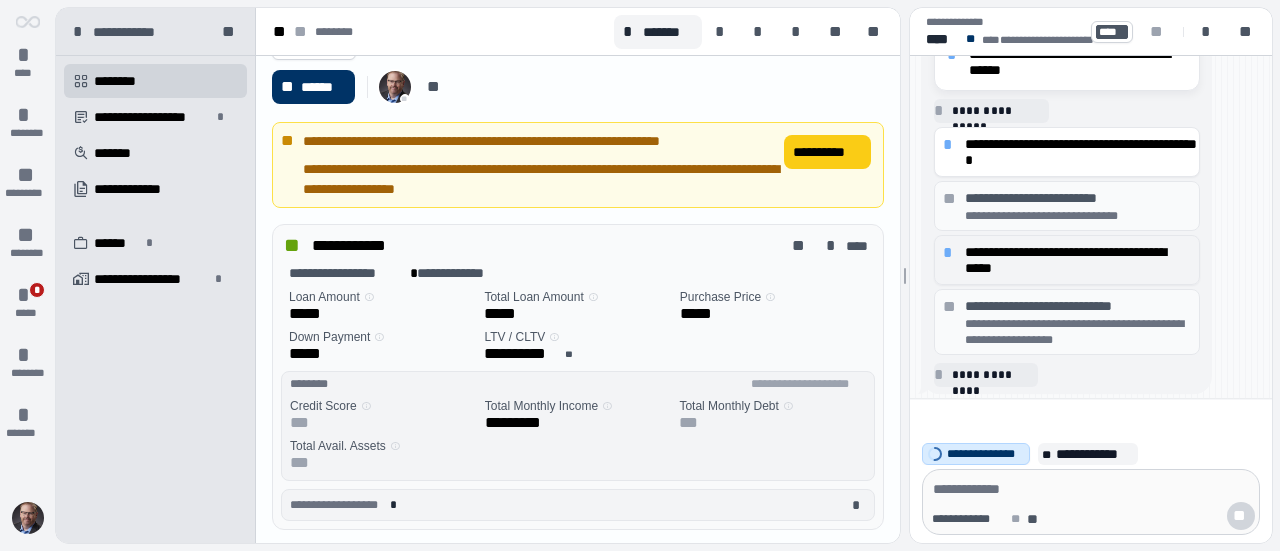 click on "**********" at bounding box center (1078, 260) 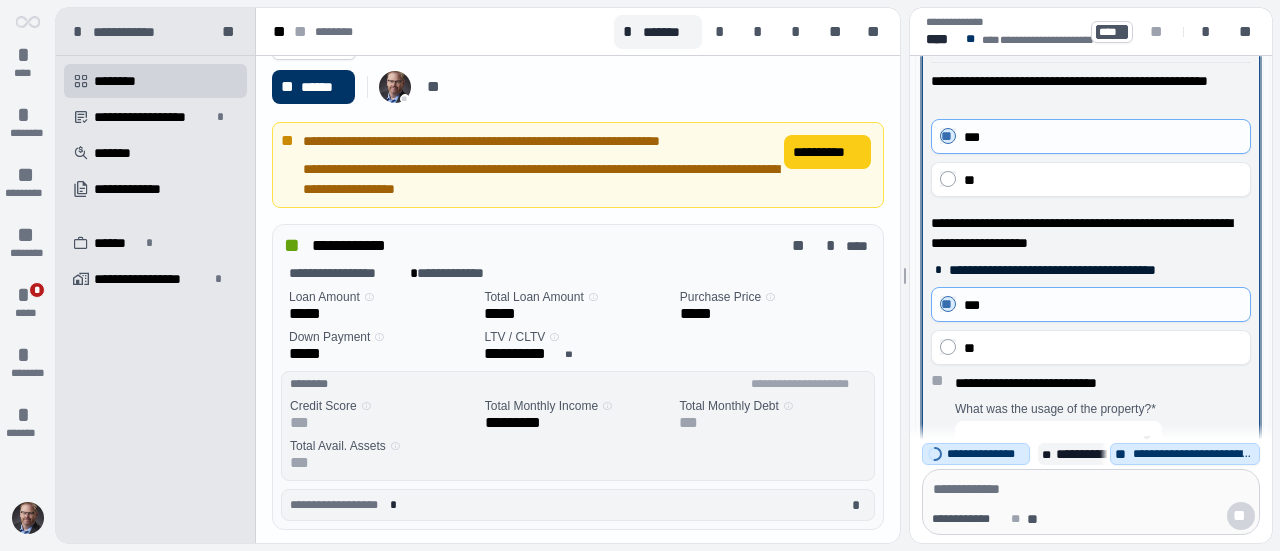 scroll, scrollTop: 100, scrollLeft: 0, axis: vertical 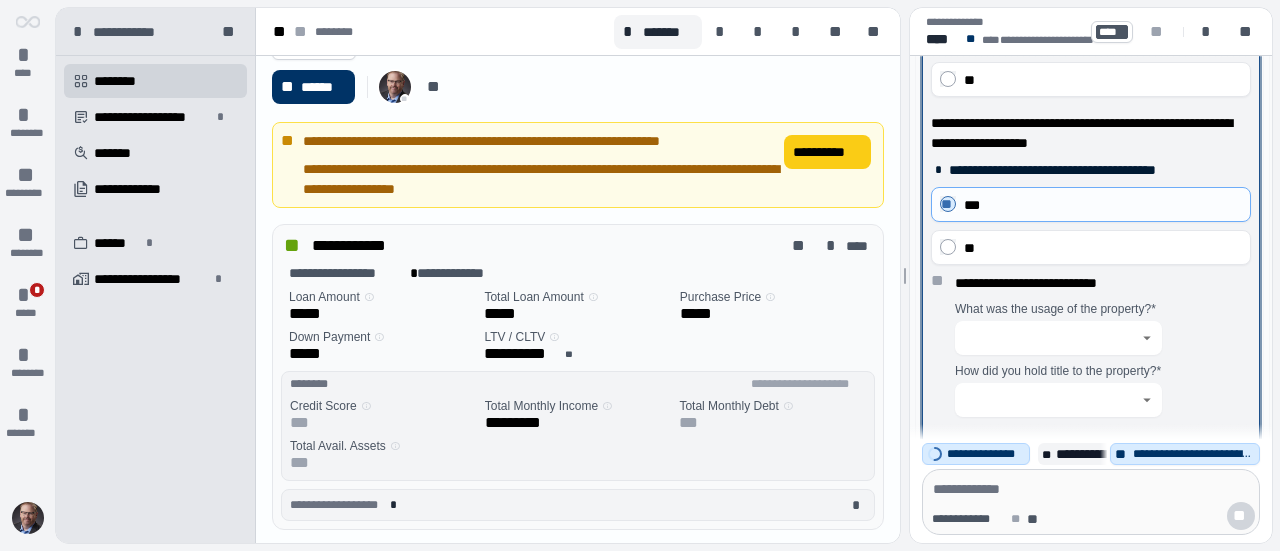 click 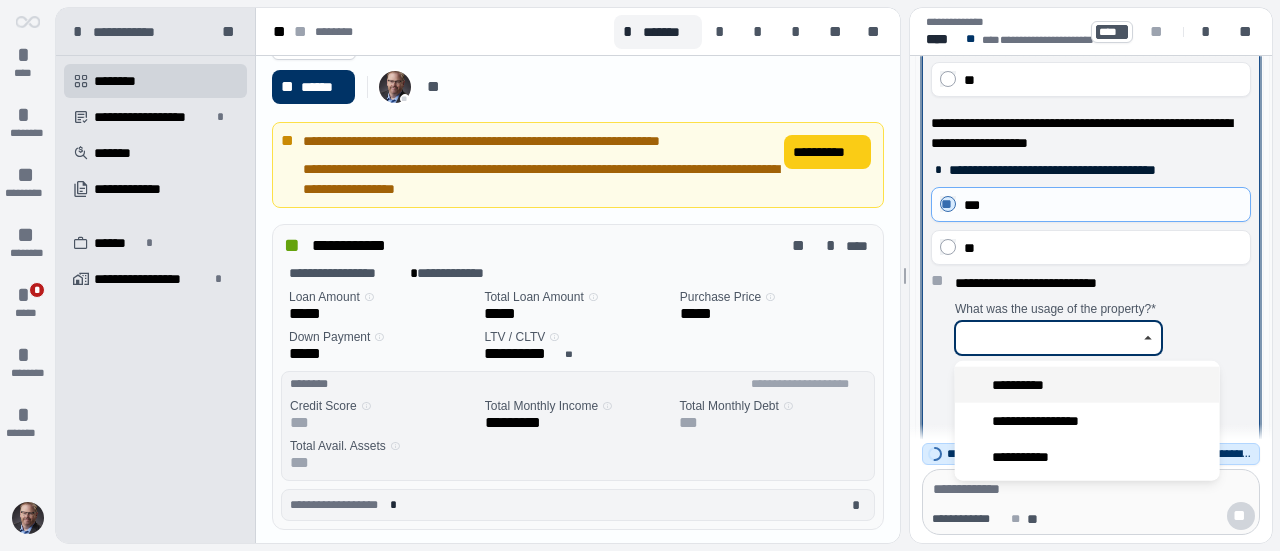 click on "**********" at bounding box center (1087, 385) 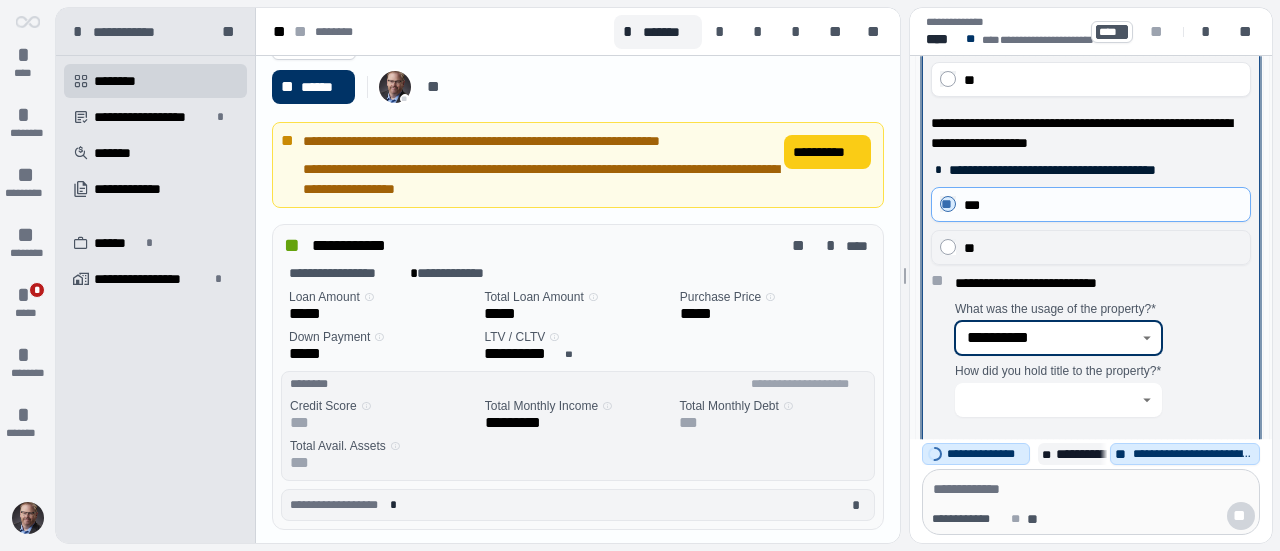 scroll, scrollTop: 0, scrollLeft: 0, axis: both 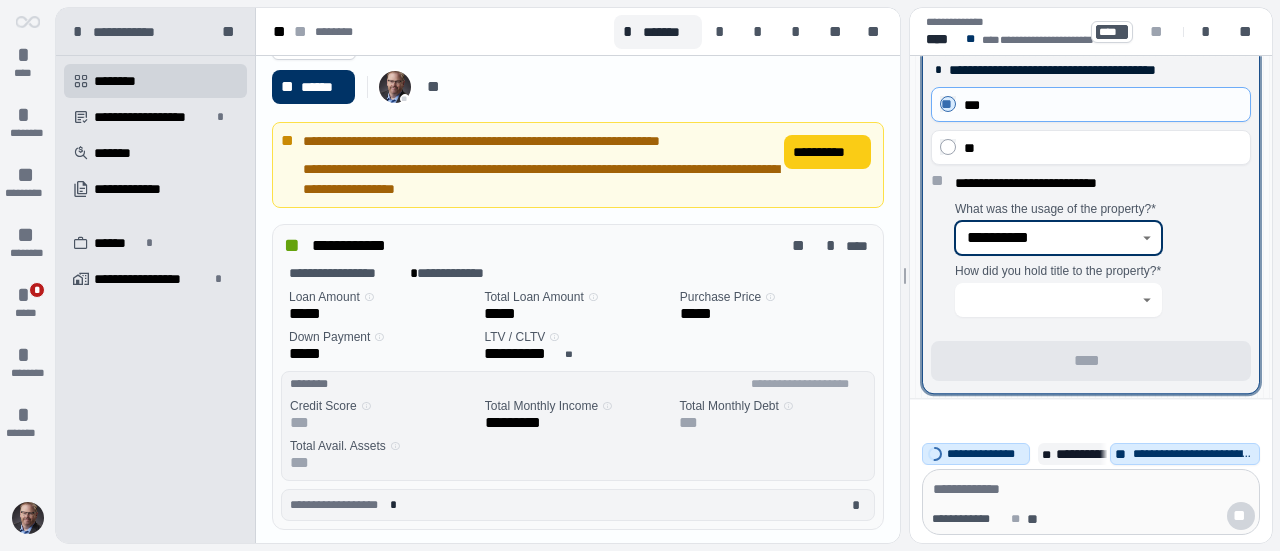 click 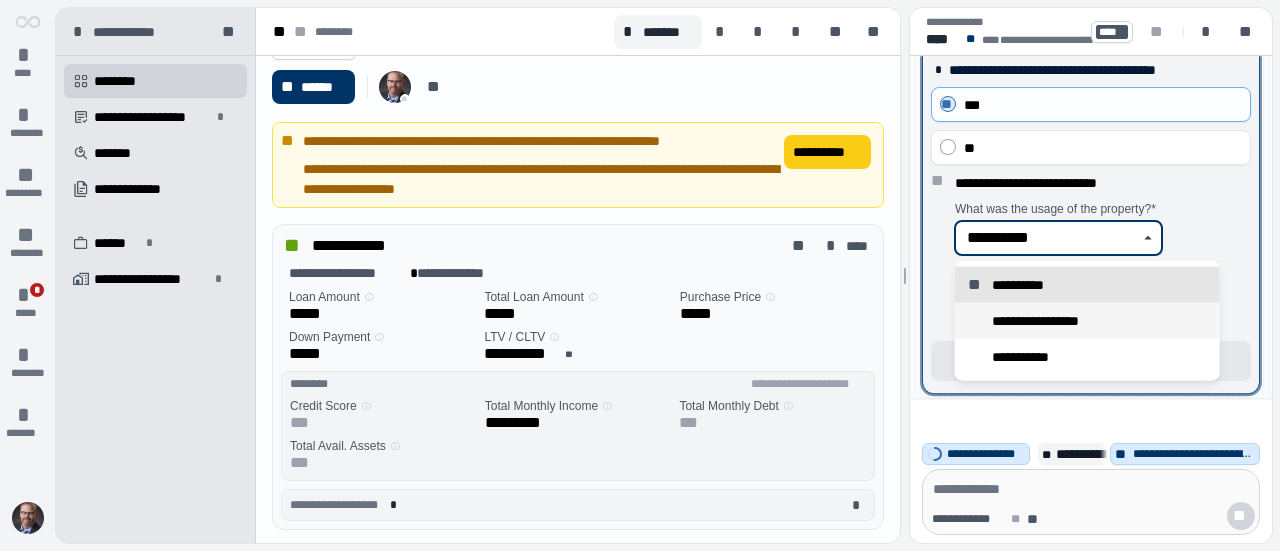 click on "**********" at bounding box center [1087, 321] 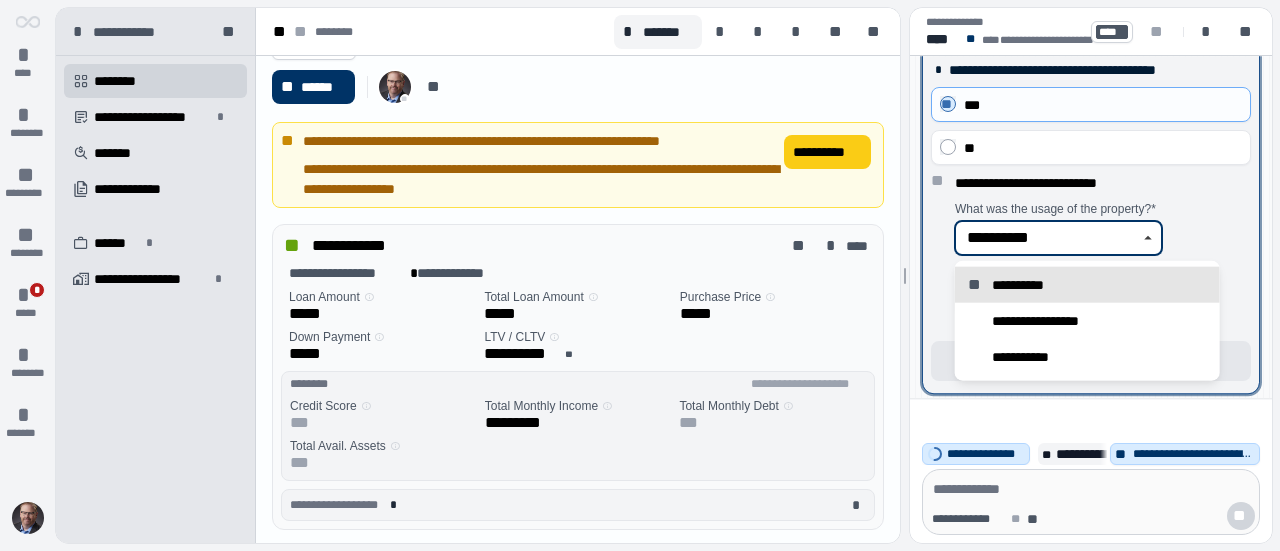 type on "**********" 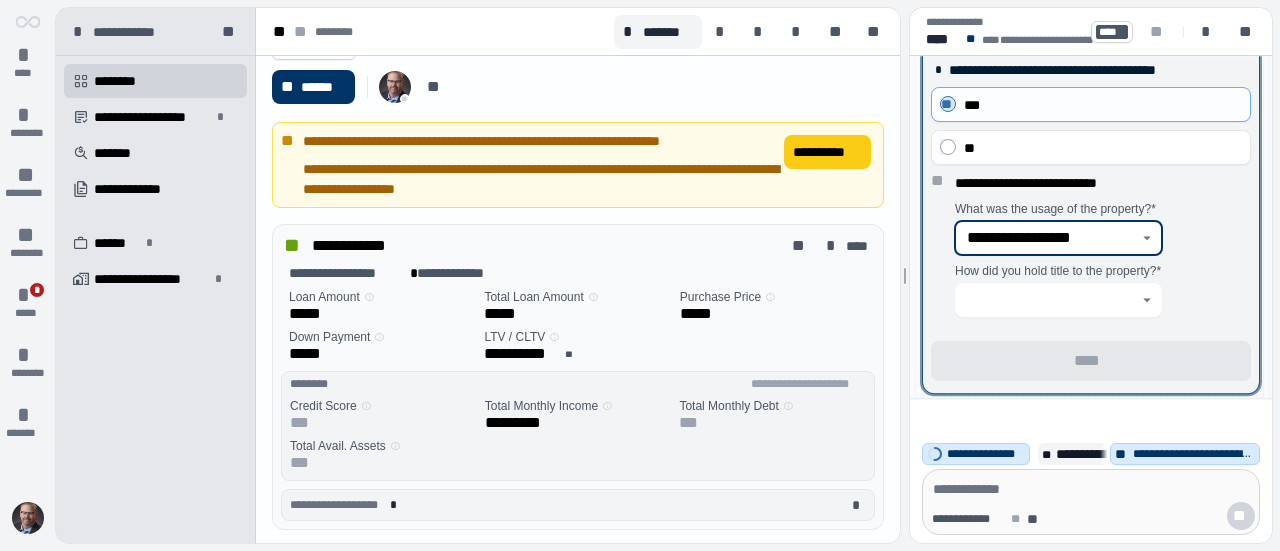 click 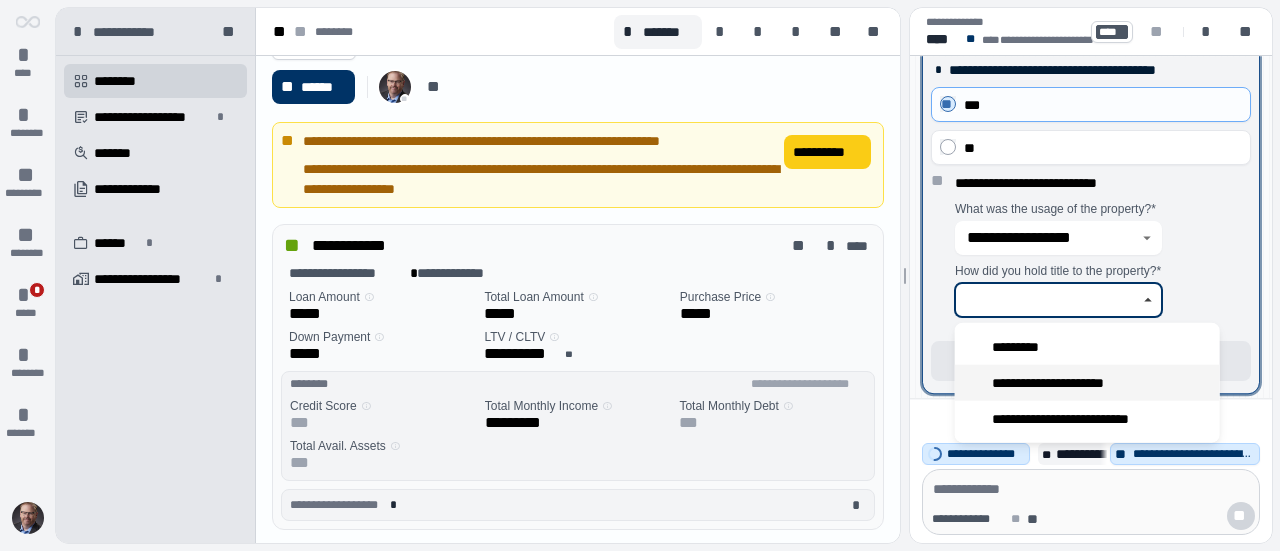 click on "**********" at bounding box center (1062, 383) 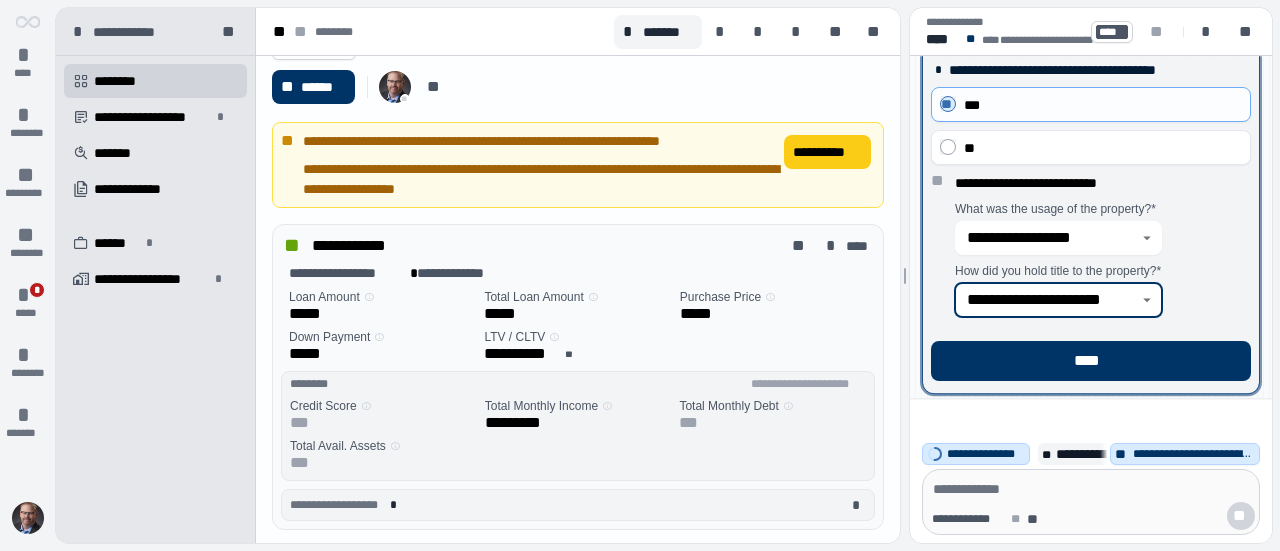 type on "**********" 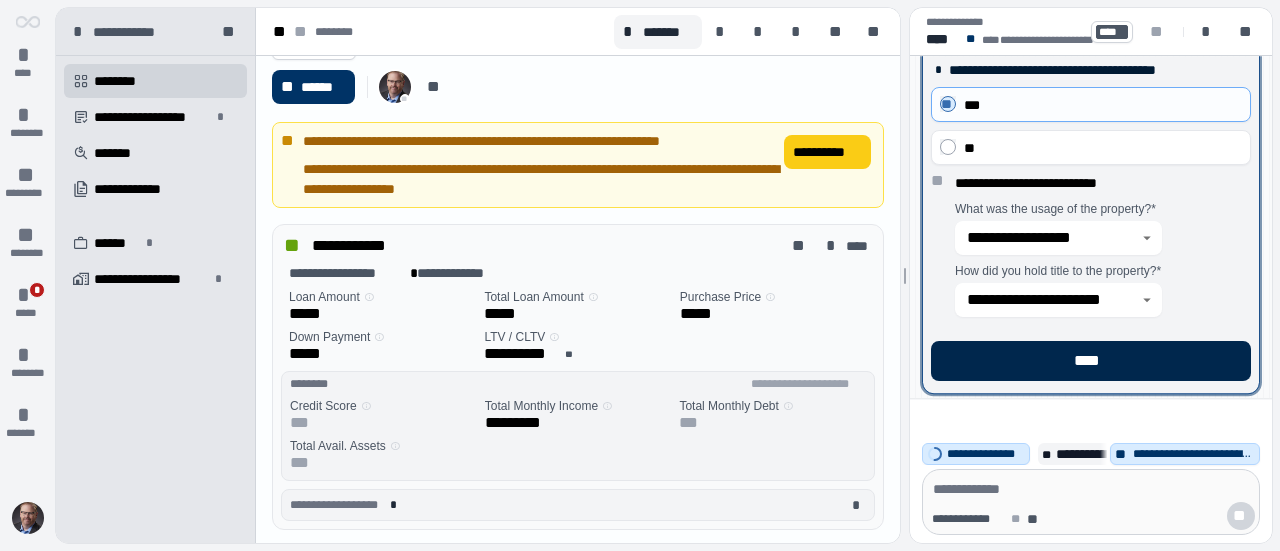 click on "****" at bounding box center (1091, 361) 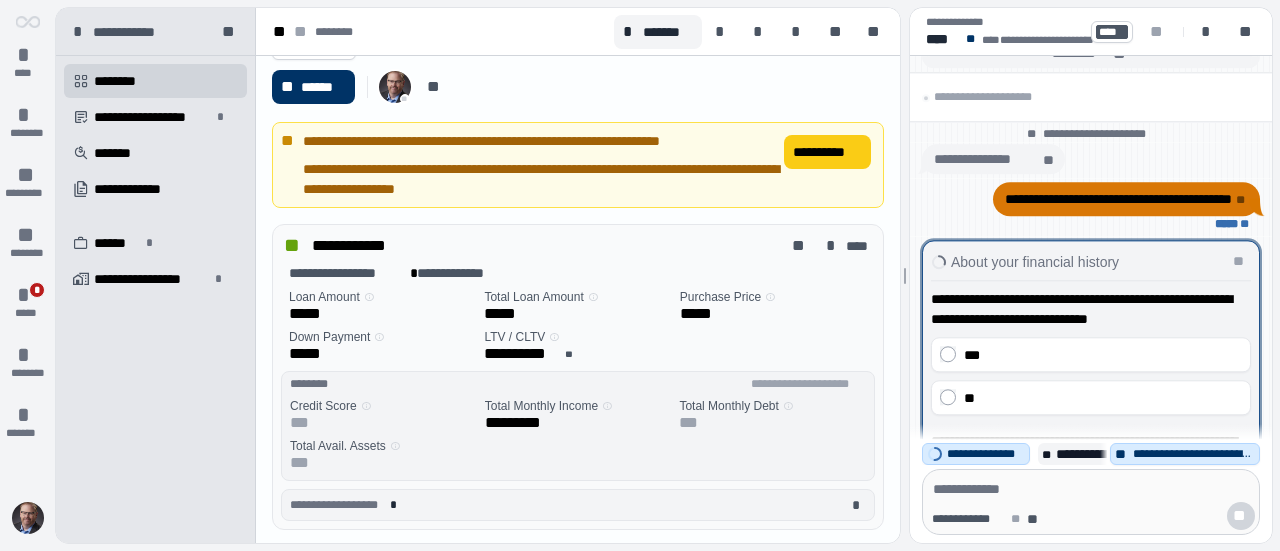 scroll, scrollTop: 200, scrollLeft: 0, axis: vertical 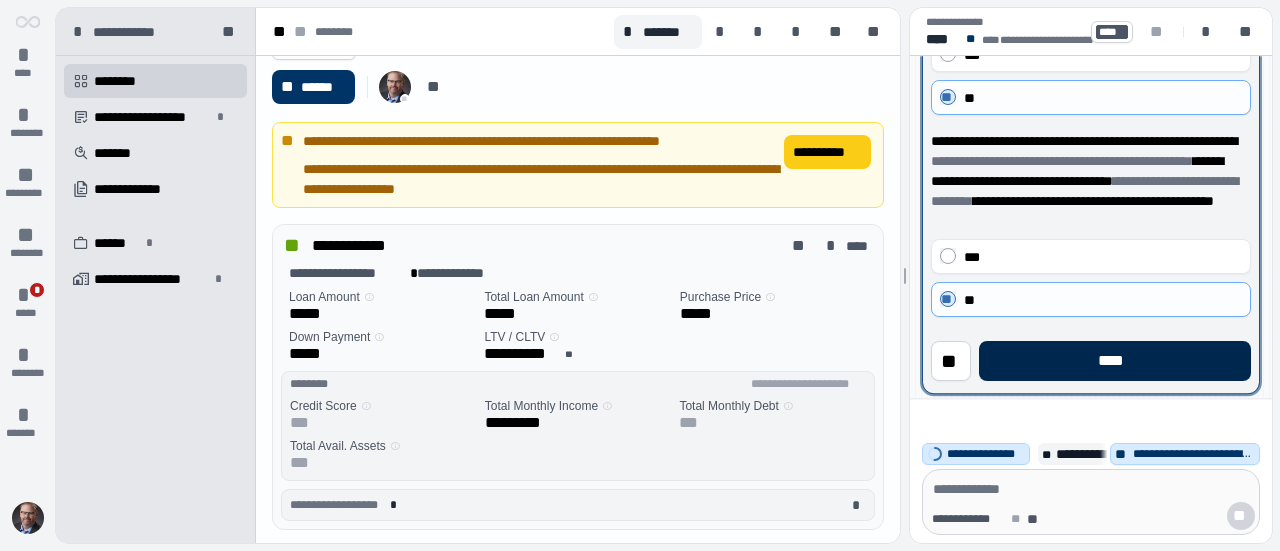 click on "****" at bounding box center (1115, 361) 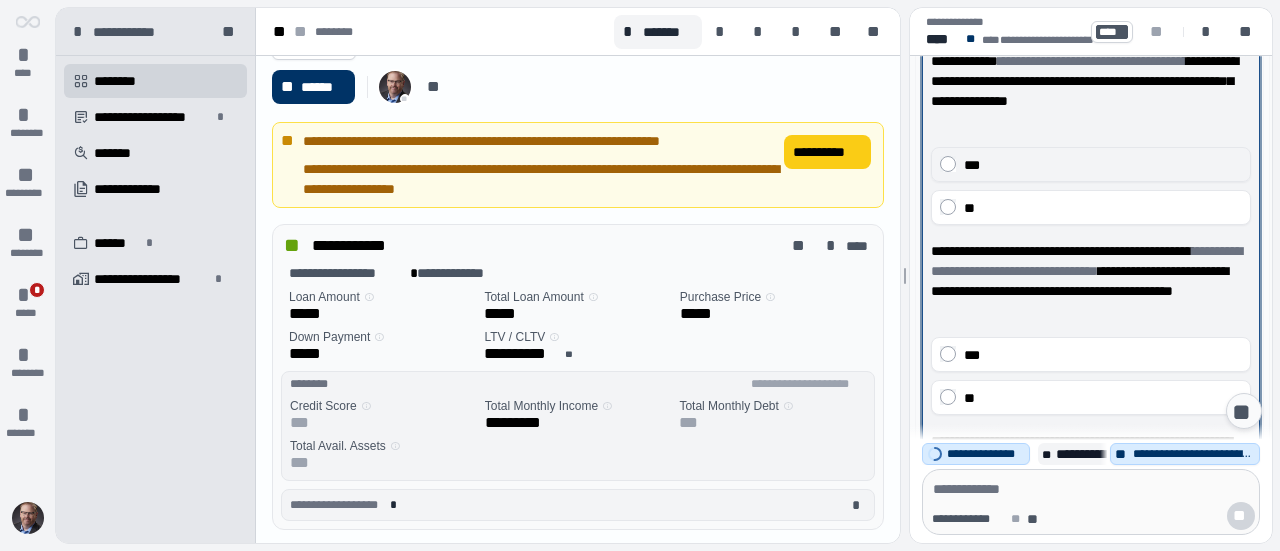 scroll, scrollTop: 400, scrollLeft: 0, axis: vertical 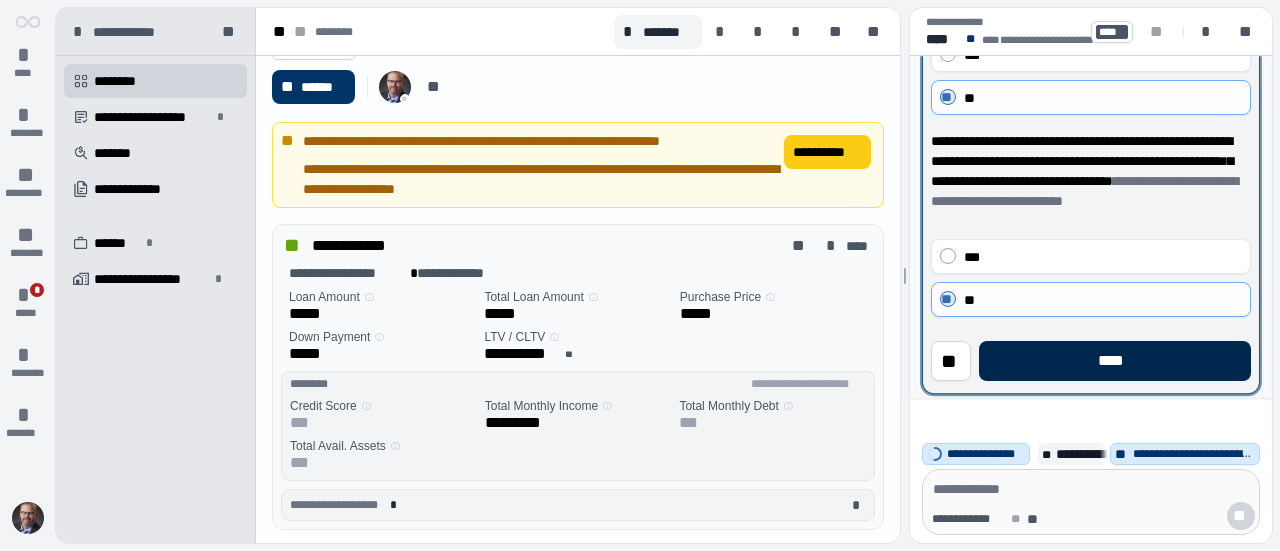click on "****" at bounding box center [1115, 361] 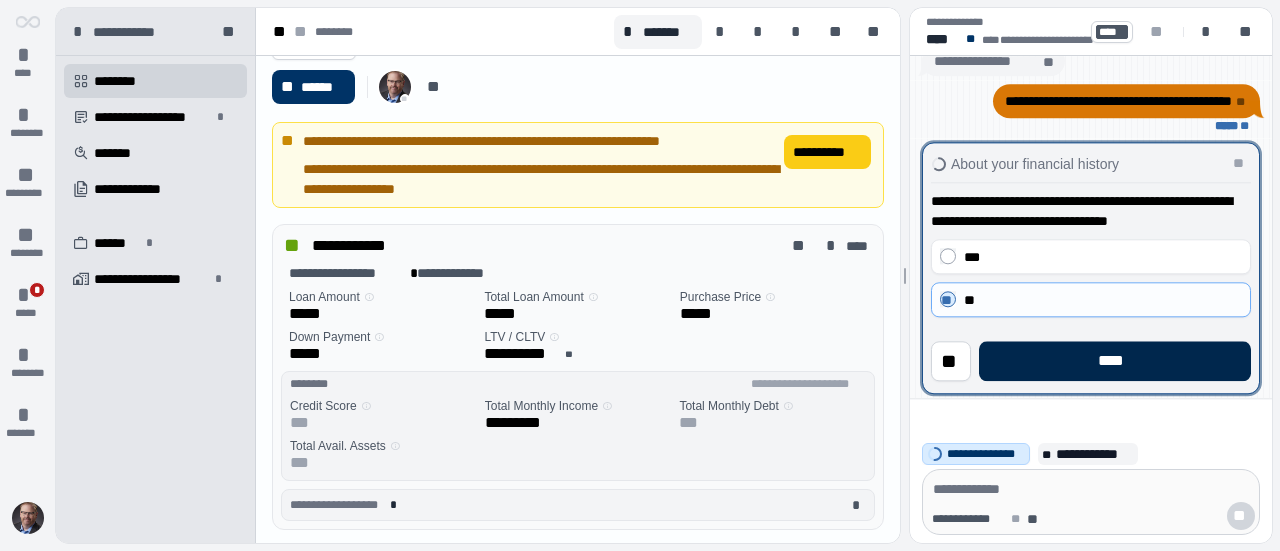 click on "****" at bounding box center (1115, 361) 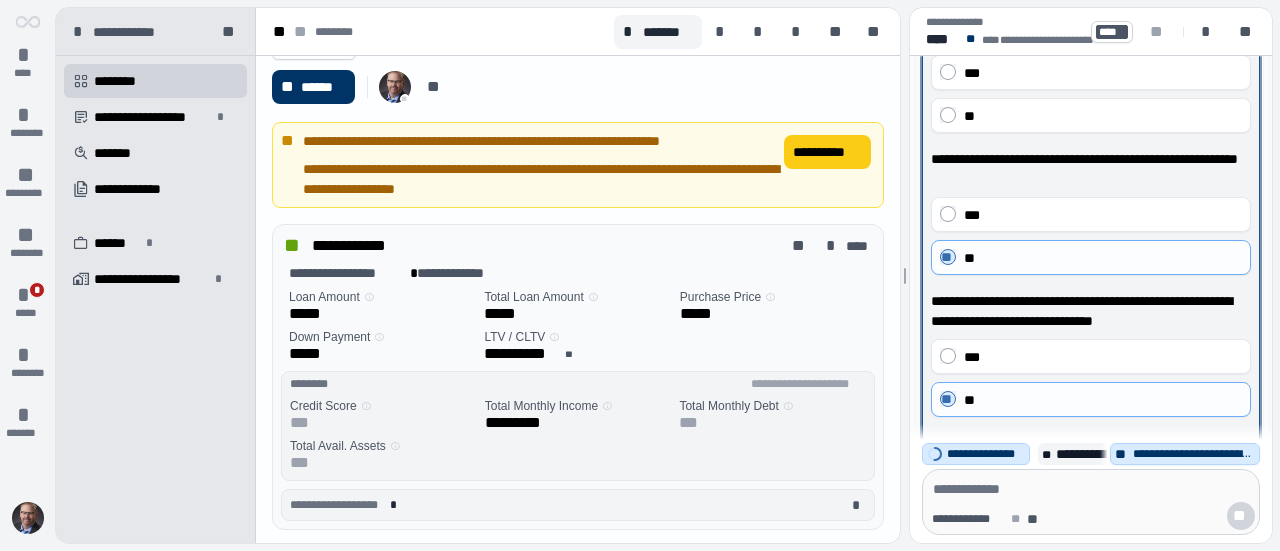 scroll, scrollTop: 300, scrollLeft: 0, axis: vertical 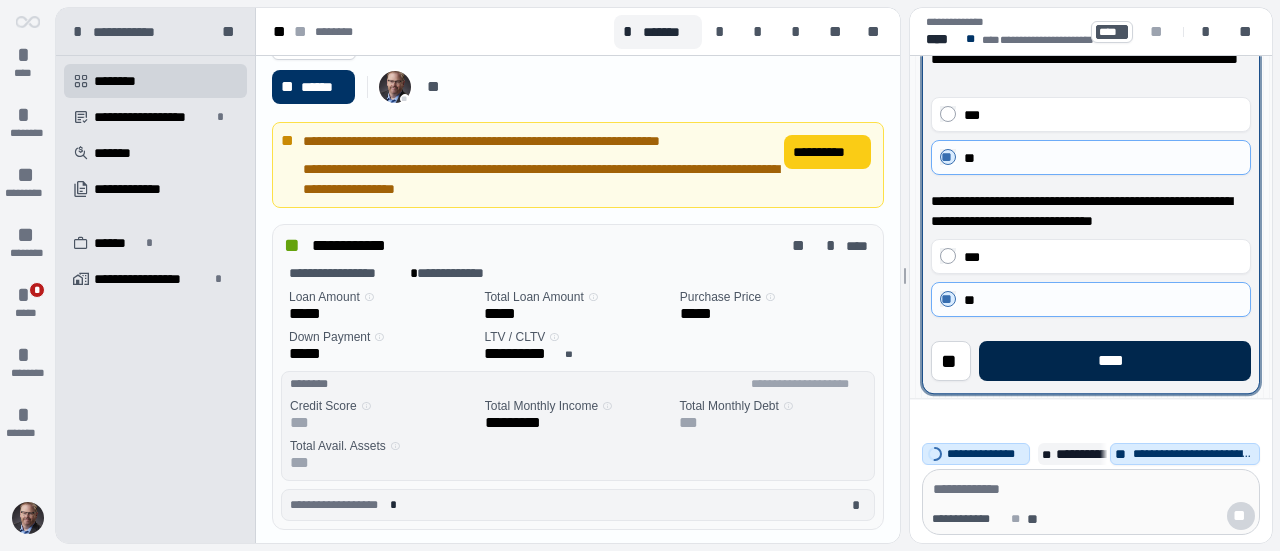 click on "****" at bounding box center [1115, 361] 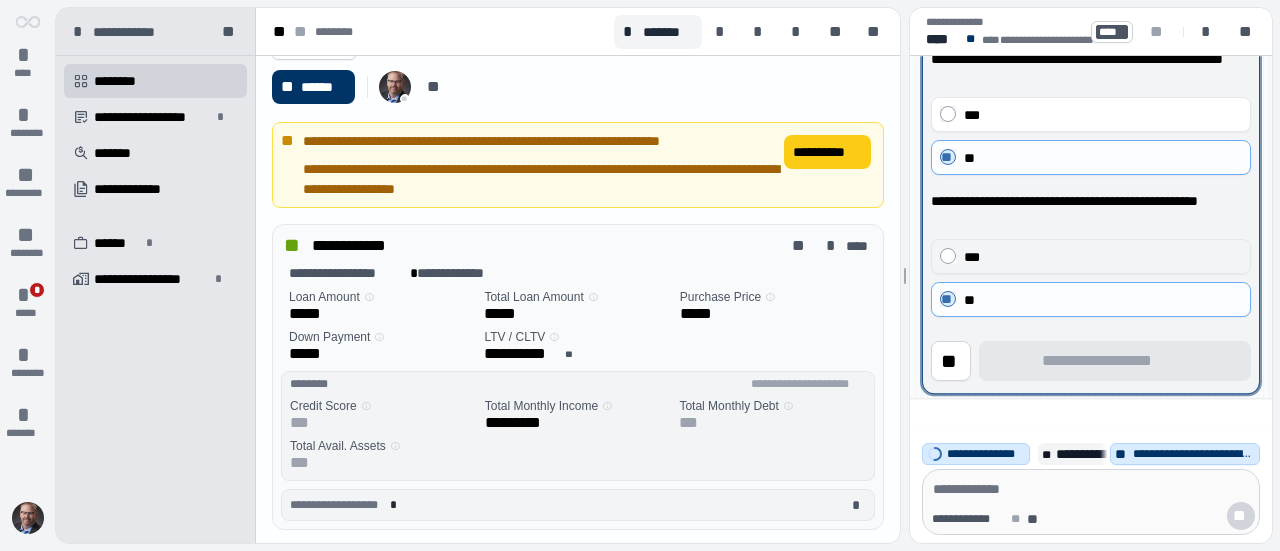 scroll, scrollTop: 100, scrollLeft: 0, axis: vertical 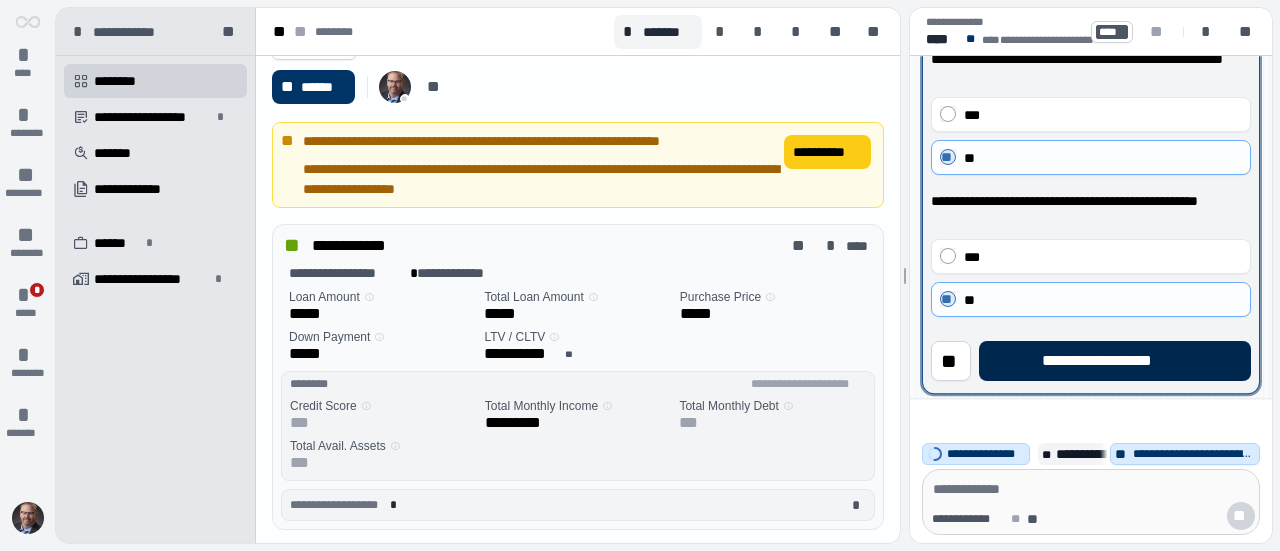 click on "**********" at bounding box center [1115, 361] 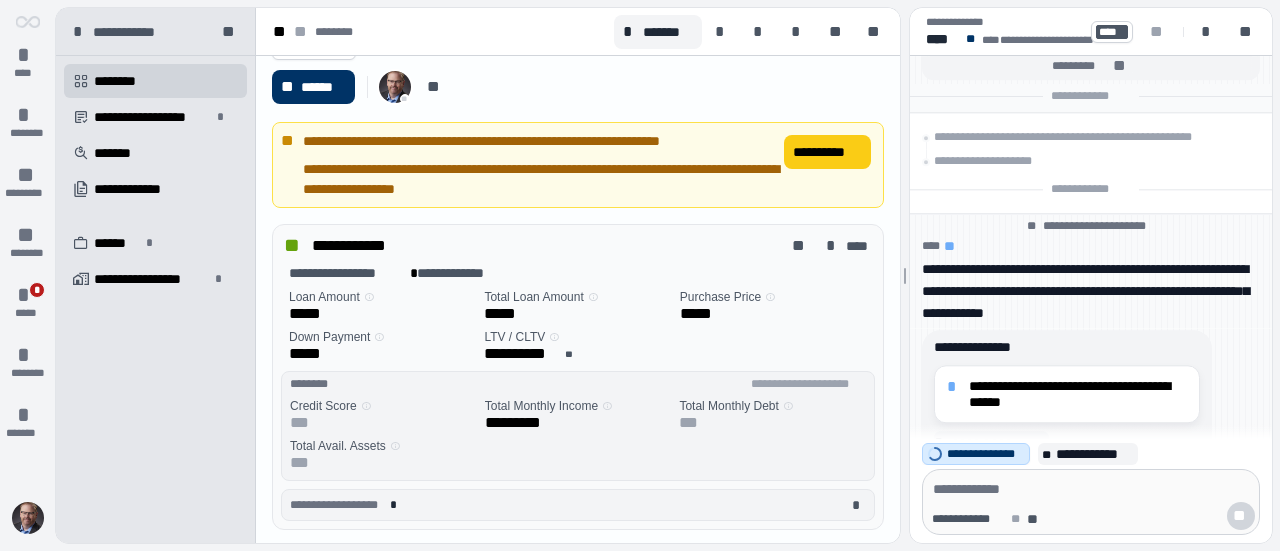 scroll, scrollTop: 0, scrollLeft: 0, axis: both 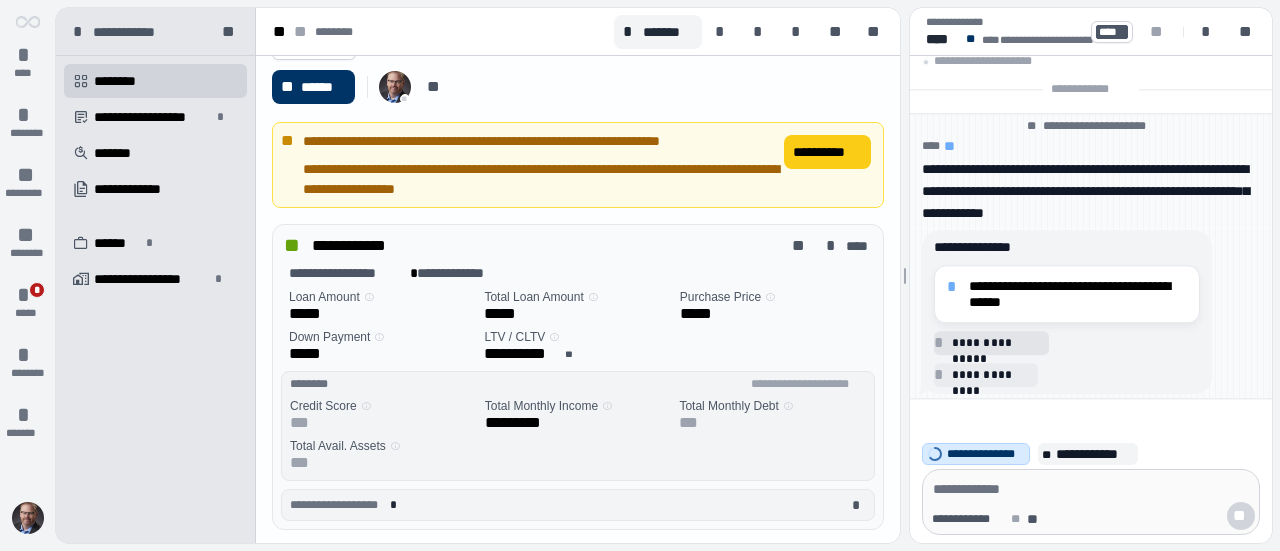 click on "**********" at bounding box center (997, 343) 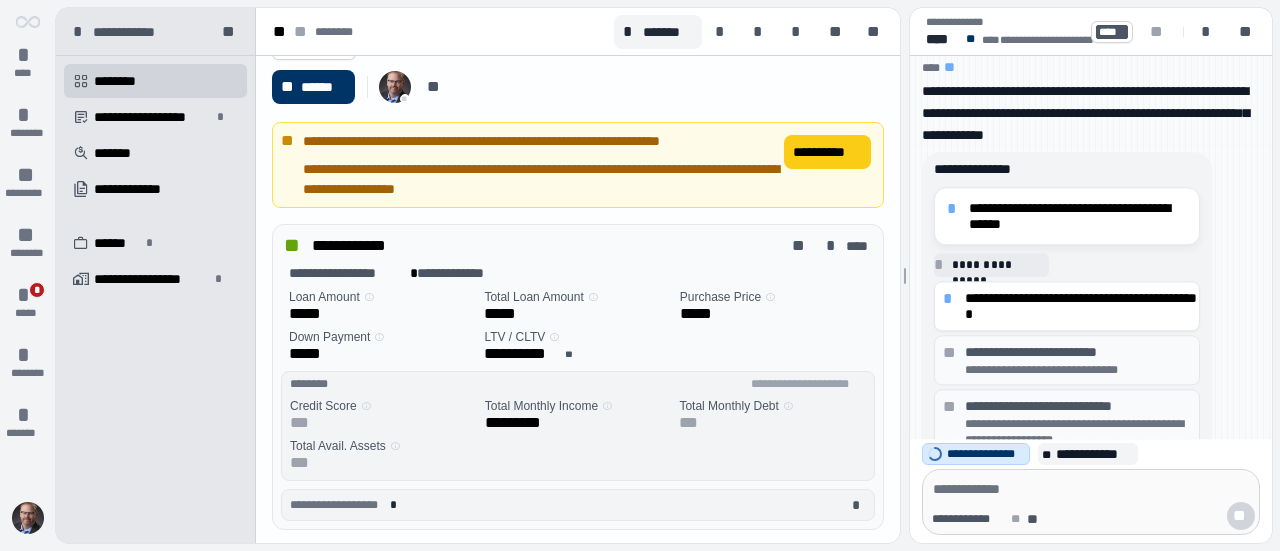 scroll, scrollTop: 0, scrollLeft: 0, axis: both 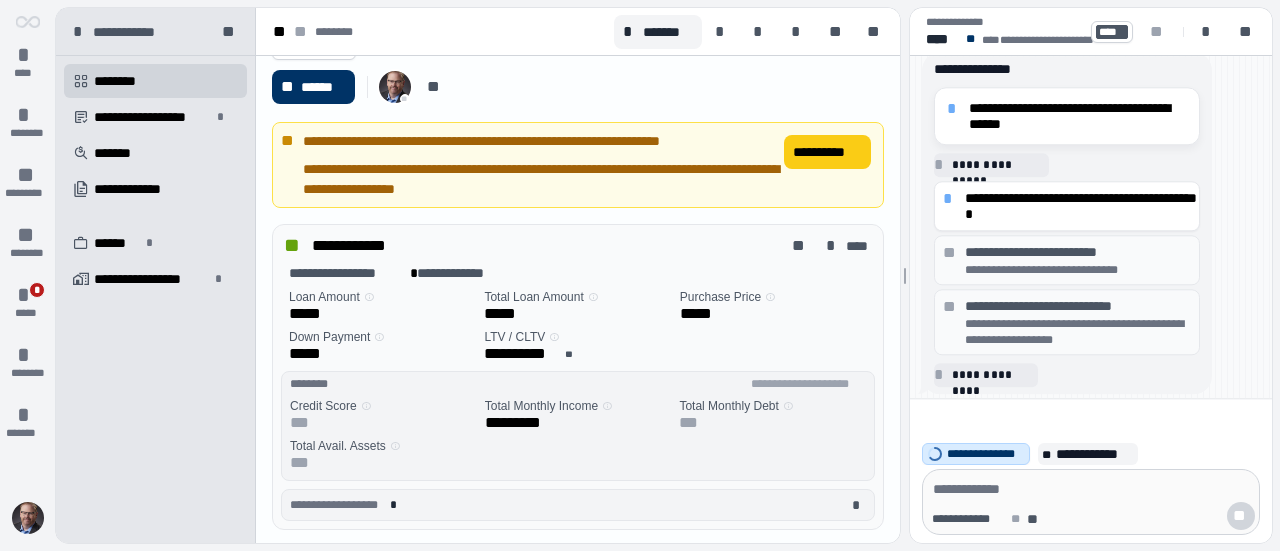 click on "**********" at bounding box center (1078, 206) 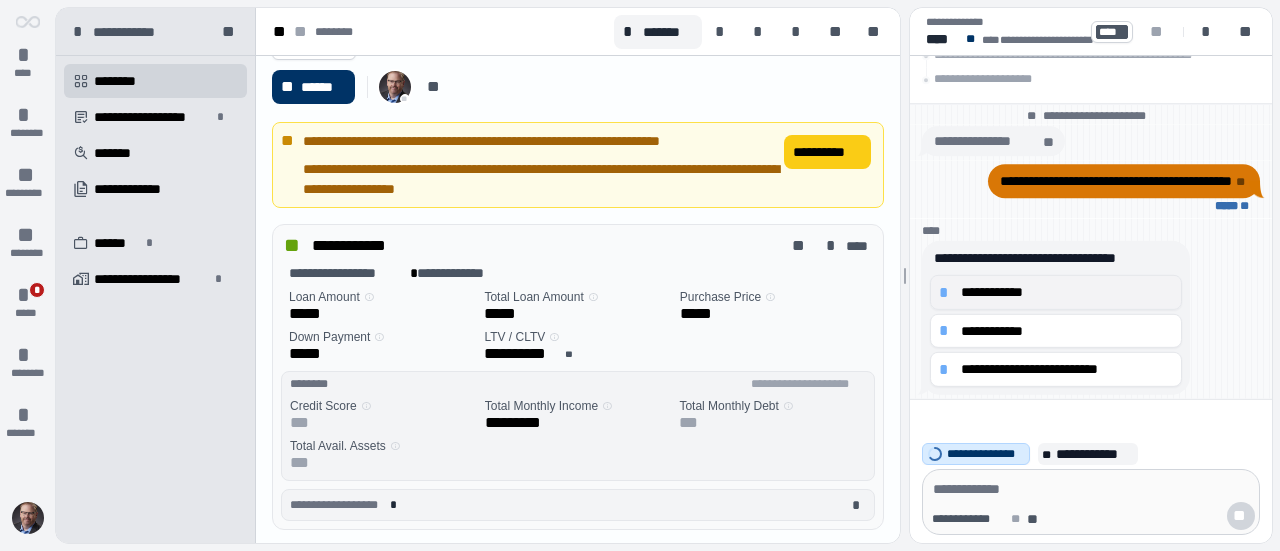 click on "**********" at bounding box center (1056, 292) 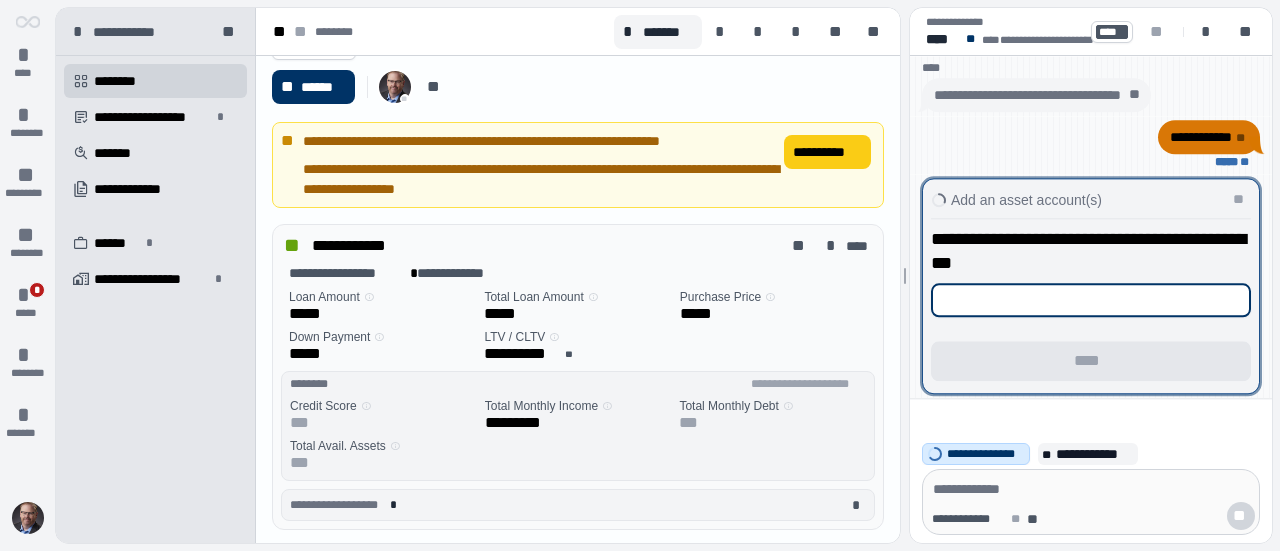 click at bounding box center (1091, 300) 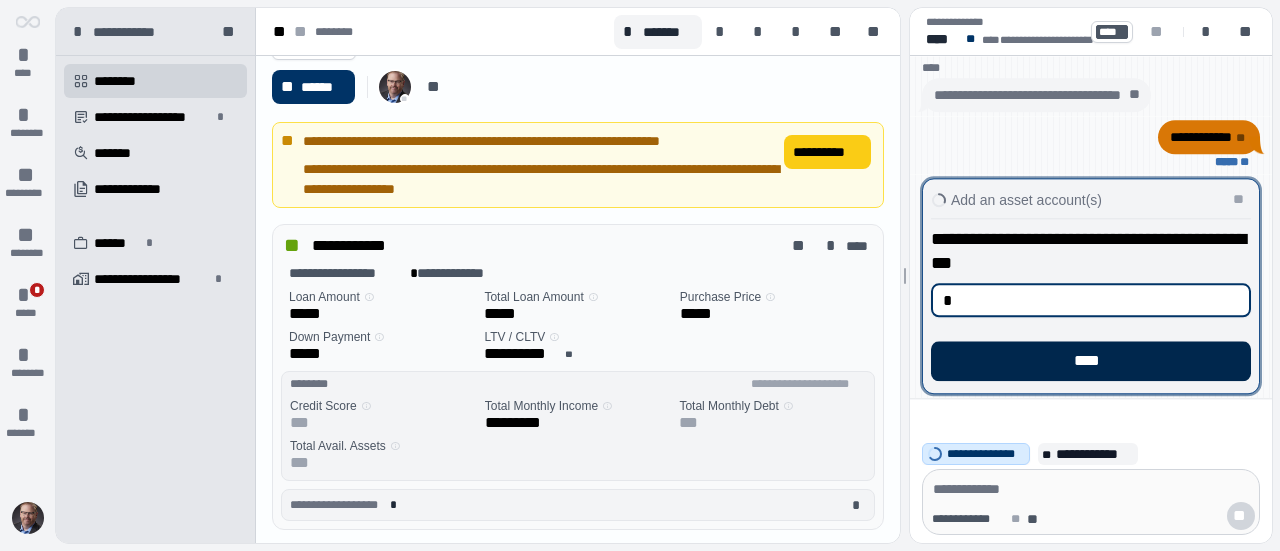 type on "*" 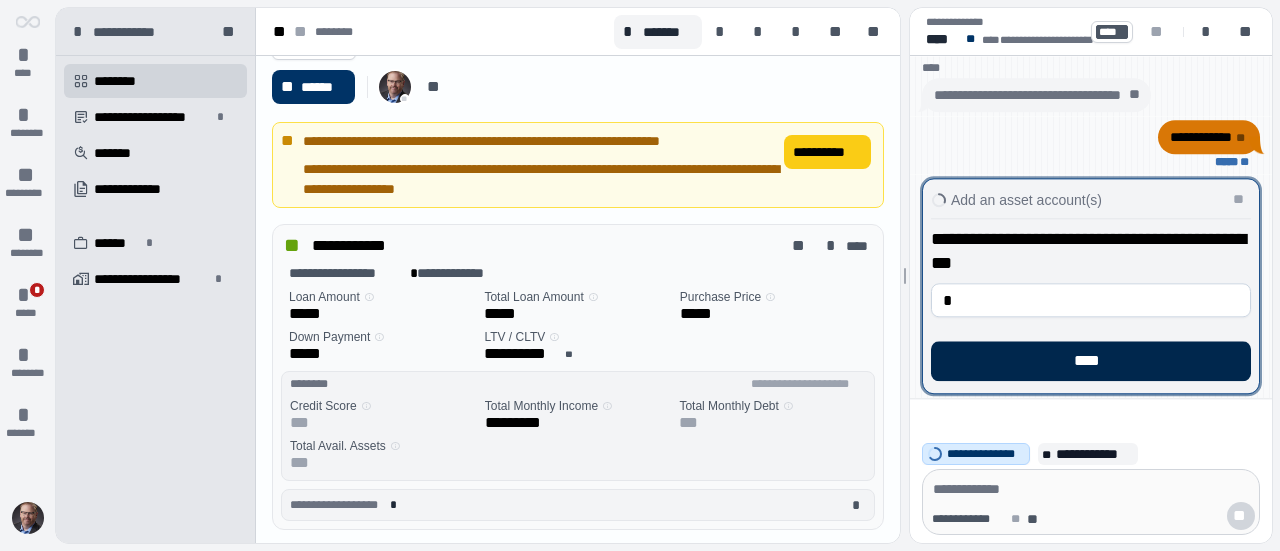 click on "****" at bounding box center [1091, 361] 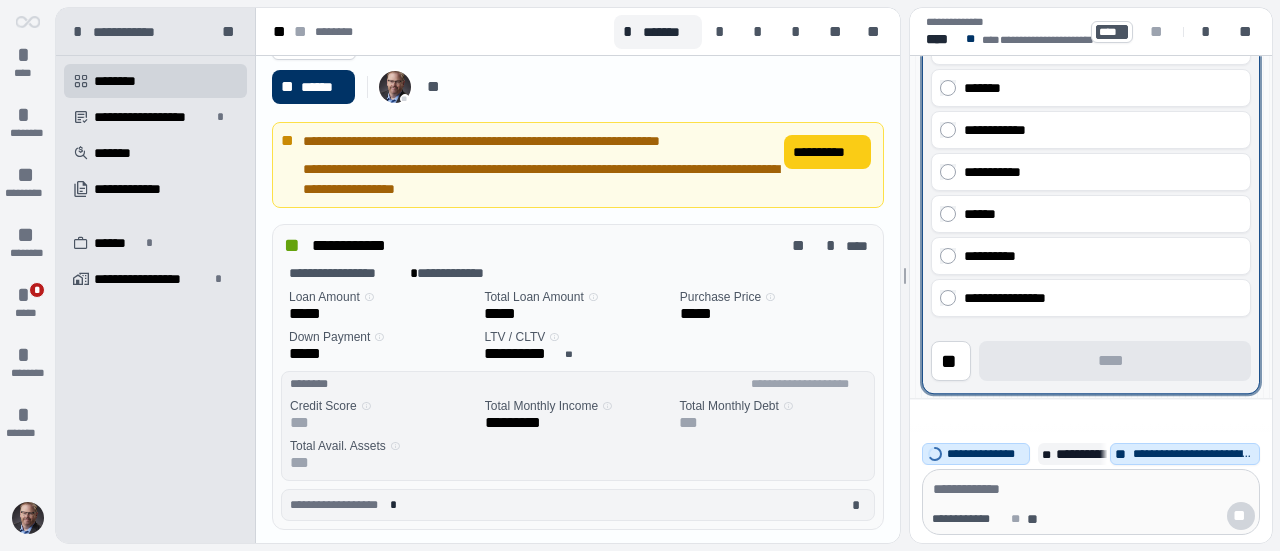 scroll, scrollTop: 200, scrollLeft: 0, axis: vertical 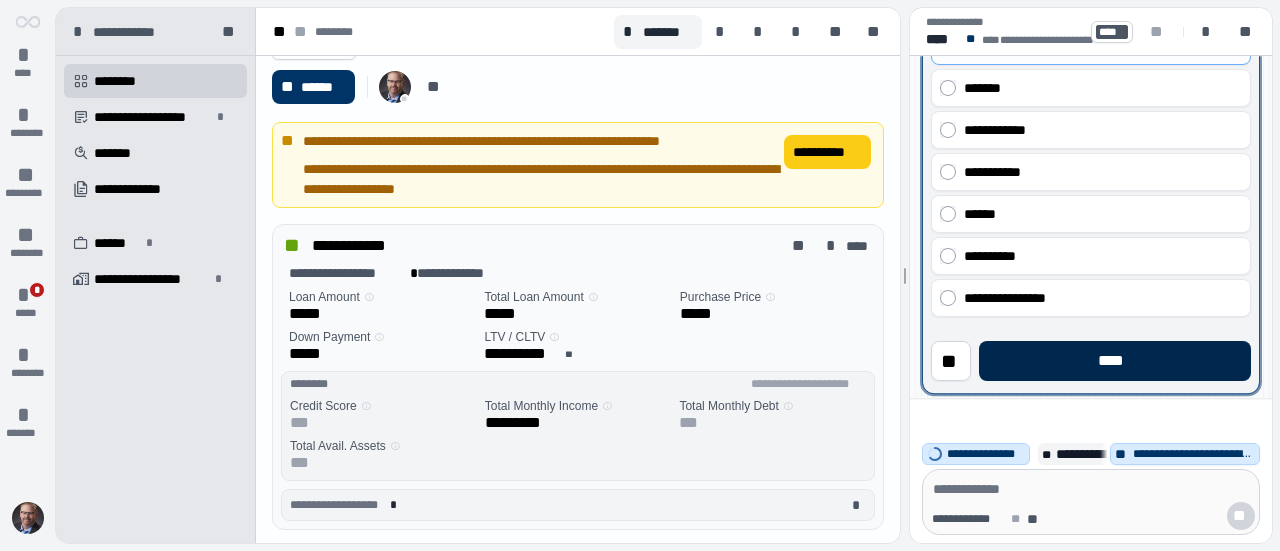 click on "****" at bounding box center [1115, 361] 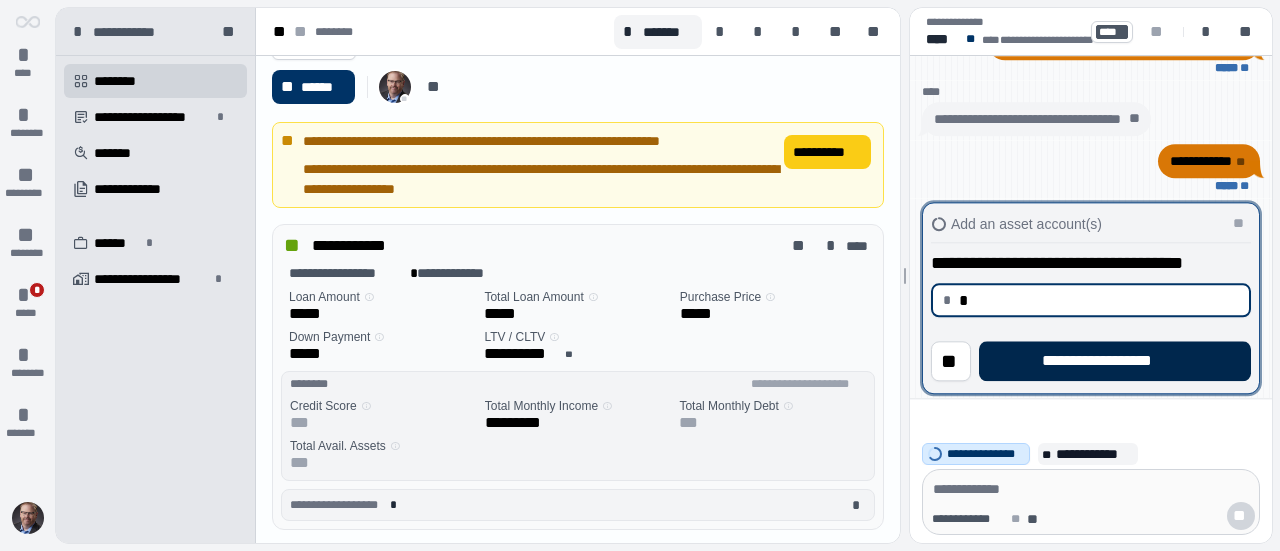 type on "****" 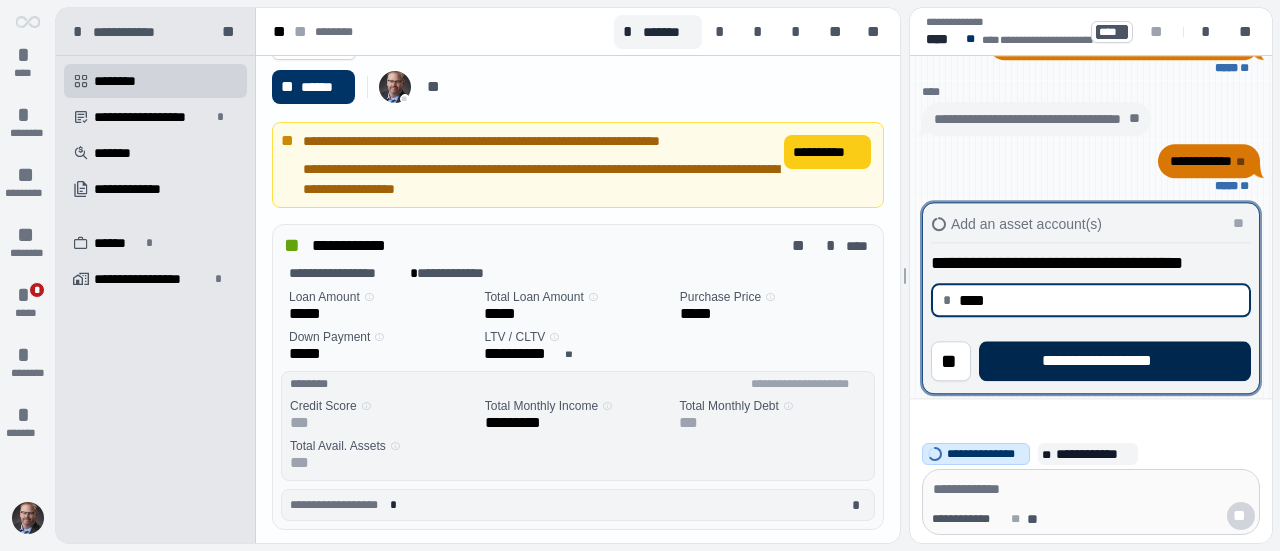 click on "**********" at bounding box center [1115, 361] 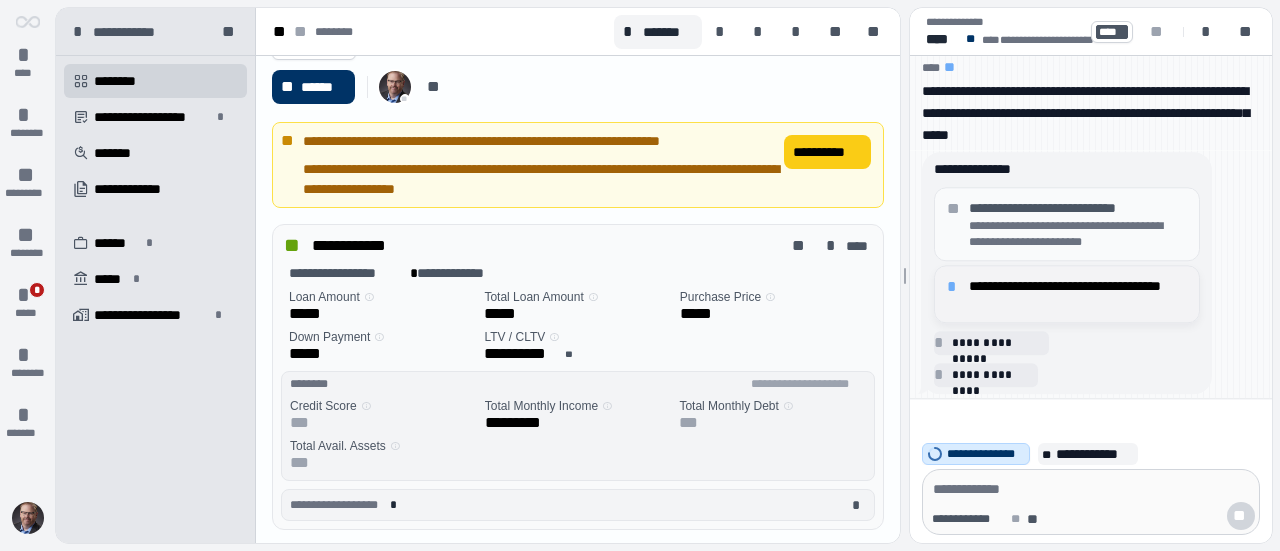 click on "*" at bounding box center [955, 287] 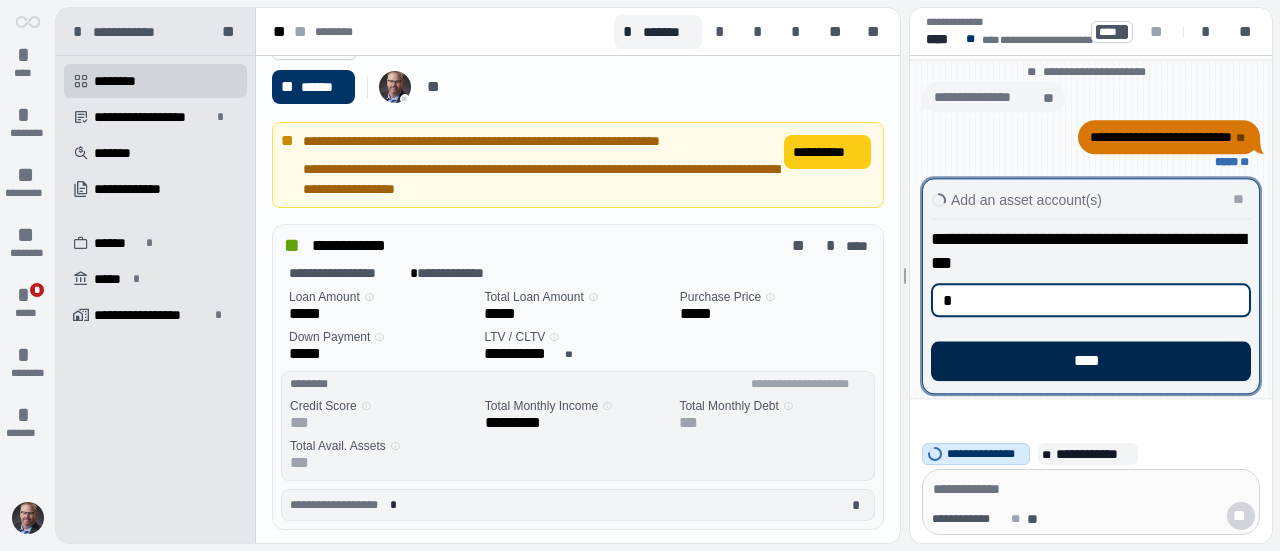 type on "*" 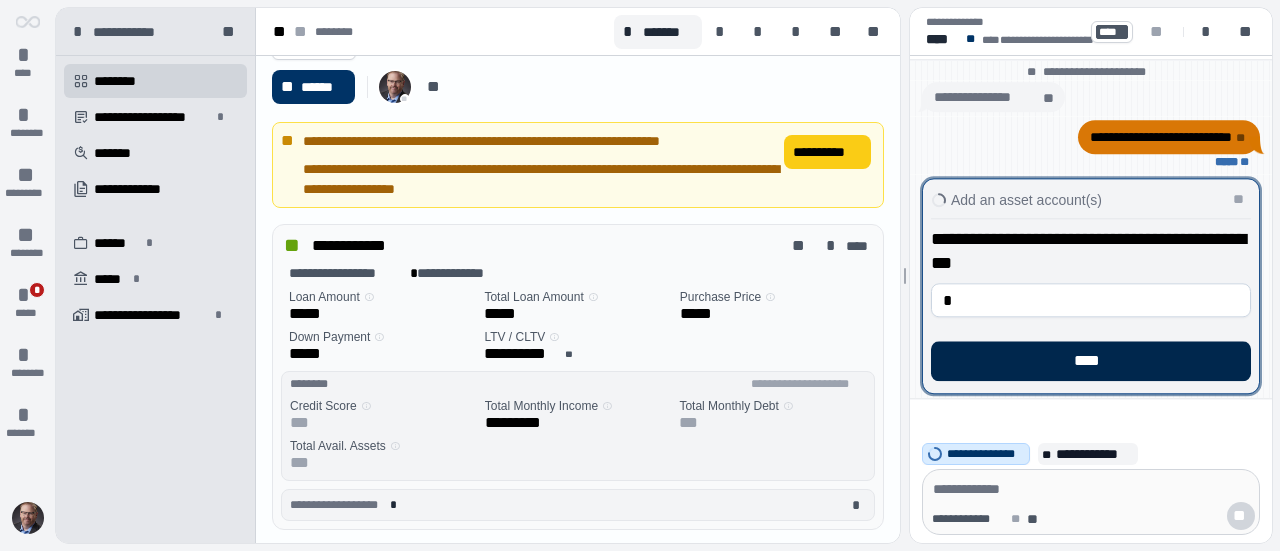 click on "****" at bounding box center (1091, 361) 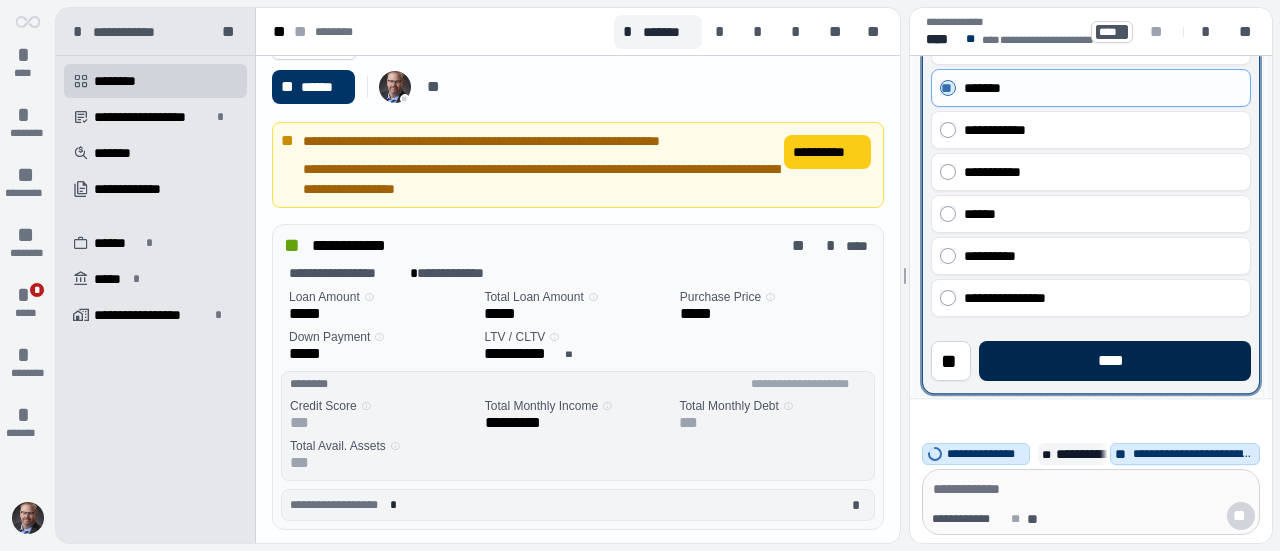 click on "****" at bounding box center (1115, 361) 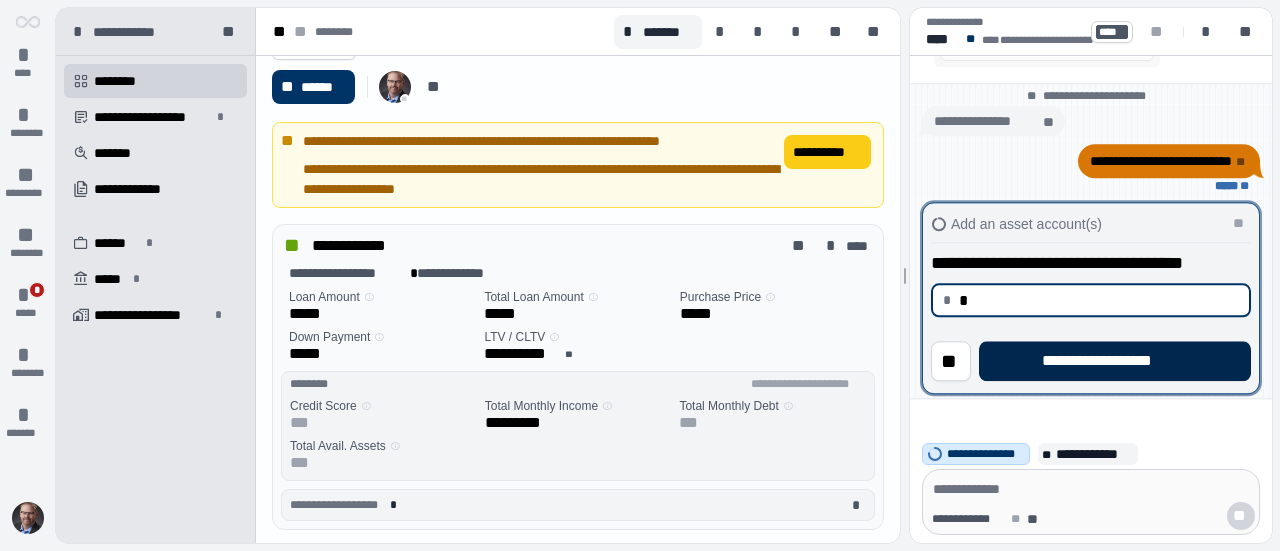 type on "****" 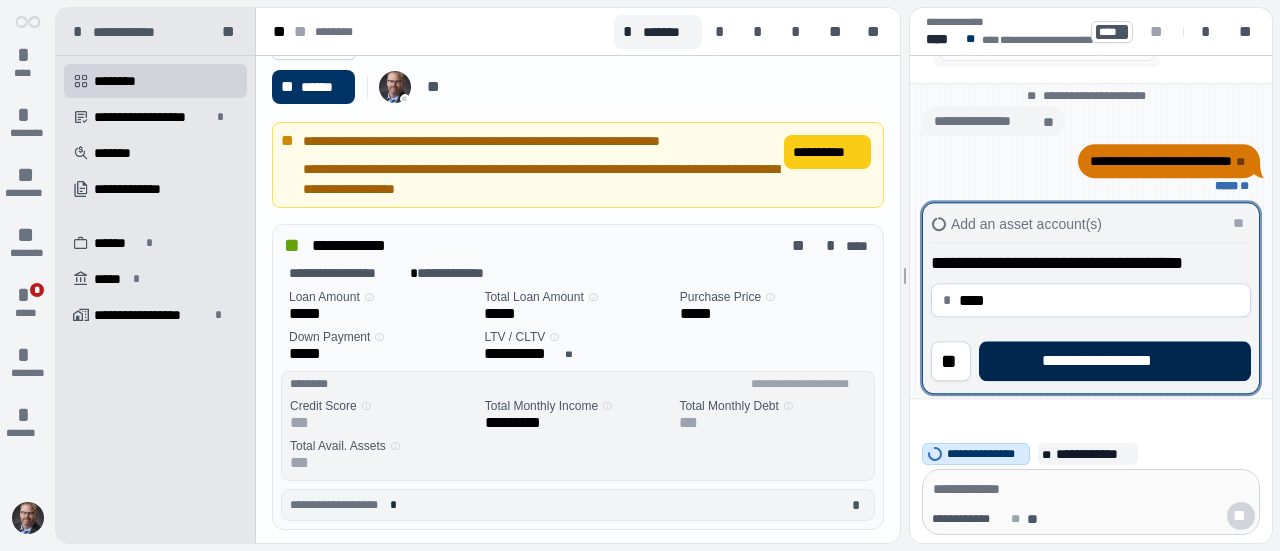 click on "**********" at bounding box center [1115, 361] 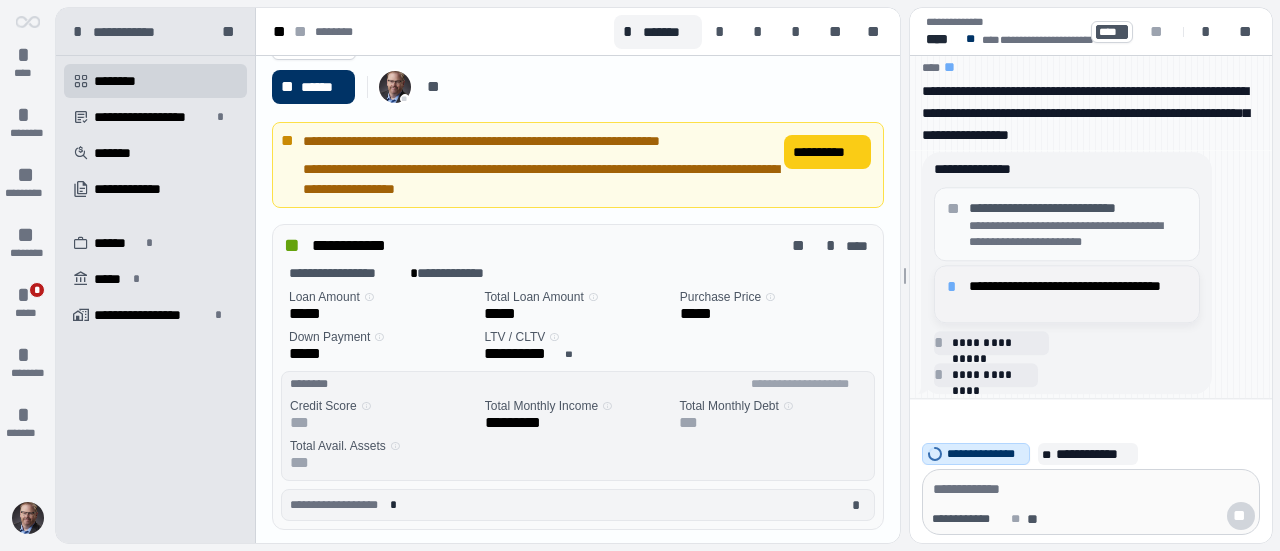 click on "**********" at bounding box center (1078, 294) 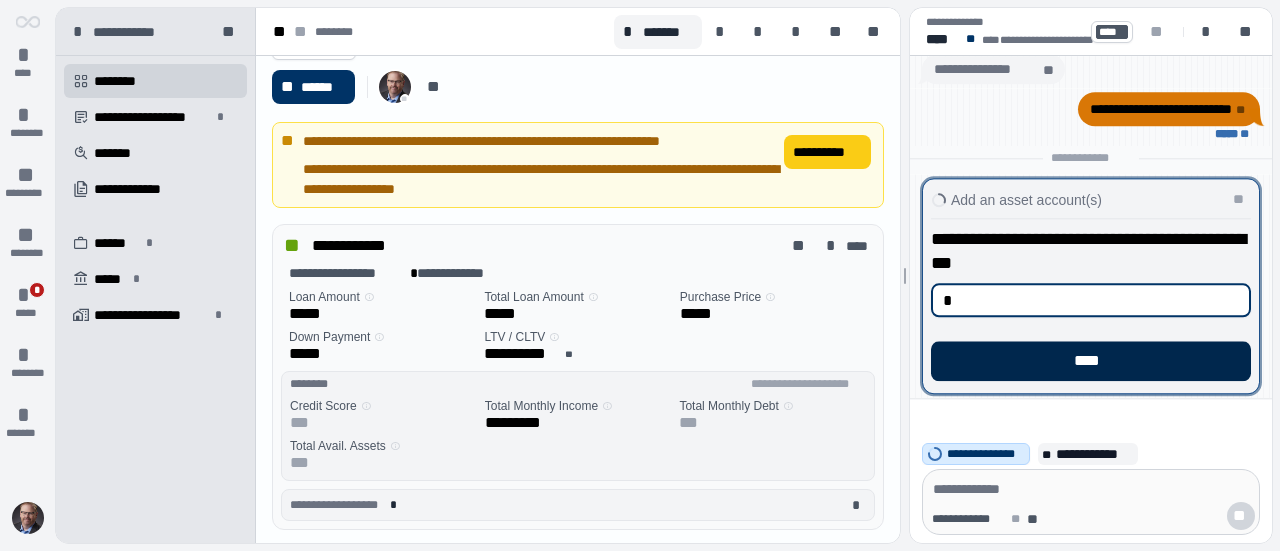 type on "*" 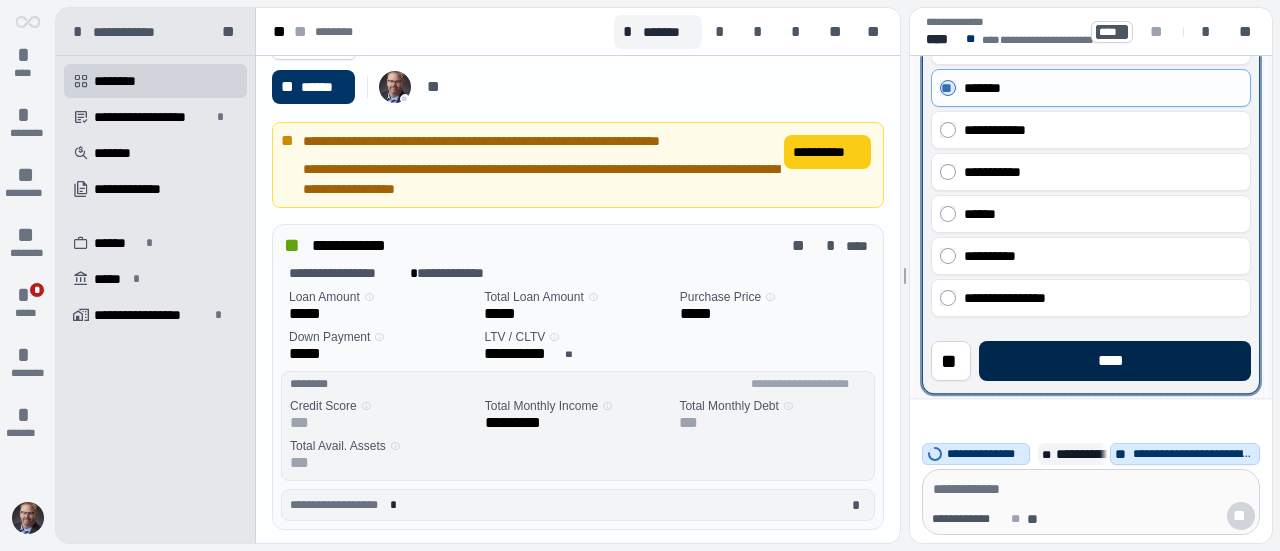 click on "****" at bounding box center [1115, 361] 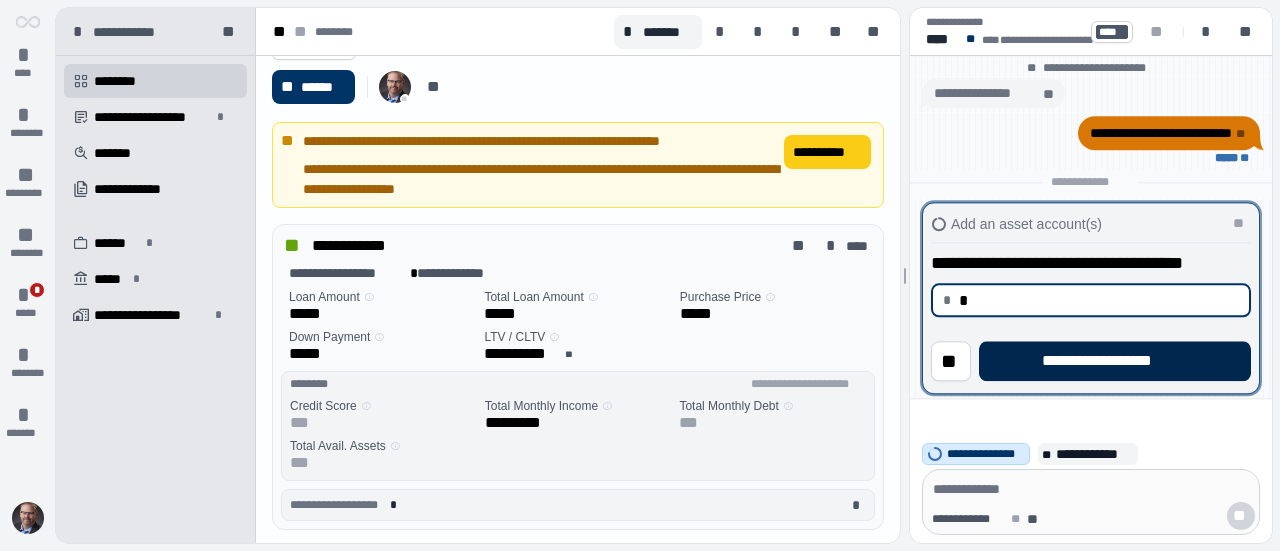 type on "****" 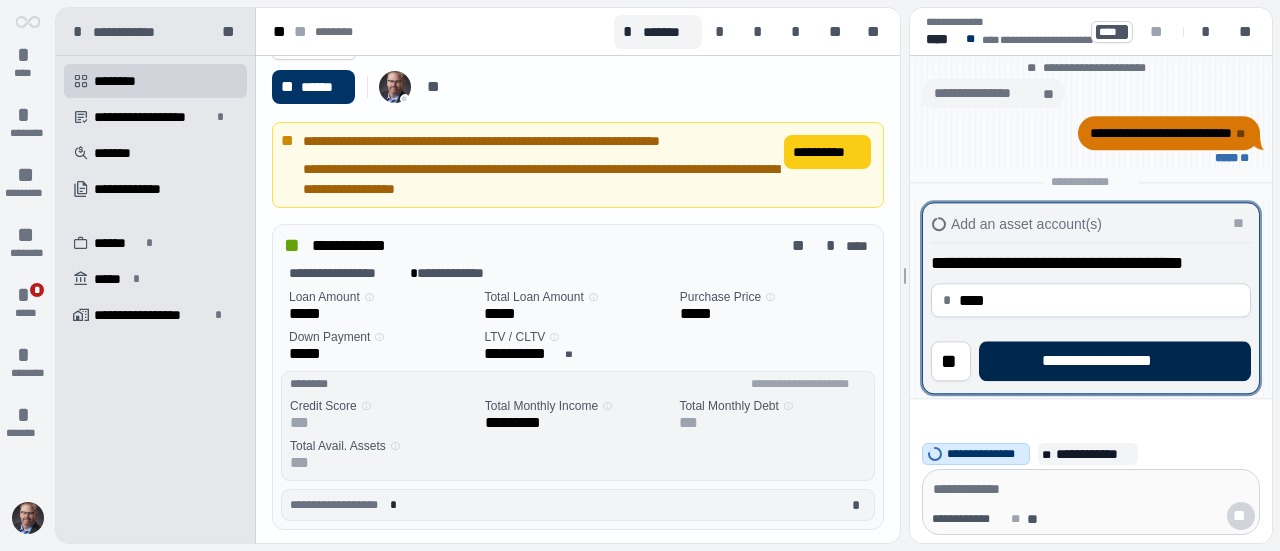 click on "**********" at bounding box center [1115, 361] 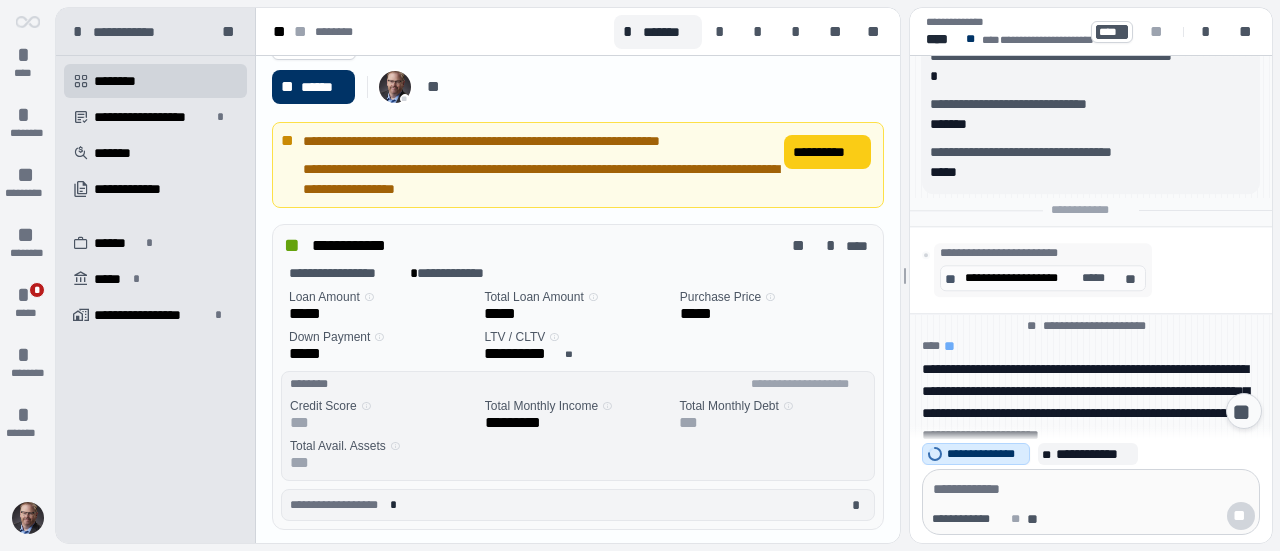 scroll, scrollTop: 0, scrollLeft: 0, axis: both 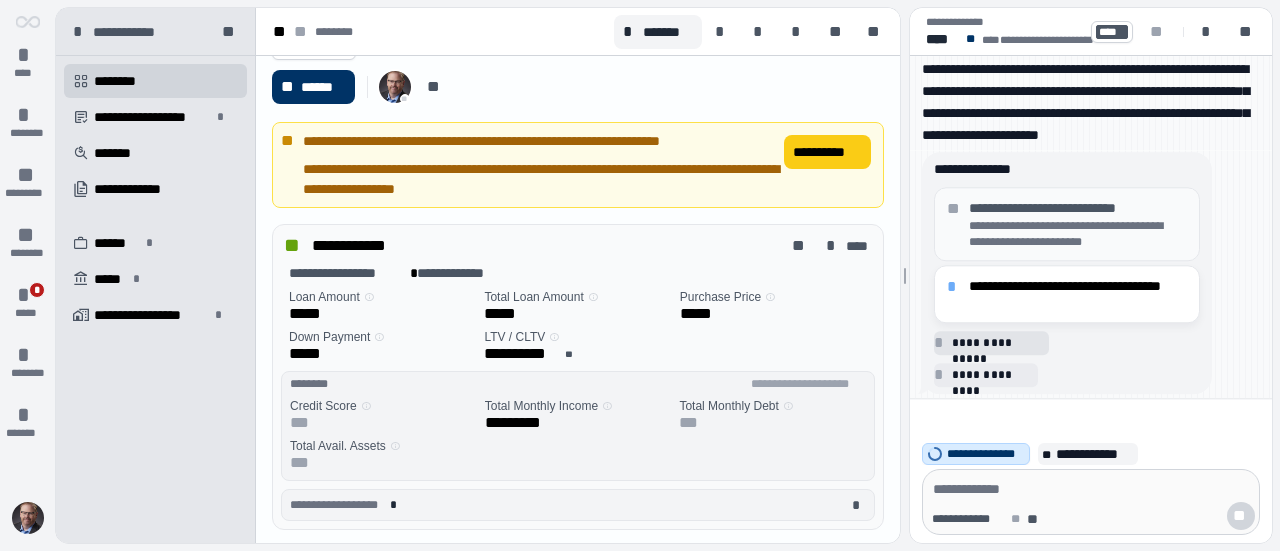 click on "**********" at bounding box center (997, 343) 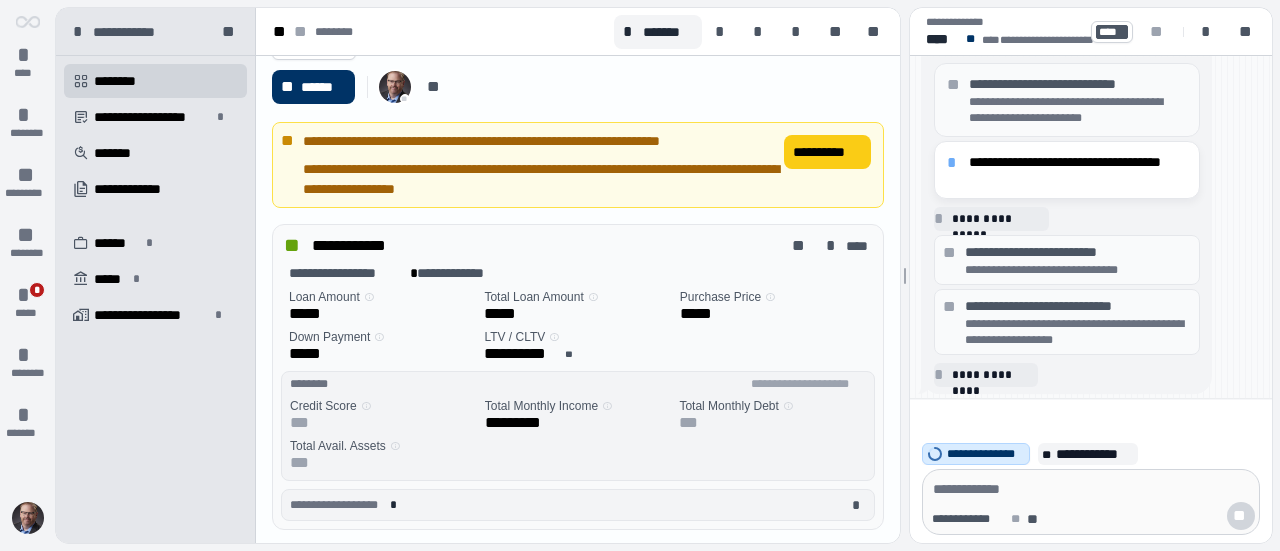 scroll, scrollTop: 100, scrollLeft: 0, axis: vertical 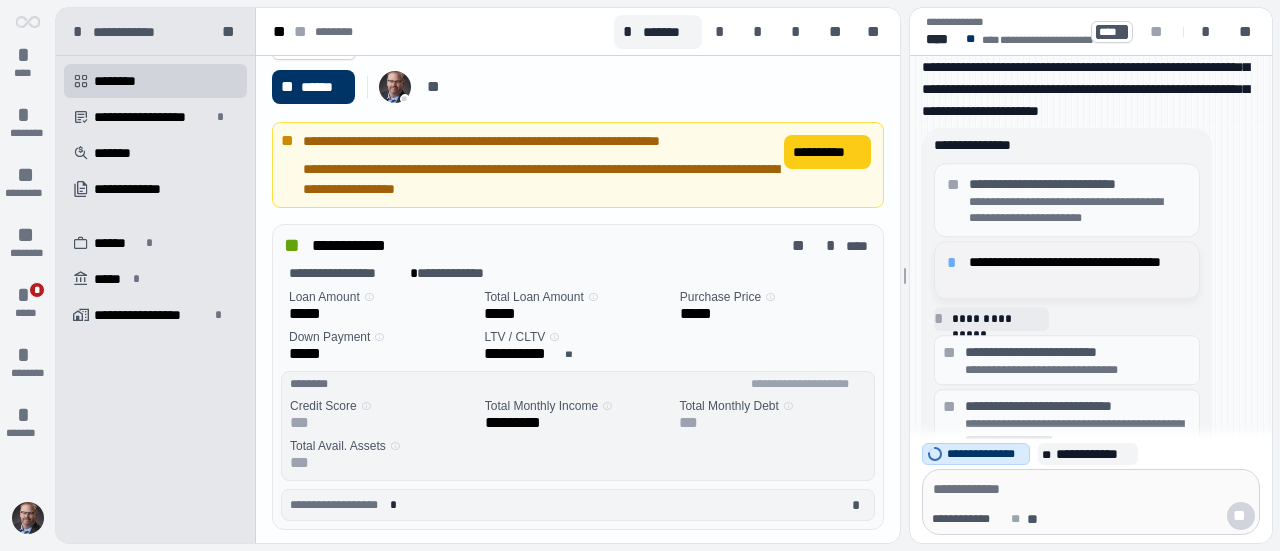 click on "**********" at bounding box center (1078, 270) 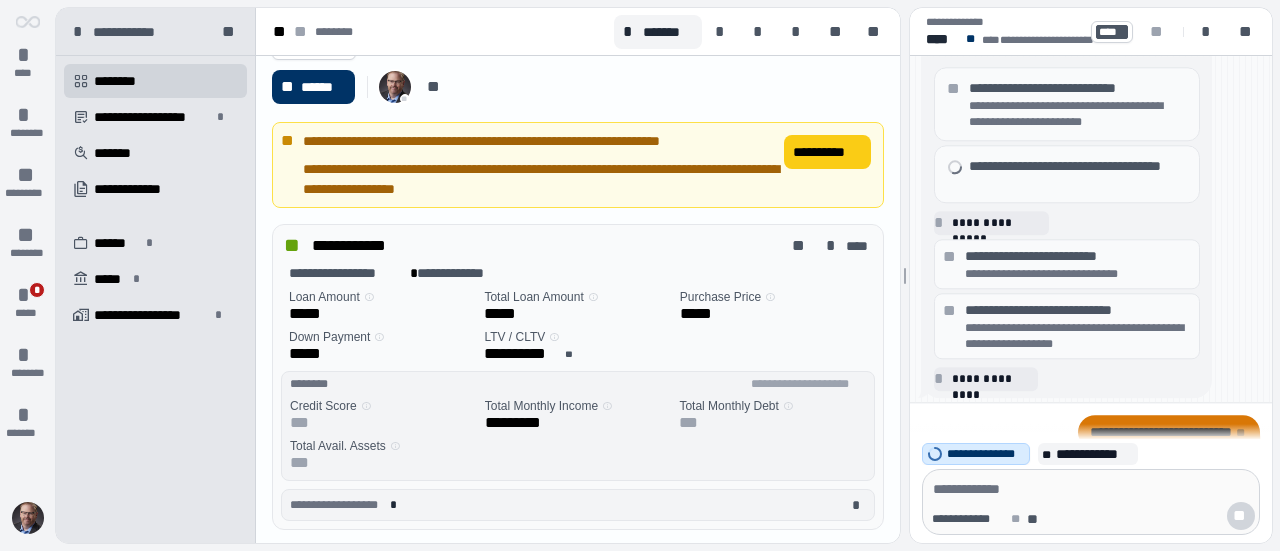 scroll, scrollTop: 8, scrollLeft: 0, axis: vertical 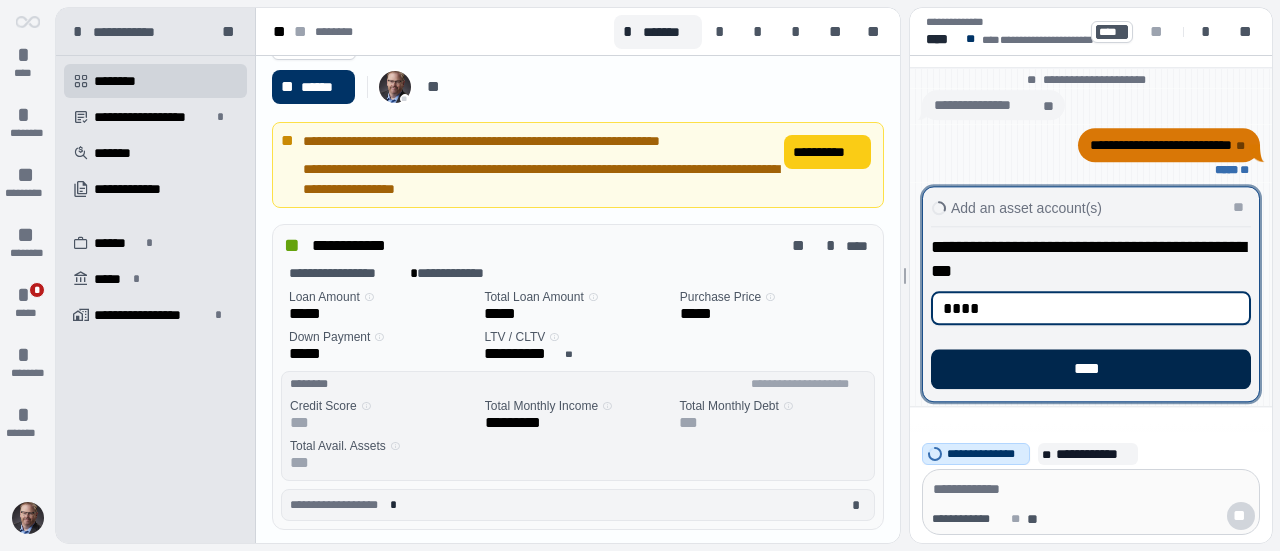 type on "****" 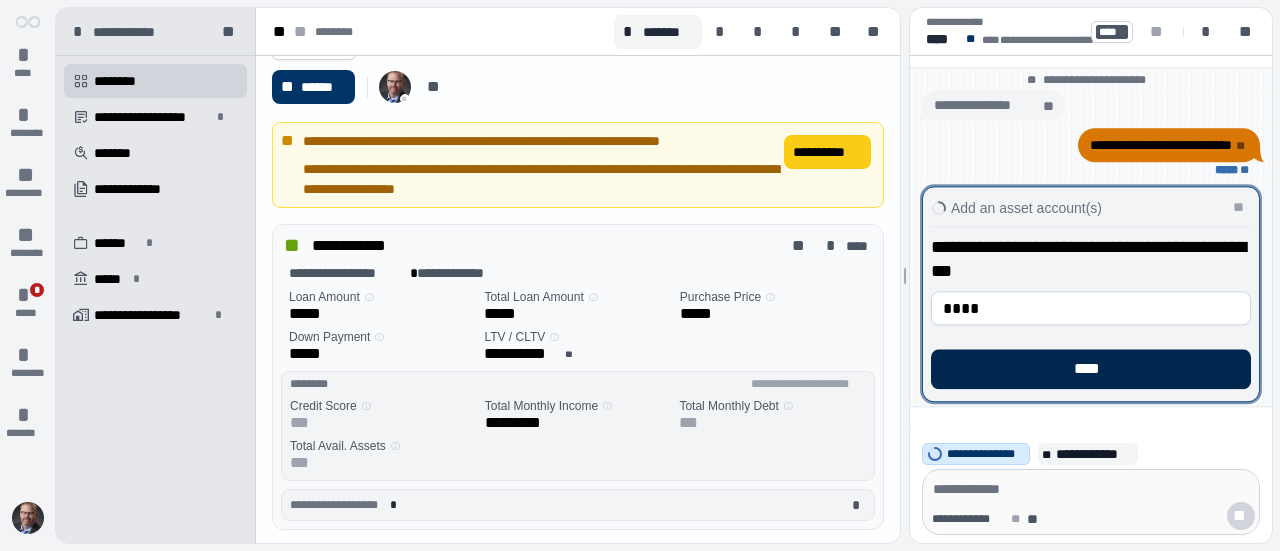 click on "****" at bounding box center [1091, 369] 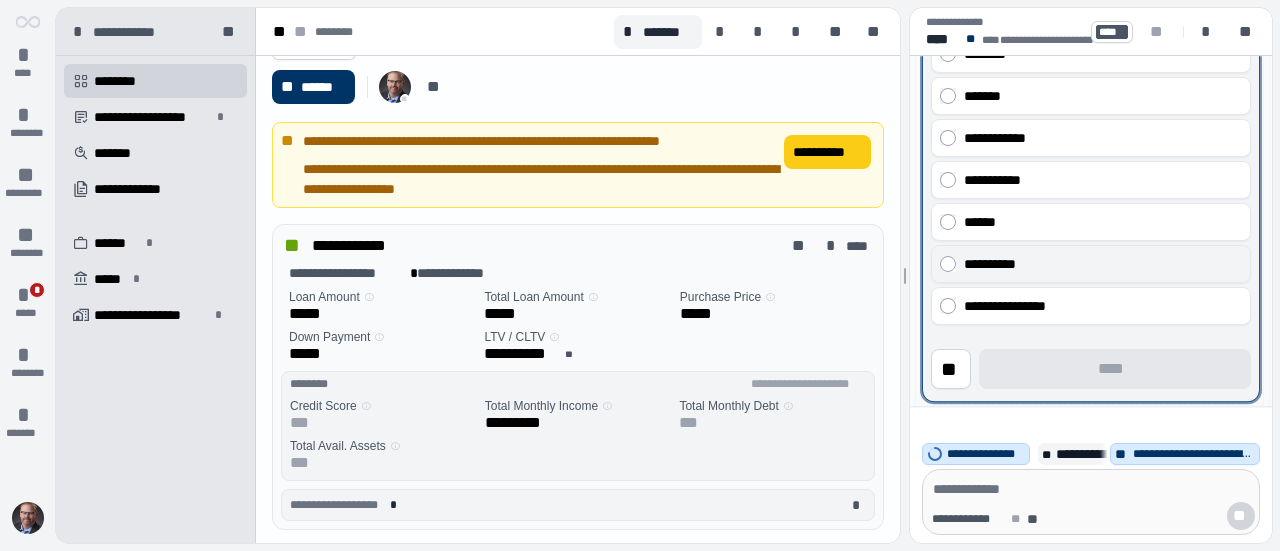 scroll, scrollTop: 208, scrollLeft: 0, axis: vertical 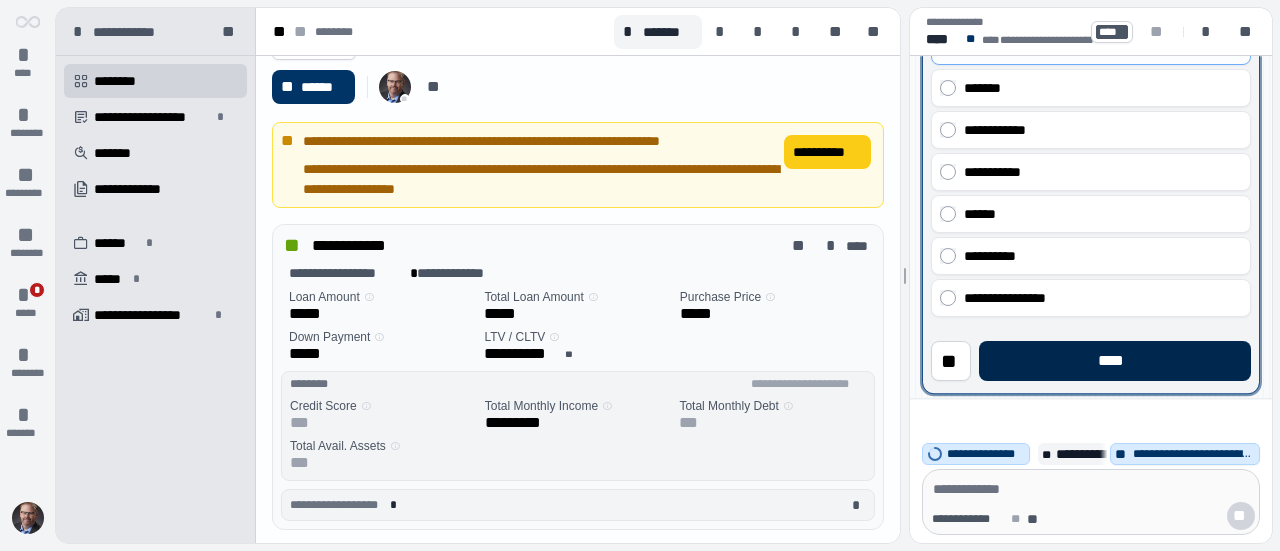 click on "****" at bounding box center (1115, 361) 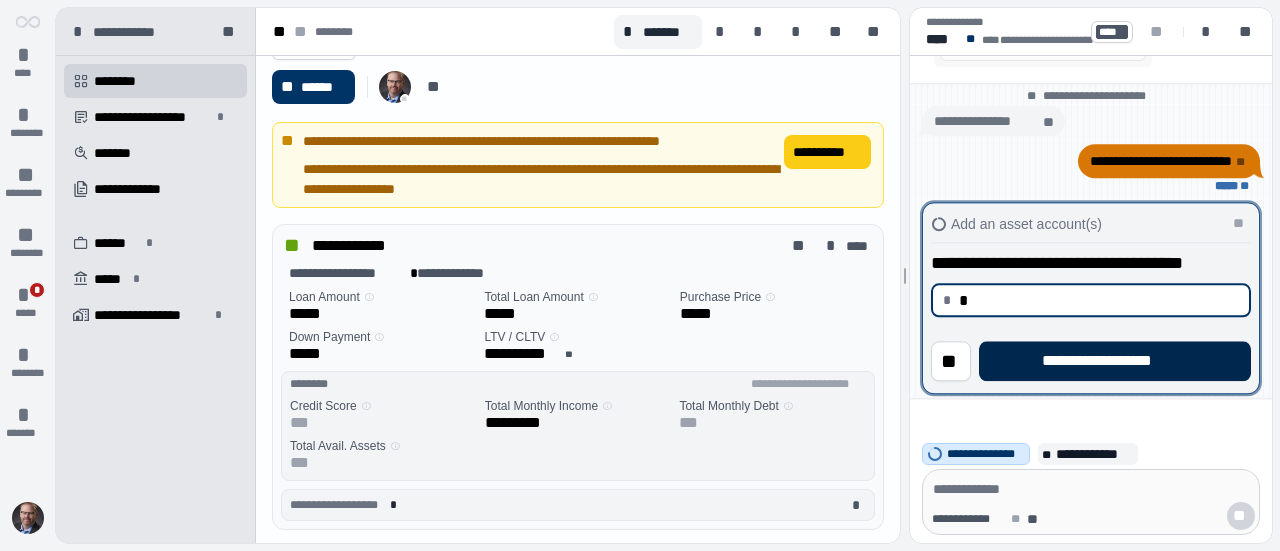 type on "****" 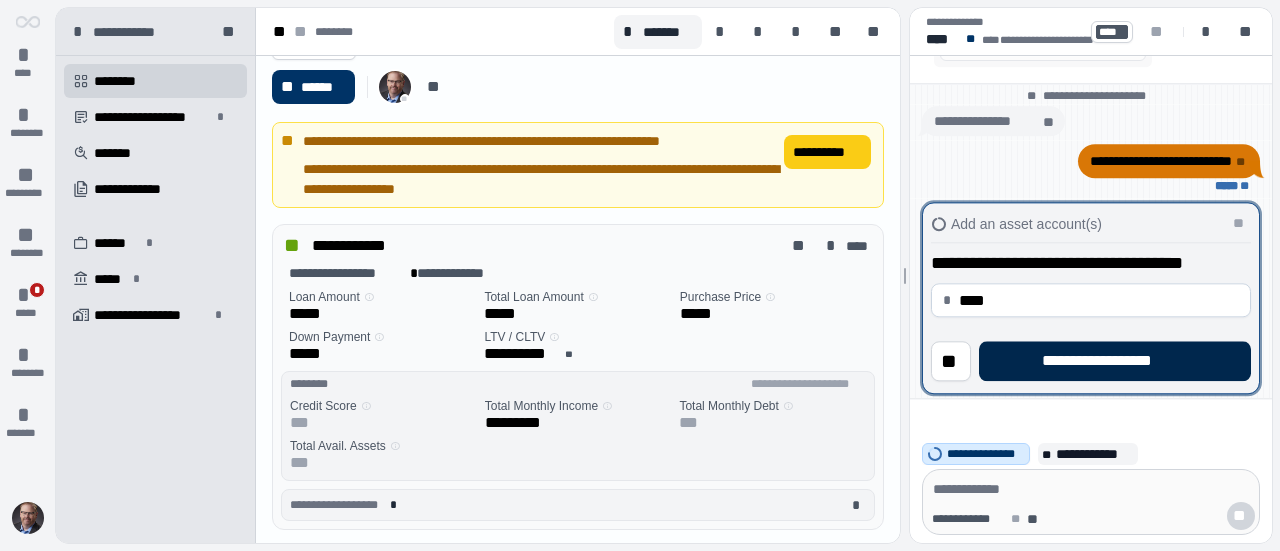 click on "**********" at bounding box center (1115, 361) 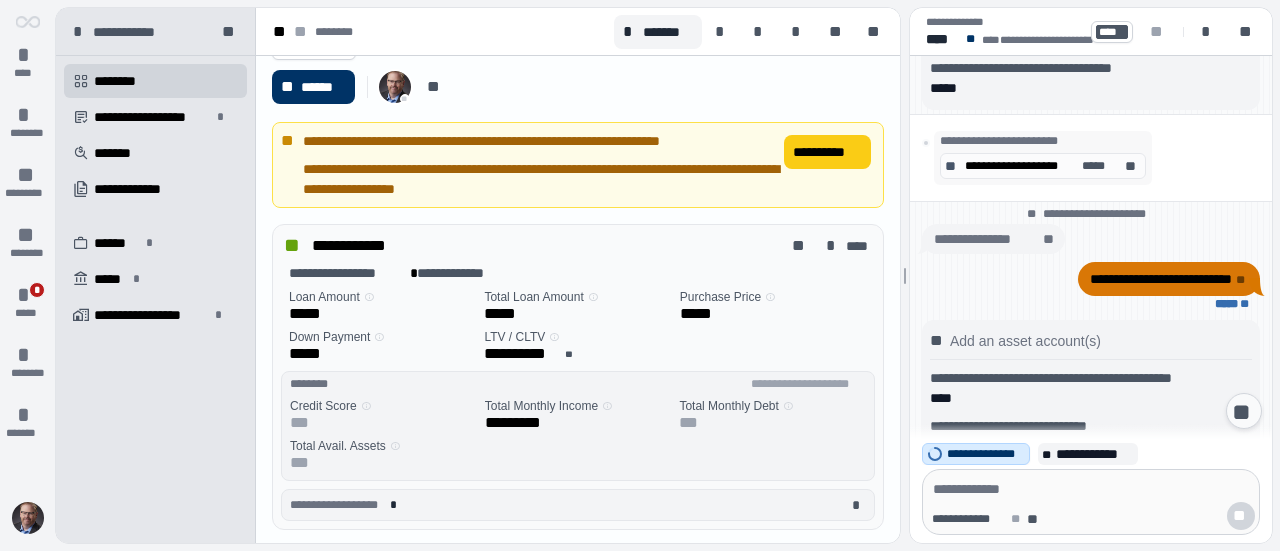 scroll, scrollTop: 0, scrollLeft: 0, axis: both 